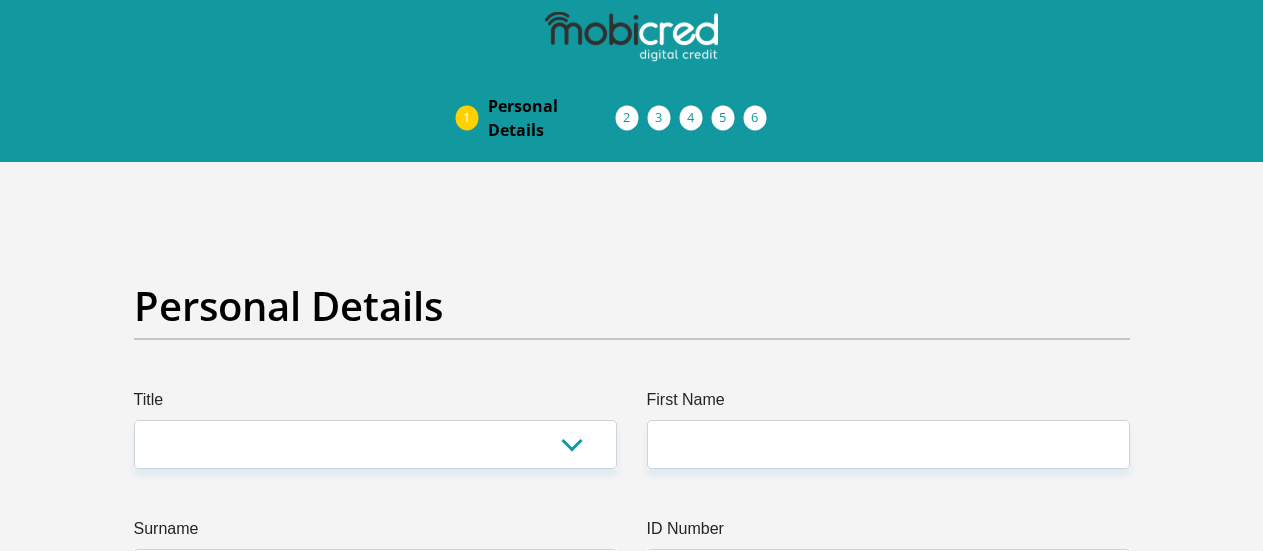 scroll, scrollTop: 0, scrollLeft: 0, axis: both 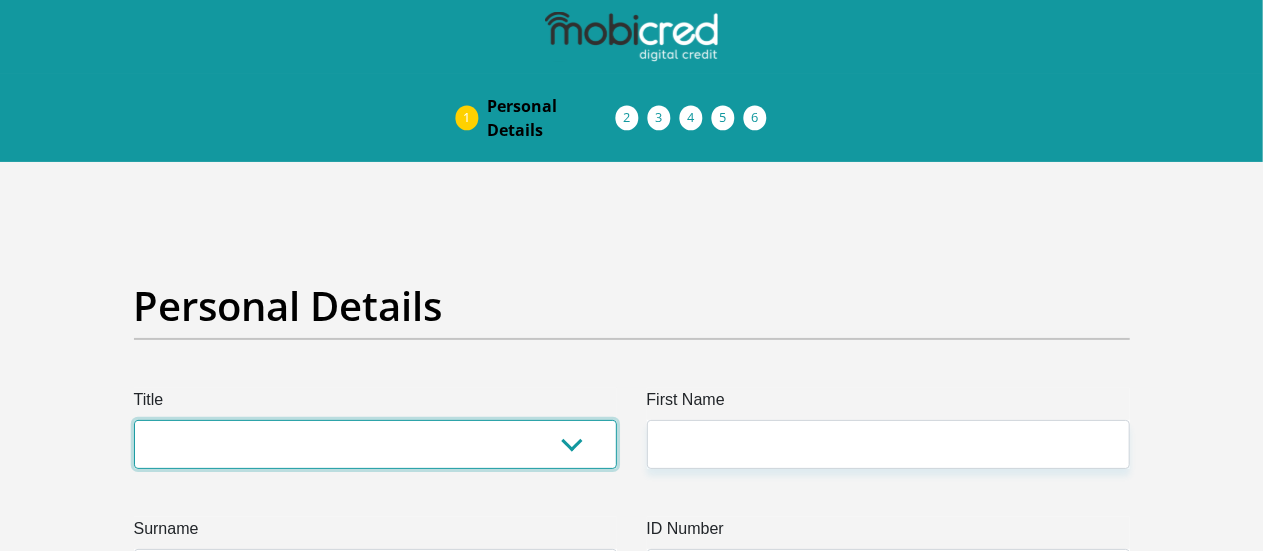 click on "Mr
Ms
Mrs
Dr
Other" at bounding box center (375, 444) 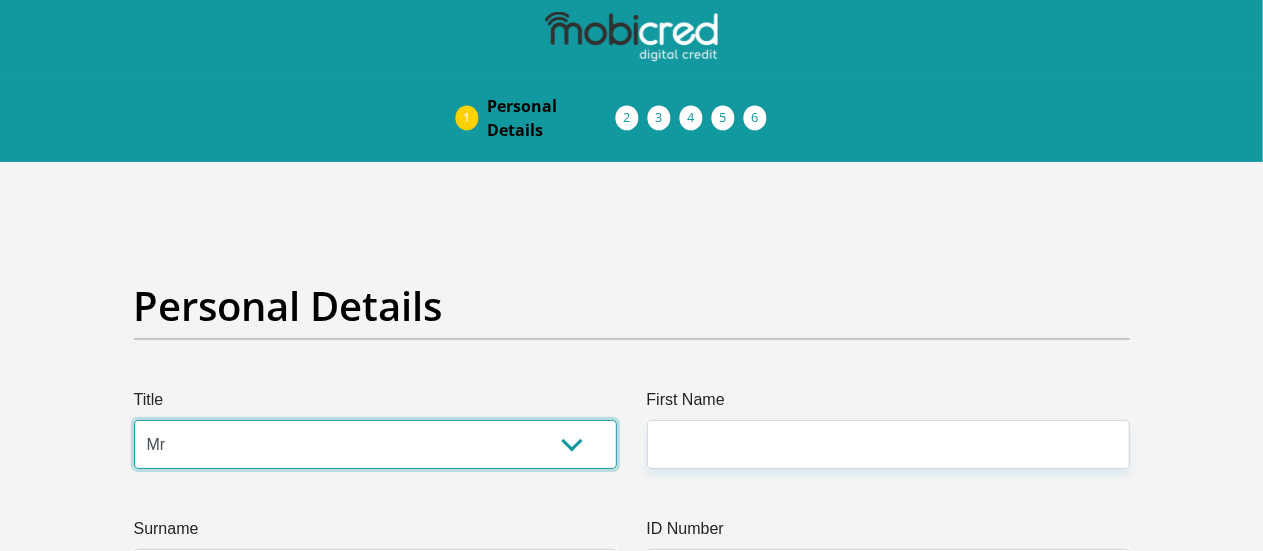 click on "Mr
Ms
Mrs
Dr
Other" at bounding box center [375, 444] 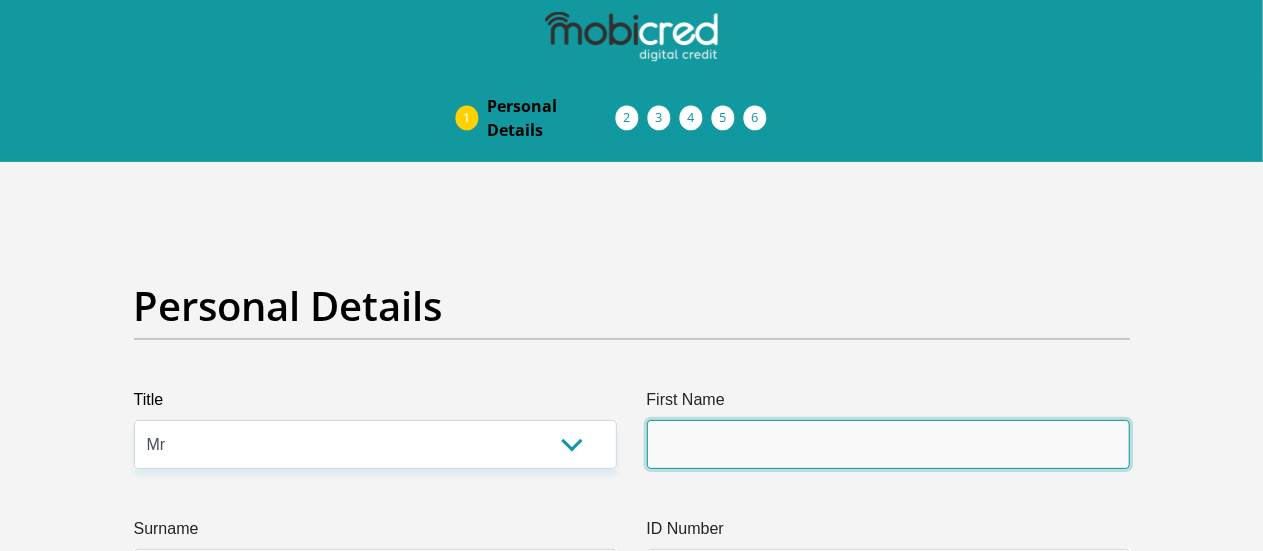 click on "First Name" at bounding box center (888, 444) 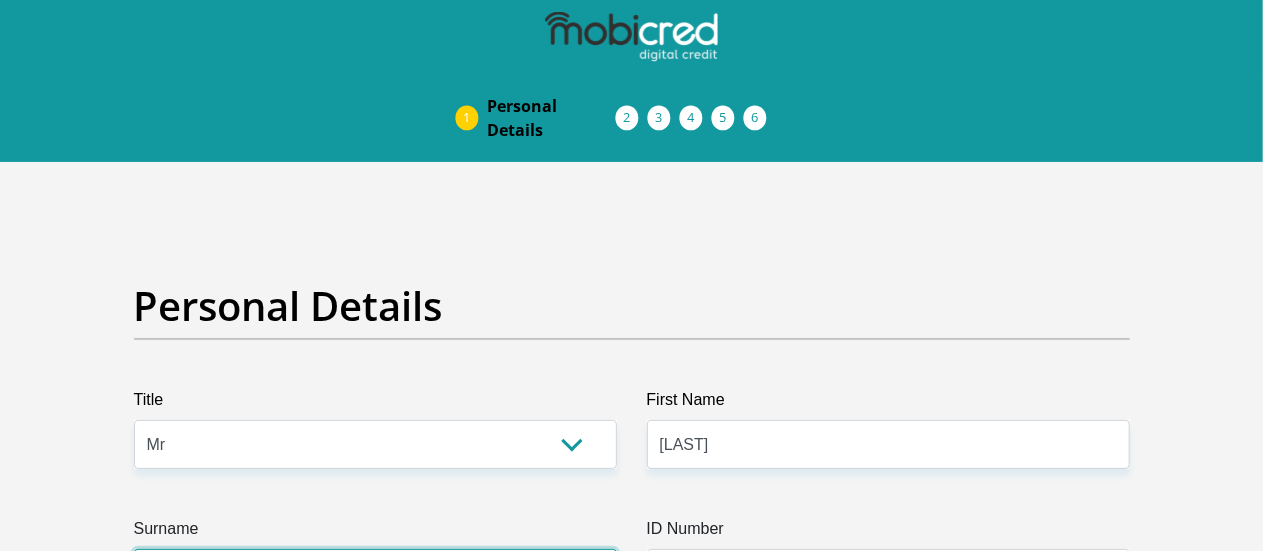 click on "Surname" at bounding box center (375, 573) 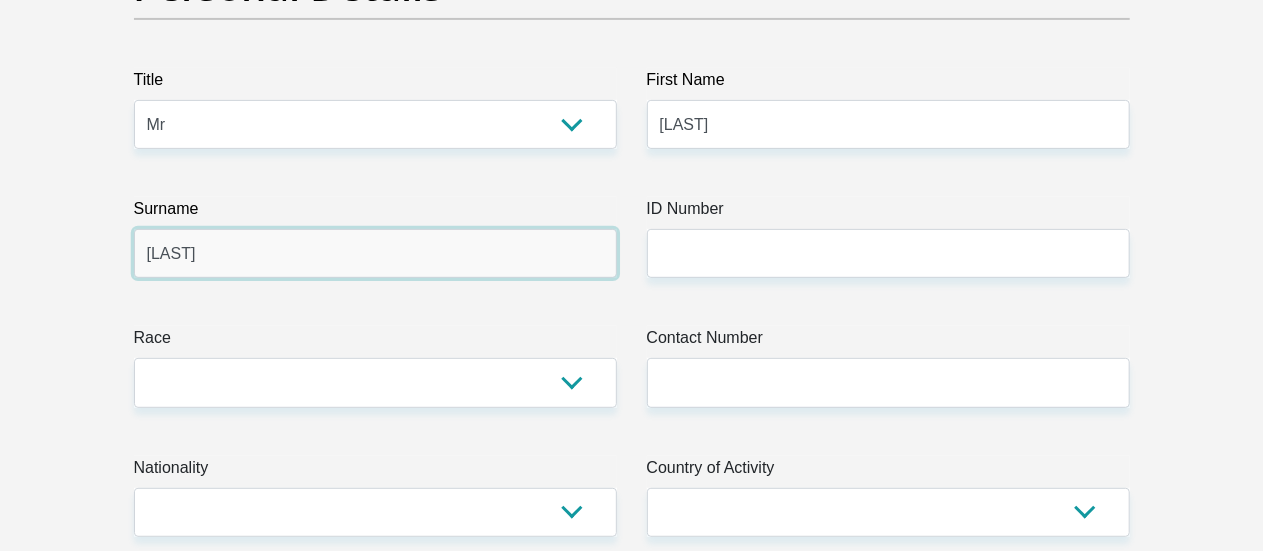 scroll, scrollTop: 334, scrollLeft: 0, axis: vertical 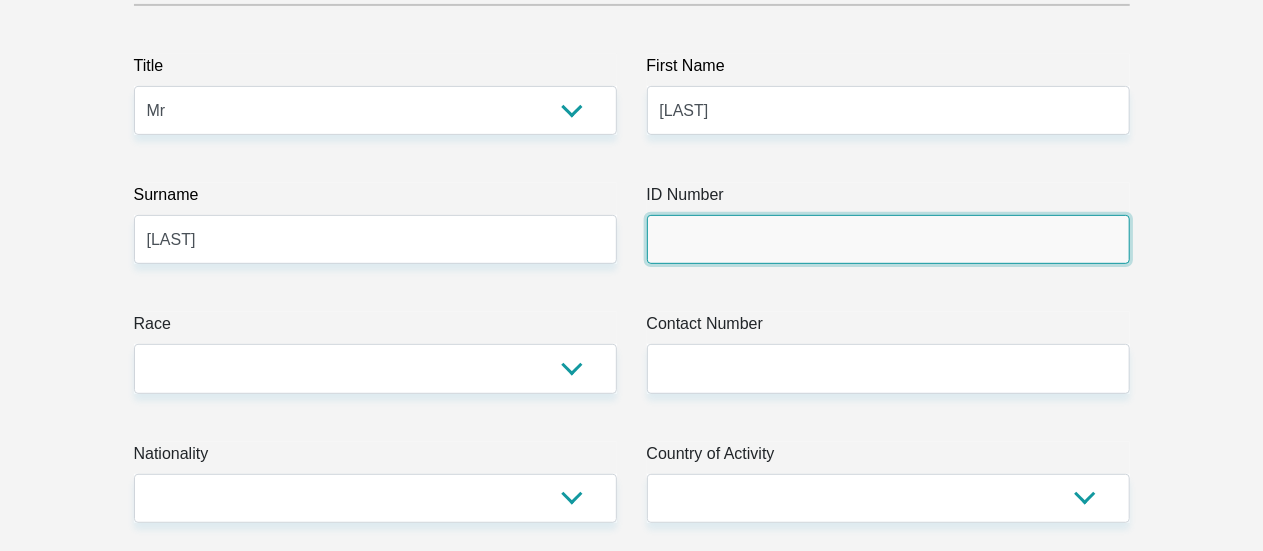 click on "ID Number" at bounding box center (888, 239) 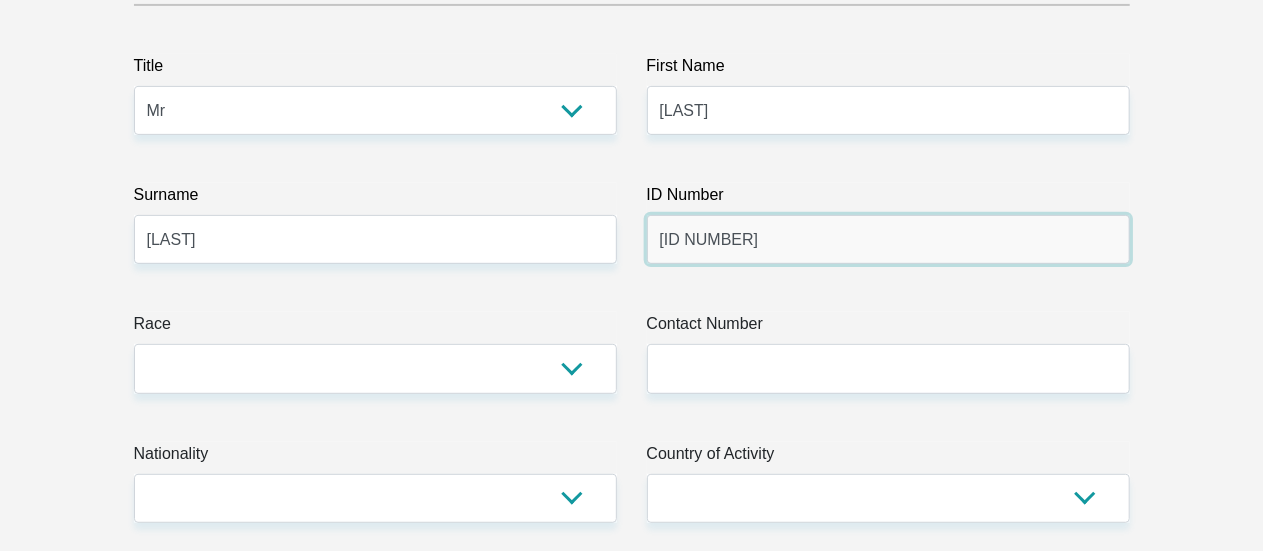 type on "9709145696081" 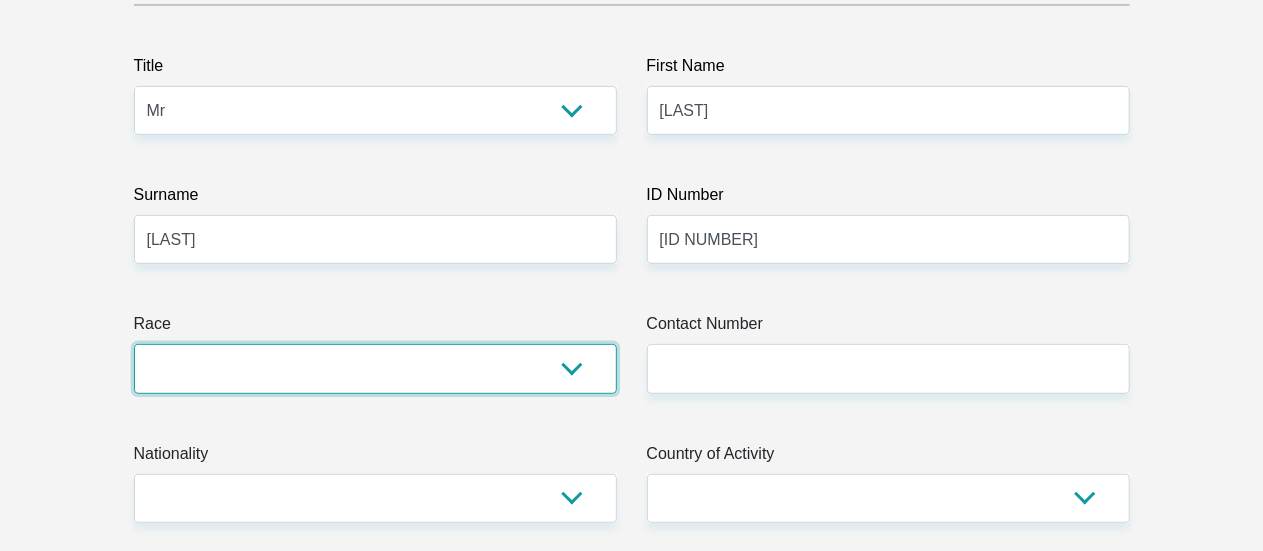 click on "Black
Coloured
Indian
White
Other" at bounding box center (375, 368) 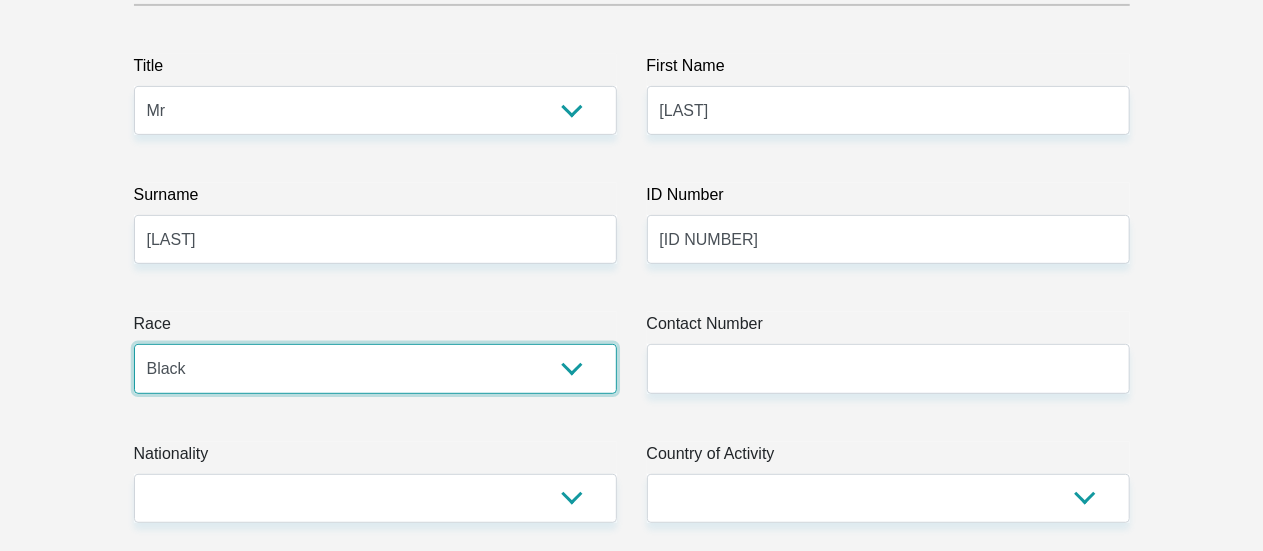click on "Black
Coloured
Indian
White
Other" at bounding box center [375, 368] 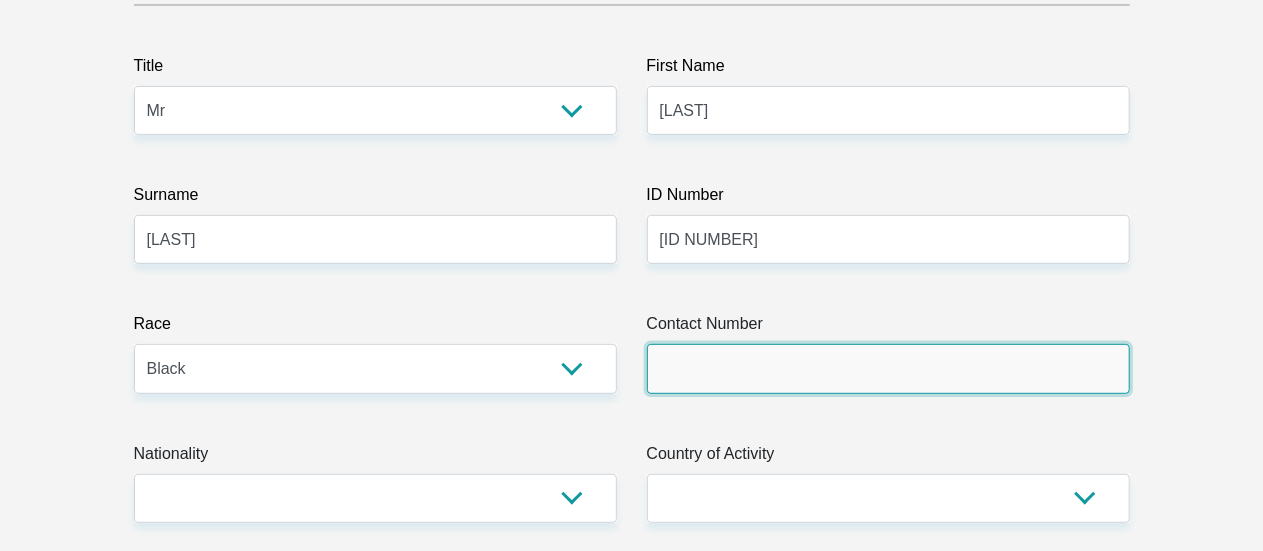 click on "Contact Number" at bounding box center [888, 368] 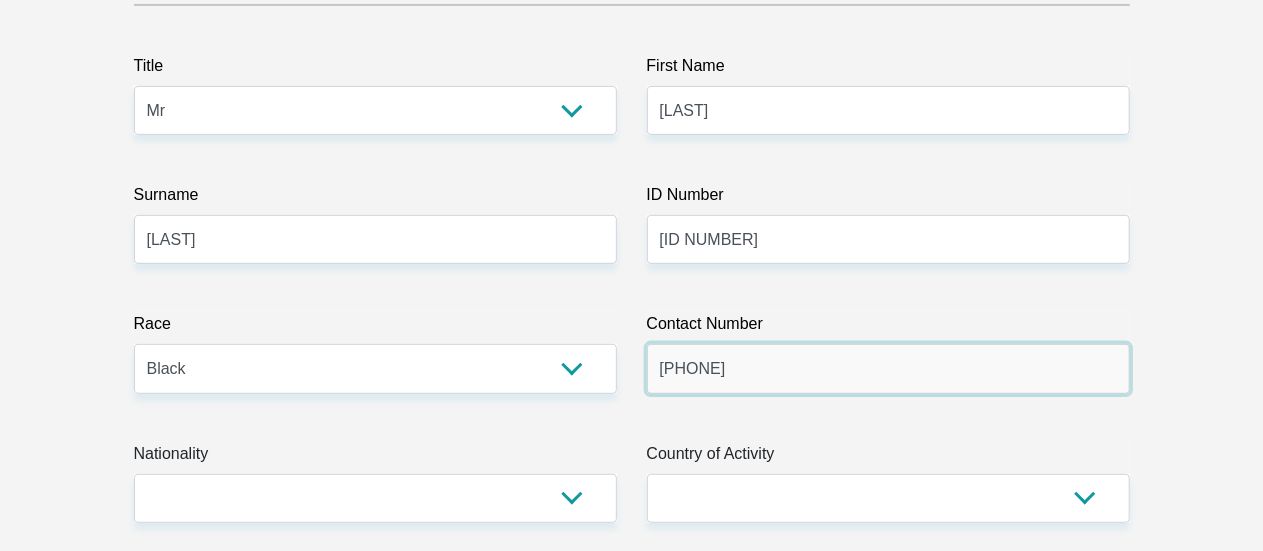 type on "0833687422" 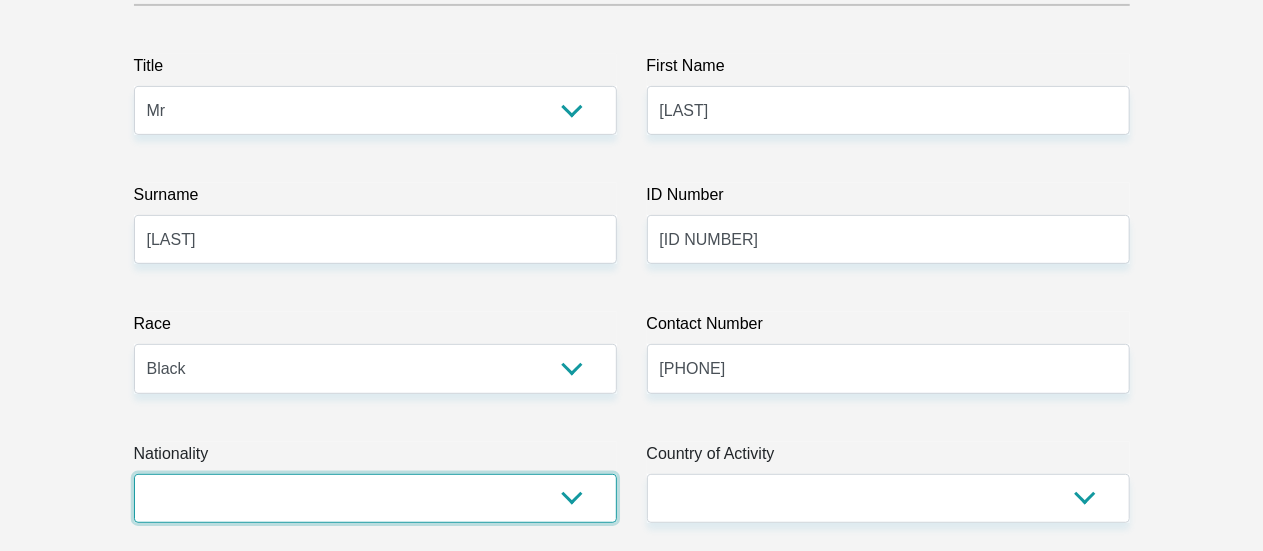 click on "South Africa
Afghanistan
Aland Islands
Albania
Algeria
America Samoa
American Virgin Islands
Andorra
Angola
Anguilla
Antarctica
Antigua and Barbuda
Argentina
Armenia
Aruba
Ascension Island
Australia
Austria
Azerbaijan
Bahamas
Bahrain
Bangladesh
Barbados
Chad" at bounding box center (375, 498) 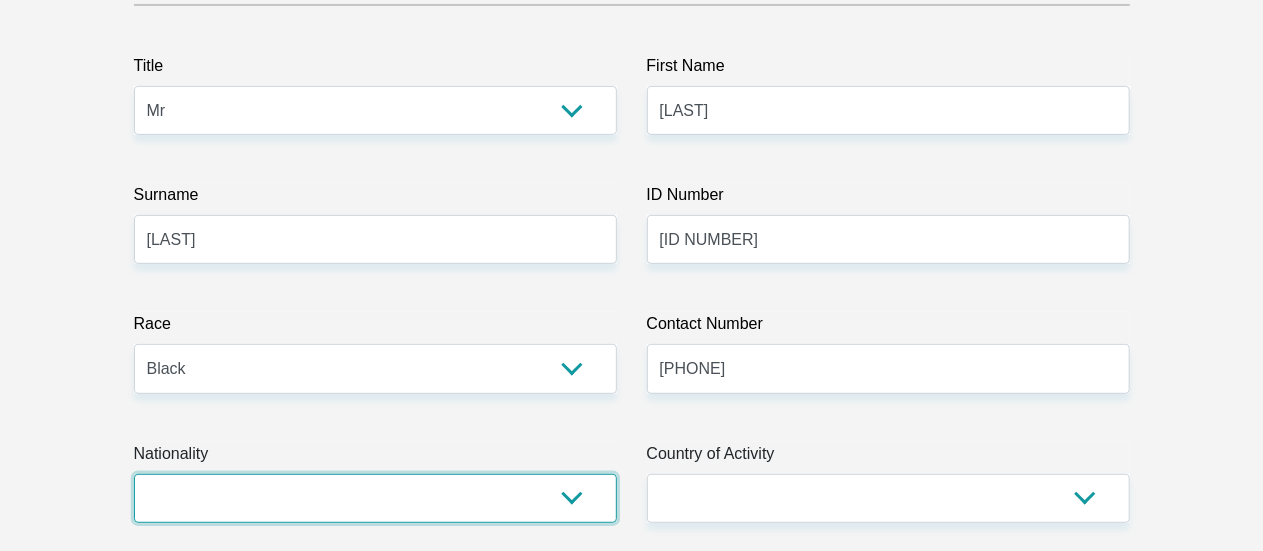 select on "ZAF" 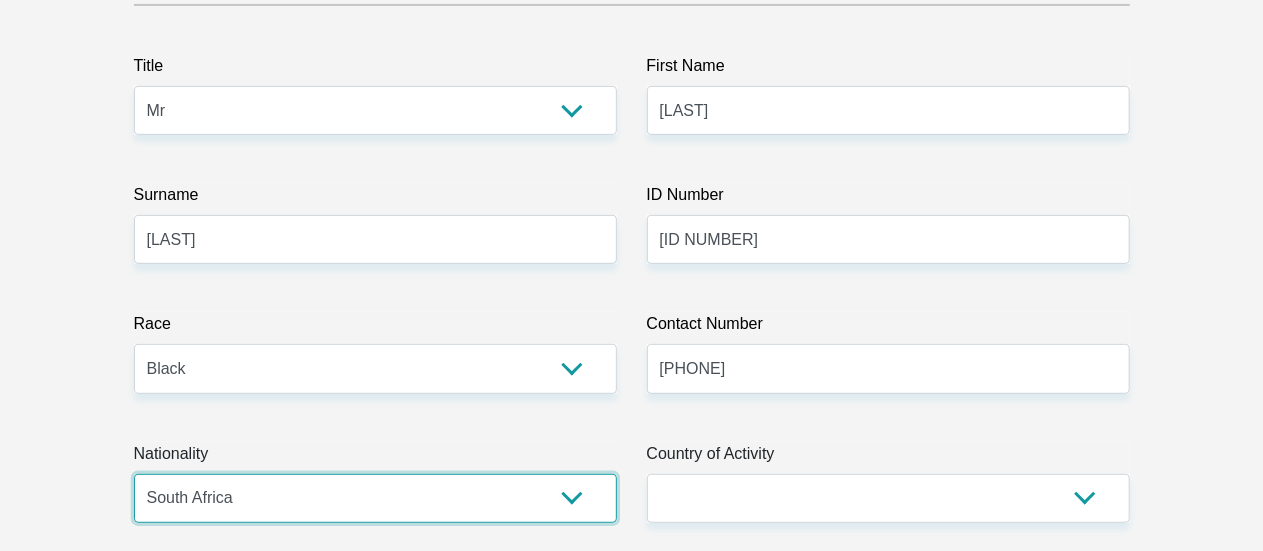 click on "South Africa
Afghanistan
Aland Islands
Albania
Algeria
America Samoa
American Virgin Islands
Andorra
Angola
Anguilla
Antarctica
Antigua and Barbuda
Argentina
Armenia
Aruba
Ascension Island
Australia
Austria
Azerbaijan
Bahamas
Bahrain
Bangladesh
Barbados
Chad" at bounding box center (375, 498) 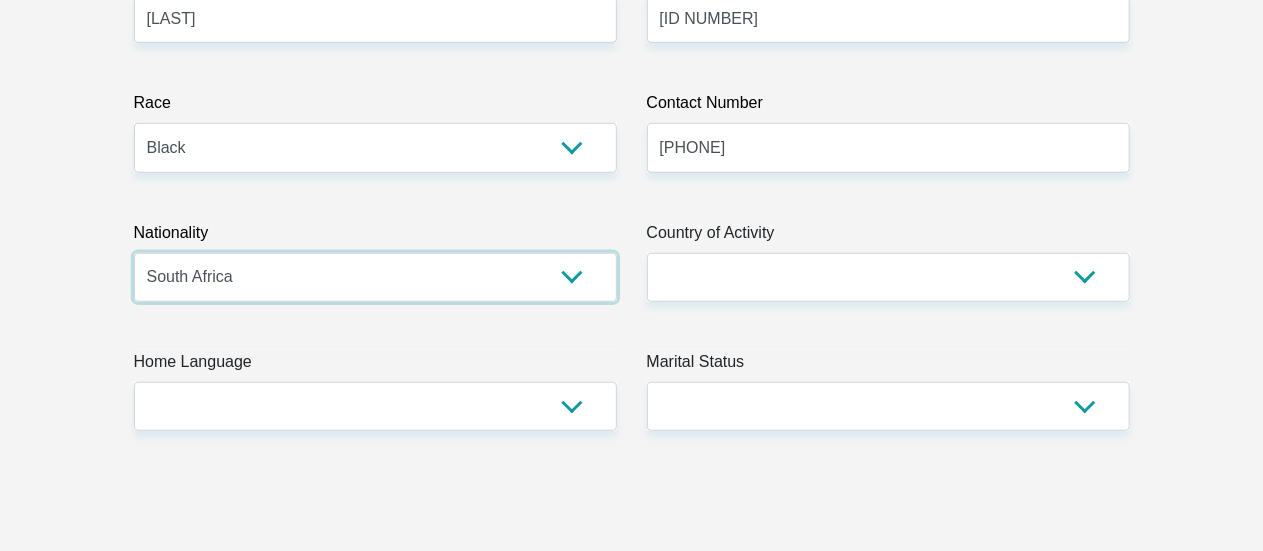 scroll, scrollTop: 558, scrollLeft: 0, axis: vertical 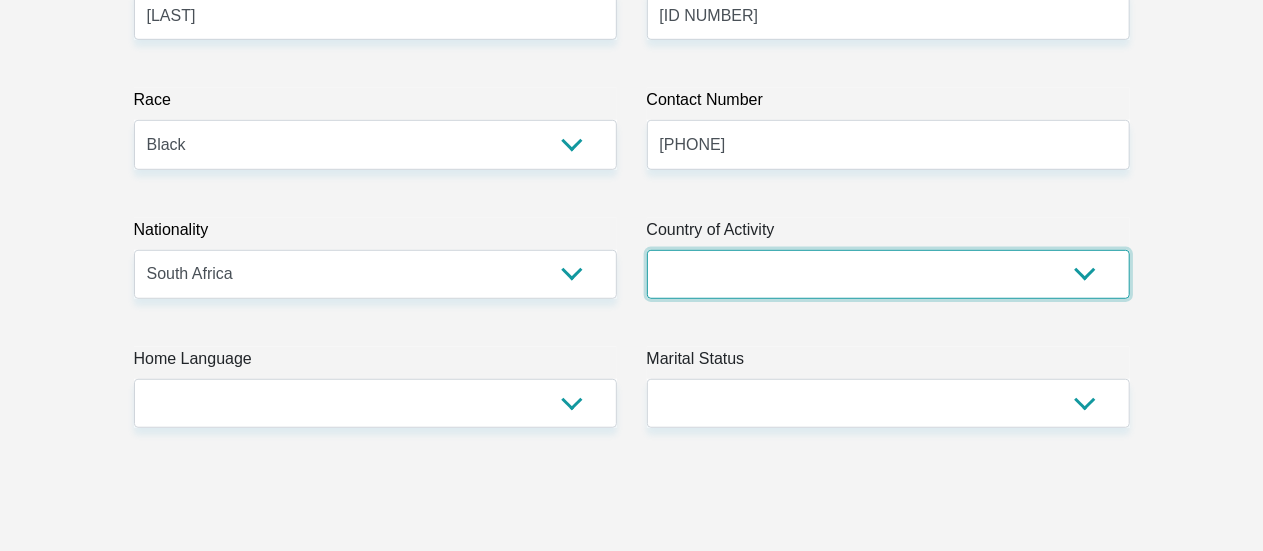 click on "South Africa
Afghanistan
Aland Islands
Albania
Algeria
America Samoa
American Virgin Islands
Andorra
Angola
Anguilla
Antarctica
Antigua and Barbuda
Argentina
Armenia
Aruba
Ascension Island
Australia
Austria
Azerbaijan
Chad" at bounding box center (888, 274) 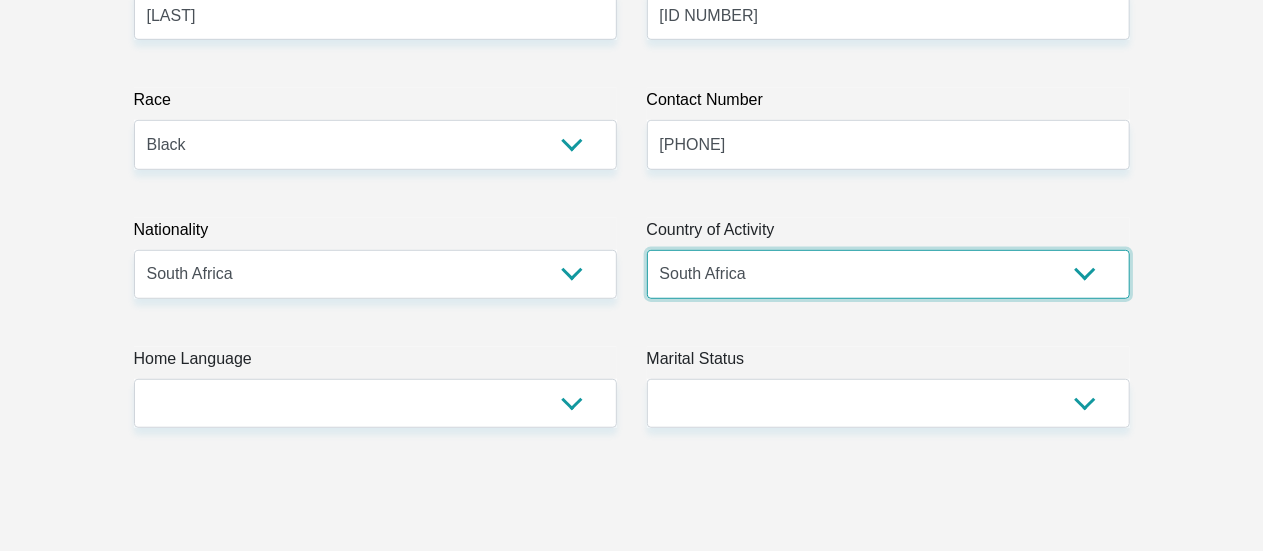 click on "South Africa
Afghanistan
Aland Islands
Albania
Algeria
America Samoa
American Virgin Islands
Andorra
Angola
Anguilla
Antarctica
Antigua and Barbuda
Argentina
Armenia
Aruba
Ascension Island
Australia
Austria
Azerbaijan
Chad" at bounding box center (888, 274) 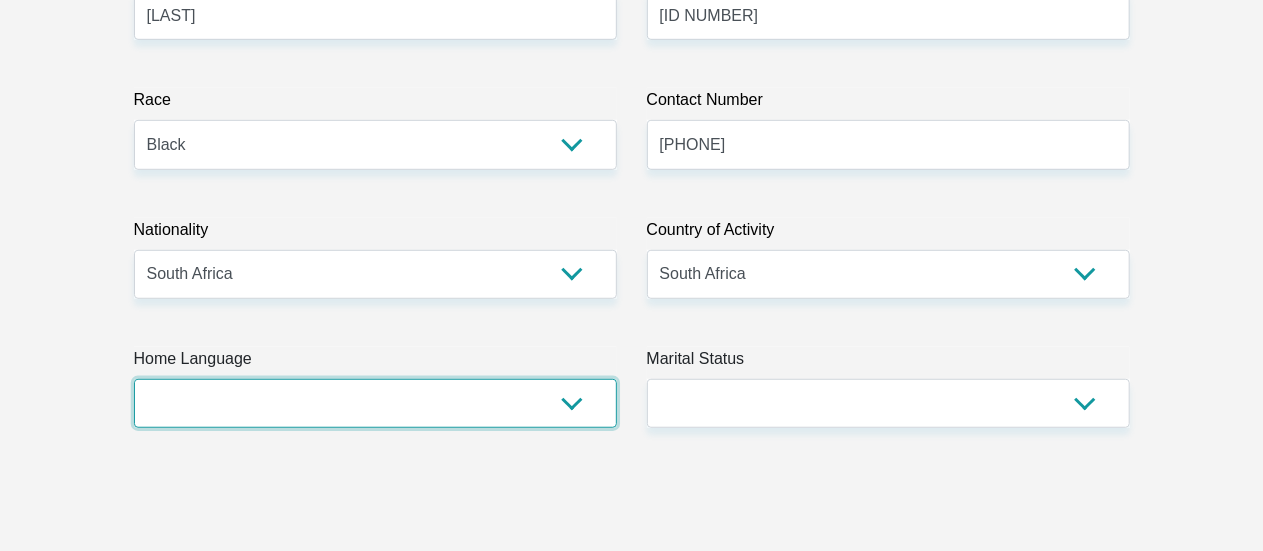 click on "Afrikaans
English
Sepedi
South Ndebele
Southern Sotho
Swati
Tsonga
Tswana
Venda
Xhosa
Zulu
Other" at bounding box center [375, 403] 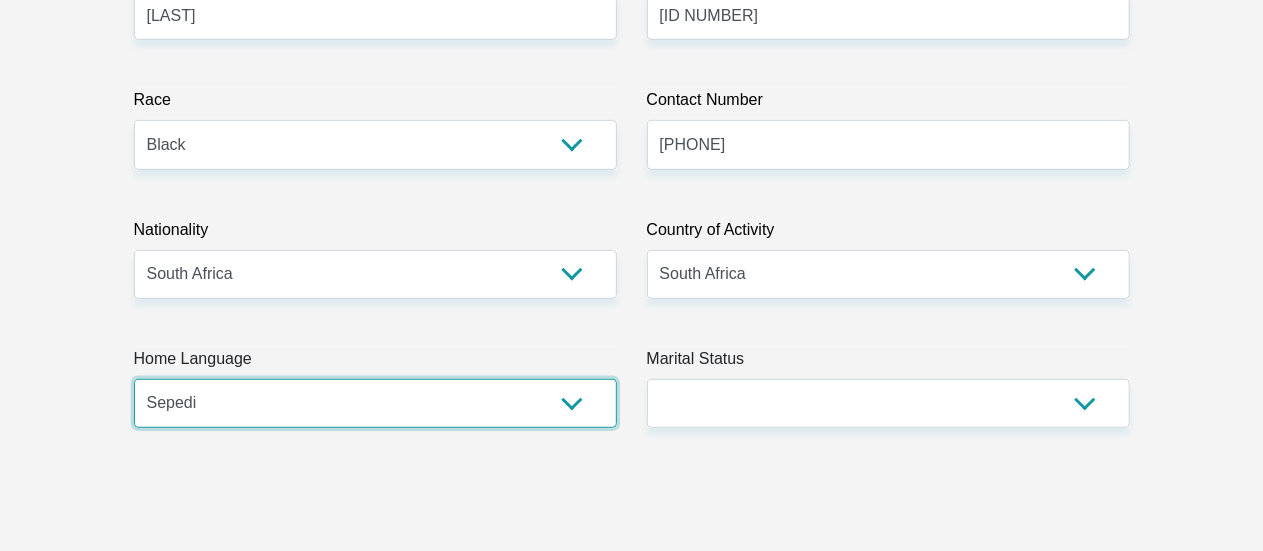 click on "Afrikaans
English
Sepedi
South Ndebele
Southern Sotho
Swati
Tsonga
Tswana
Venda
Xhosa
Zulu
Other" at bounding box center (375, 403) 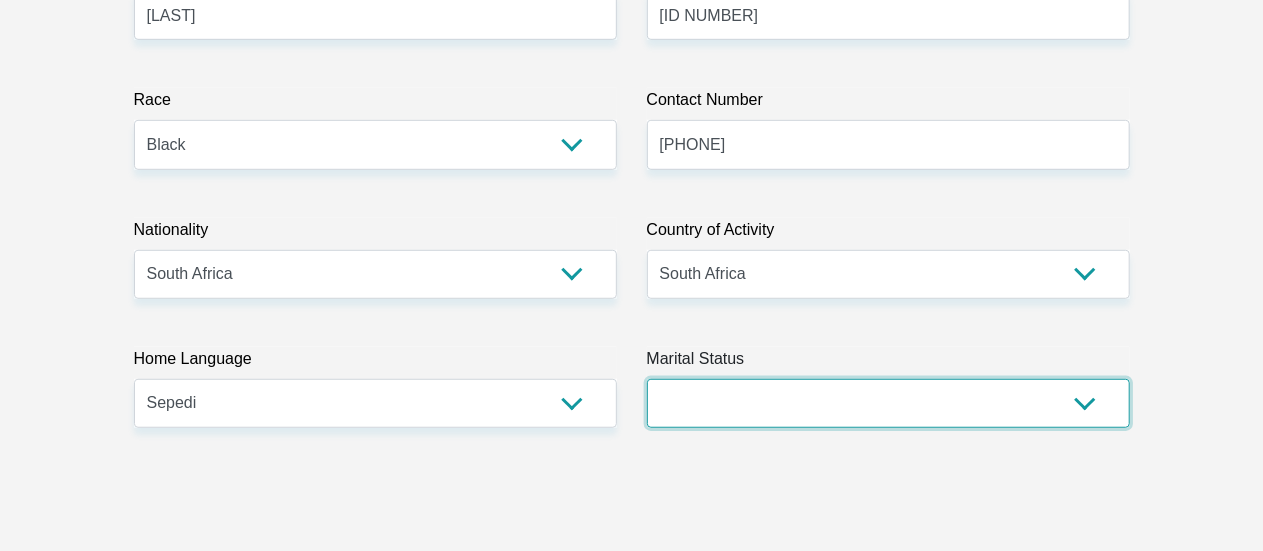 click on "Married ANC
Single
Divorced
Widowed
Married COP or Customary Law" at bounding box center [888, 403] 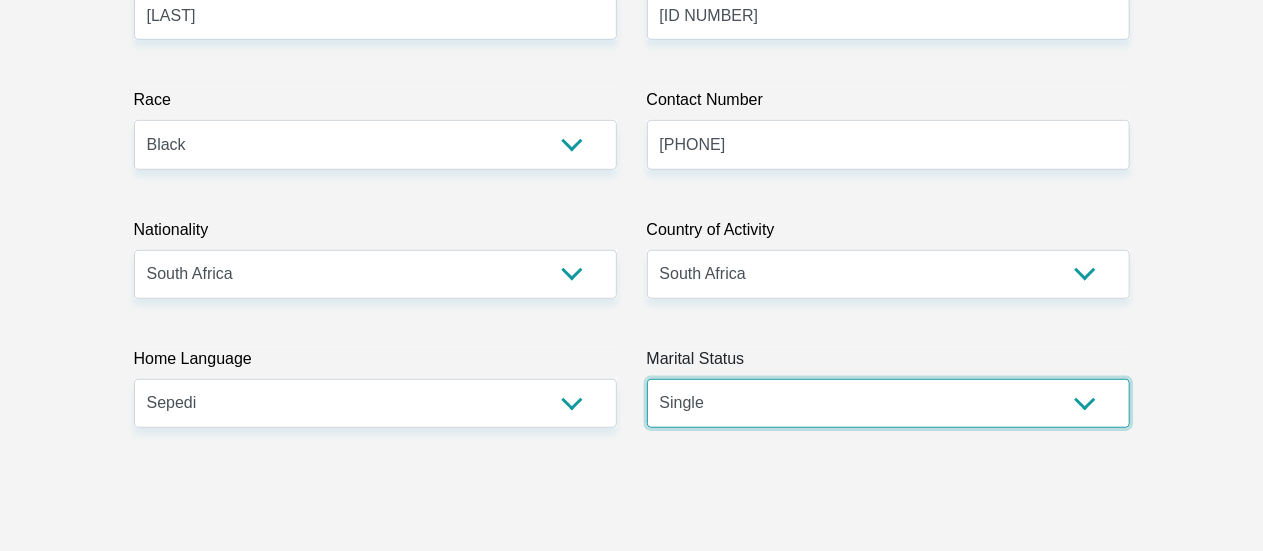 click on "Married ANC
Single
Divorced
Widowed
Married COP or Customary Law" at bounding box center [888, 403] 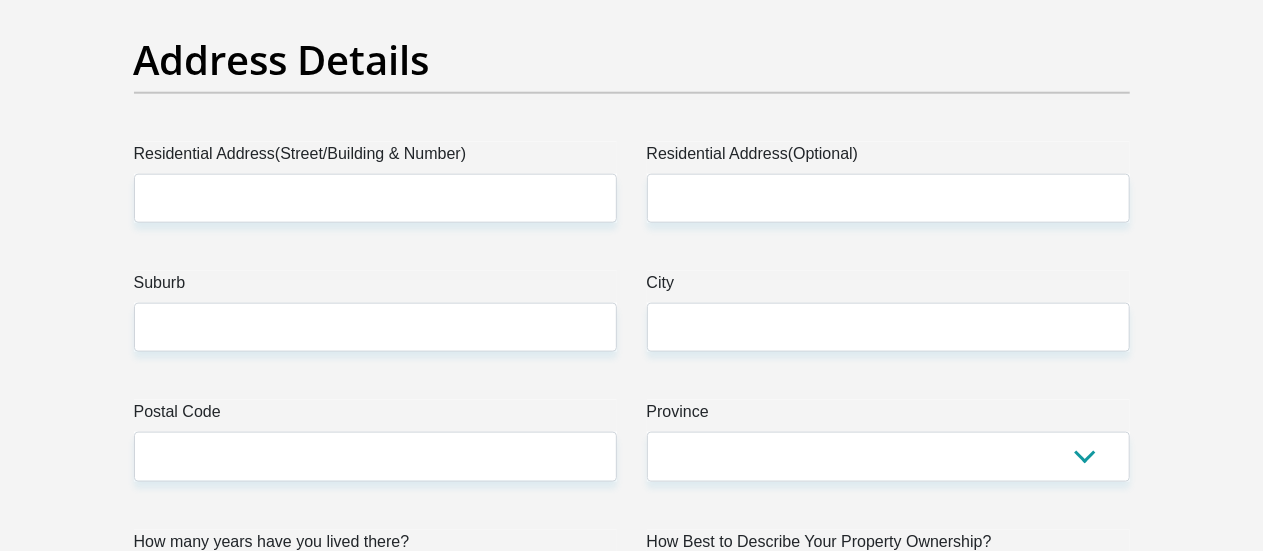 scroll, scrollTop: 1072, scrollLeft: 0, axis: vertical 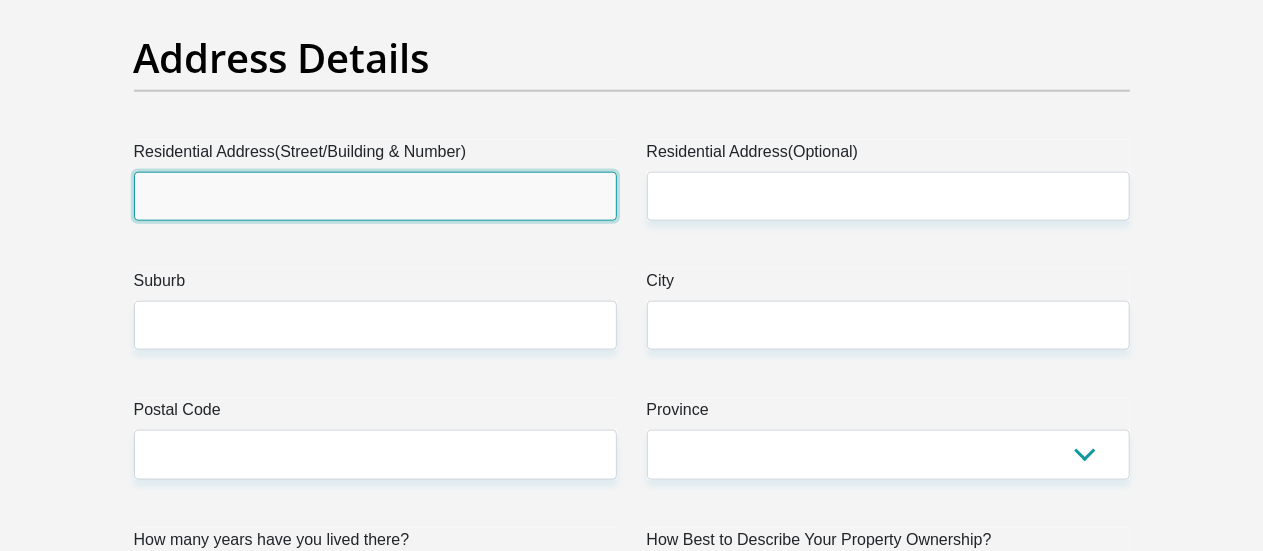 click on "Residential Address(Street/Building & Number)" at bounding box center (375, 196) 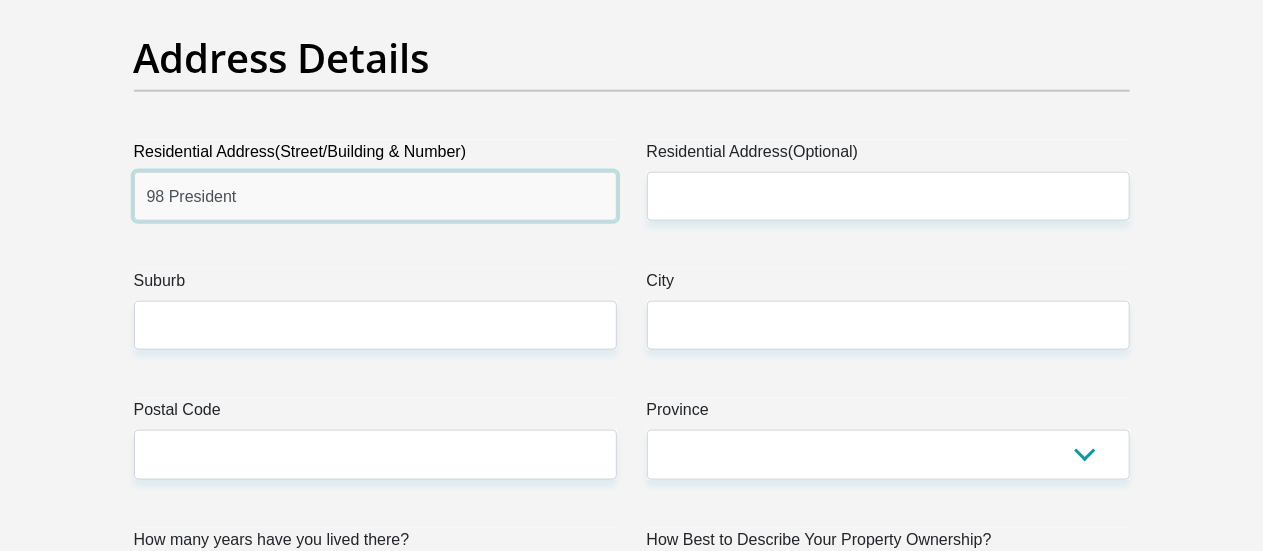 type on "98 President" 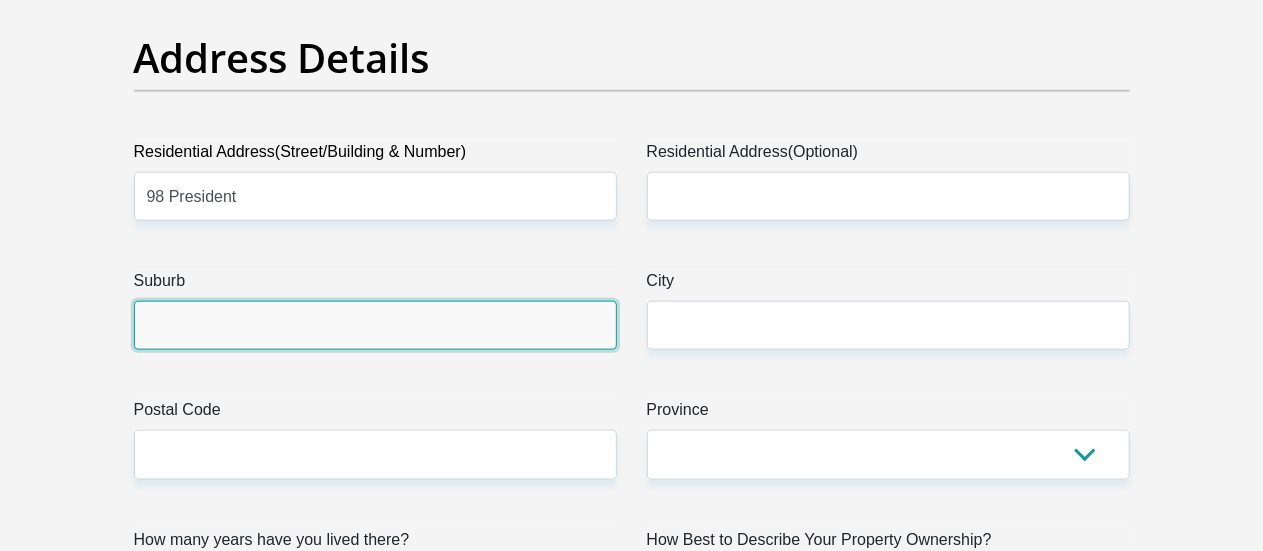 click on "Suburb" at bounding box center [375, 325] 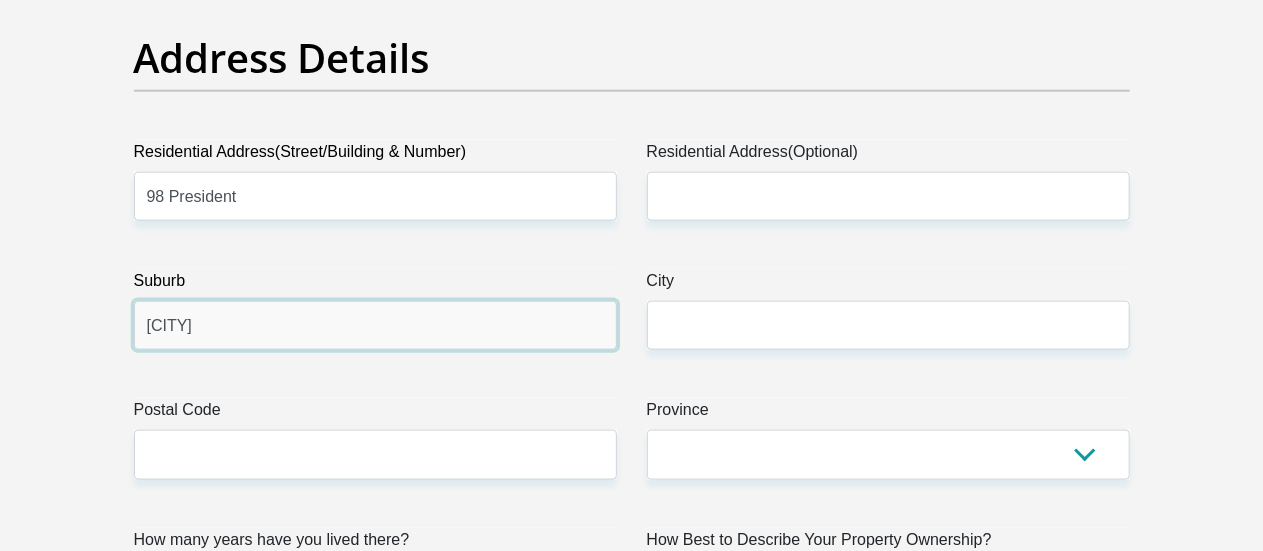type on "Georgetown" 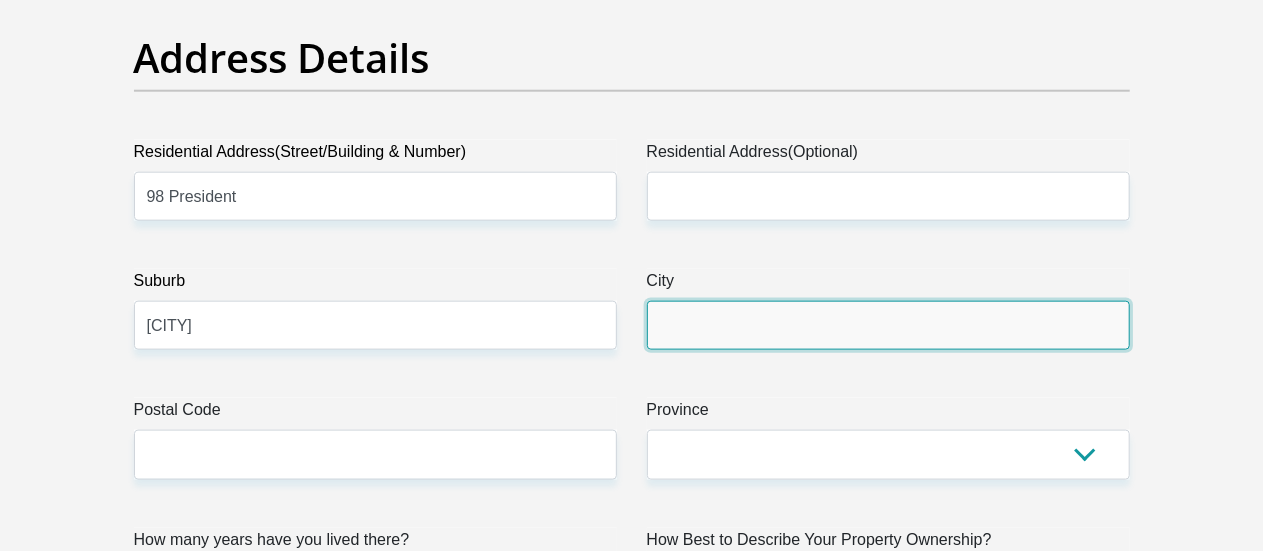click on "City" at bounding box center (888, 325) 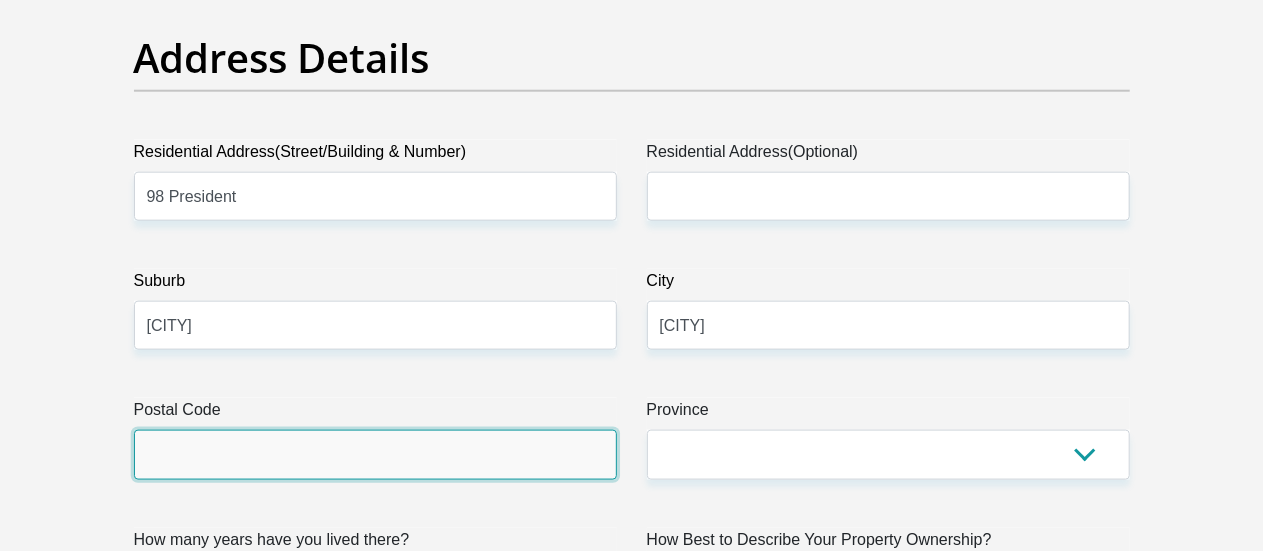 click on "Postal Code" at bounding box center (375, 454) 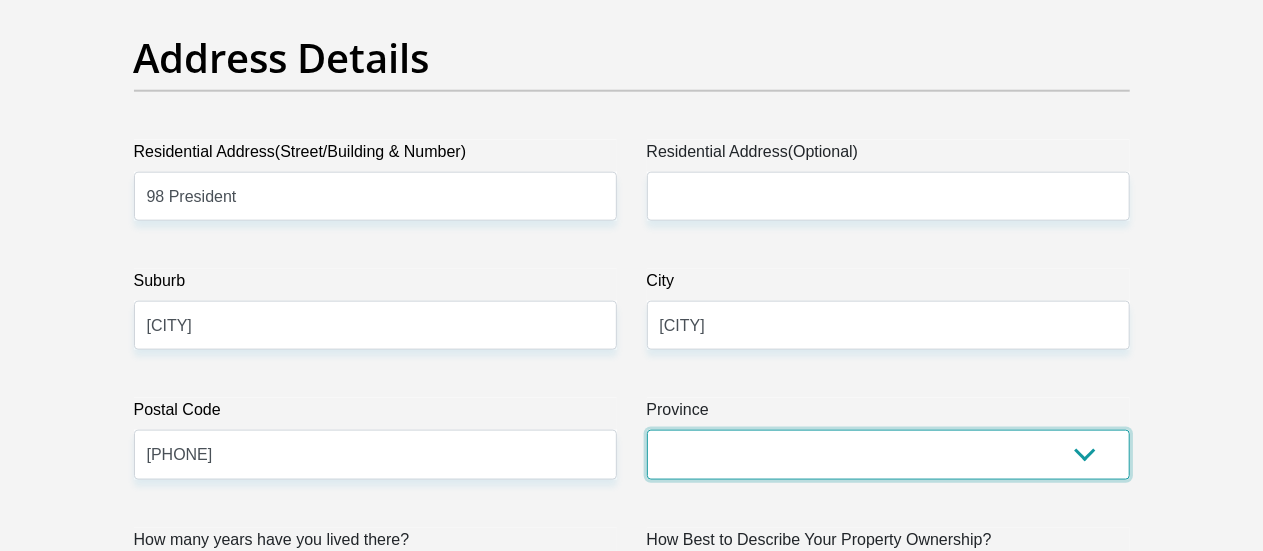 click on "Eastern Cape
Free State
Gauteng
KwaZulu-Natal
Limpopo
Mpumalanga
Northern Cape
North West
Western Cape" at bounding box center [888, 454] 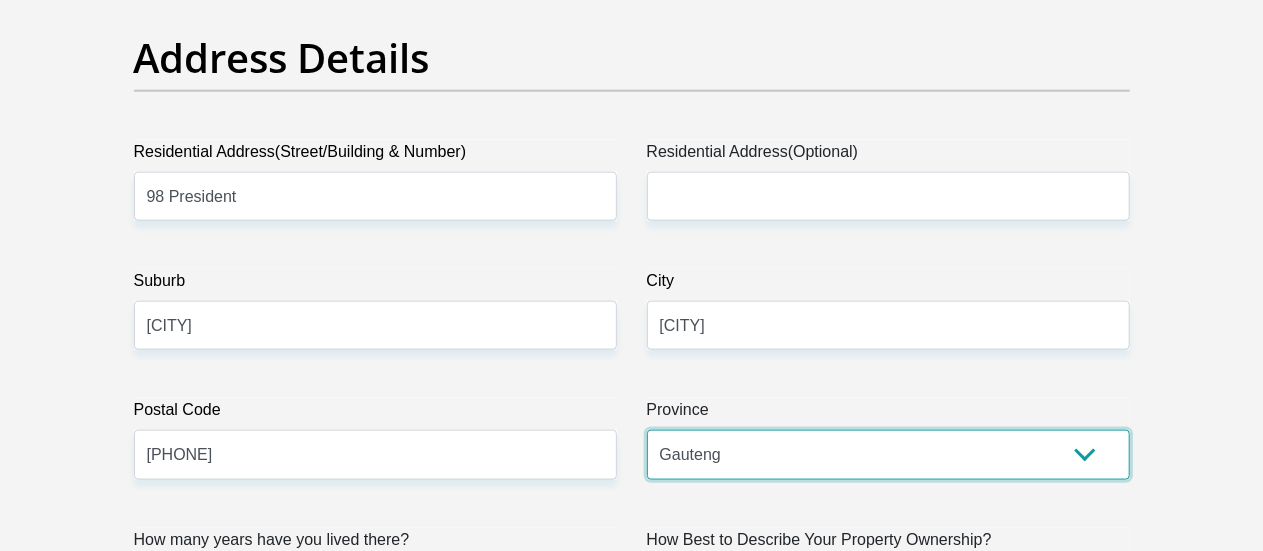 click on "Eastern Cape
Free State
Gauteng
KwaZulu-Natal
Limpopo
Mpumalanga
Northern Cape
North West
Western Cape" at bounding box center (888, 454) 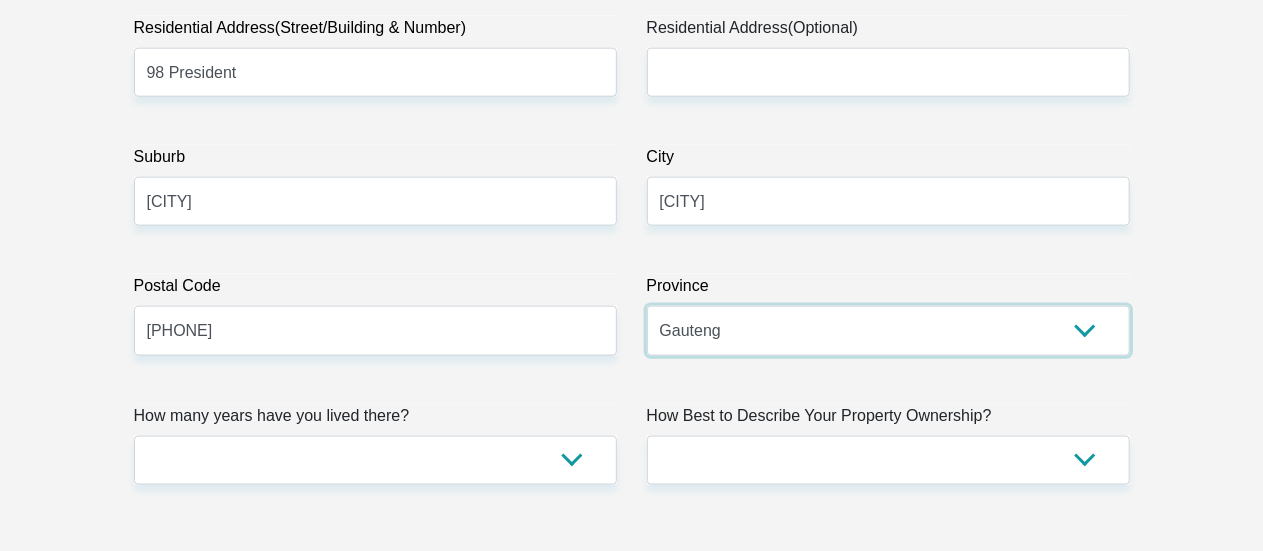scroll, scrollTop: 1286, scrollLeft: 0, axis: vertical 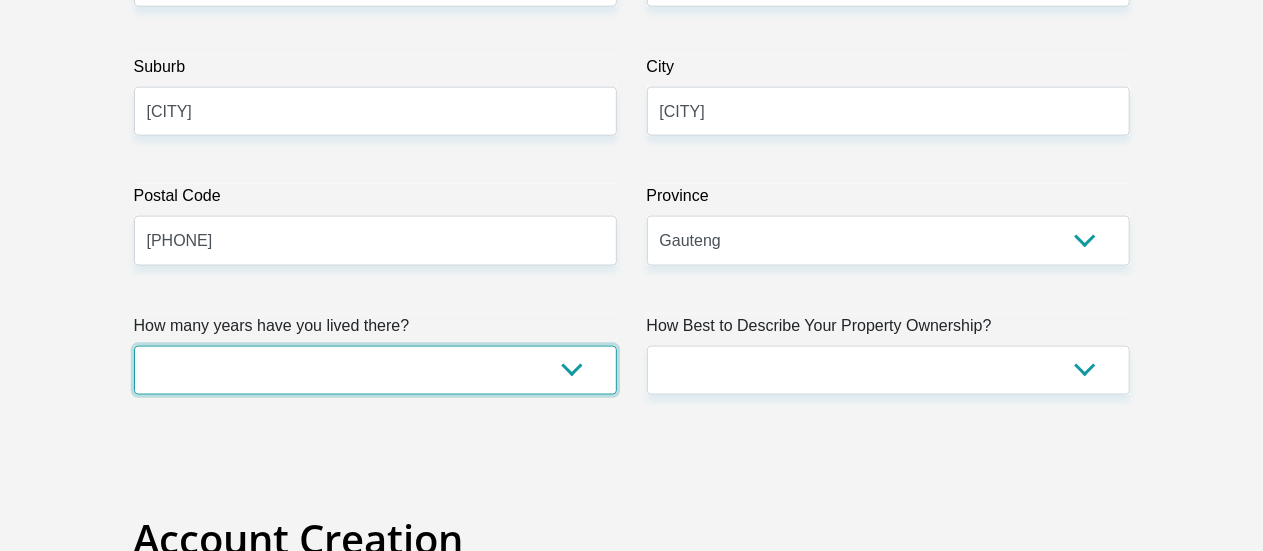 click on "less than 1 year
1-3 years
3-5 years
5+ years" at bounding box center (375, 370) 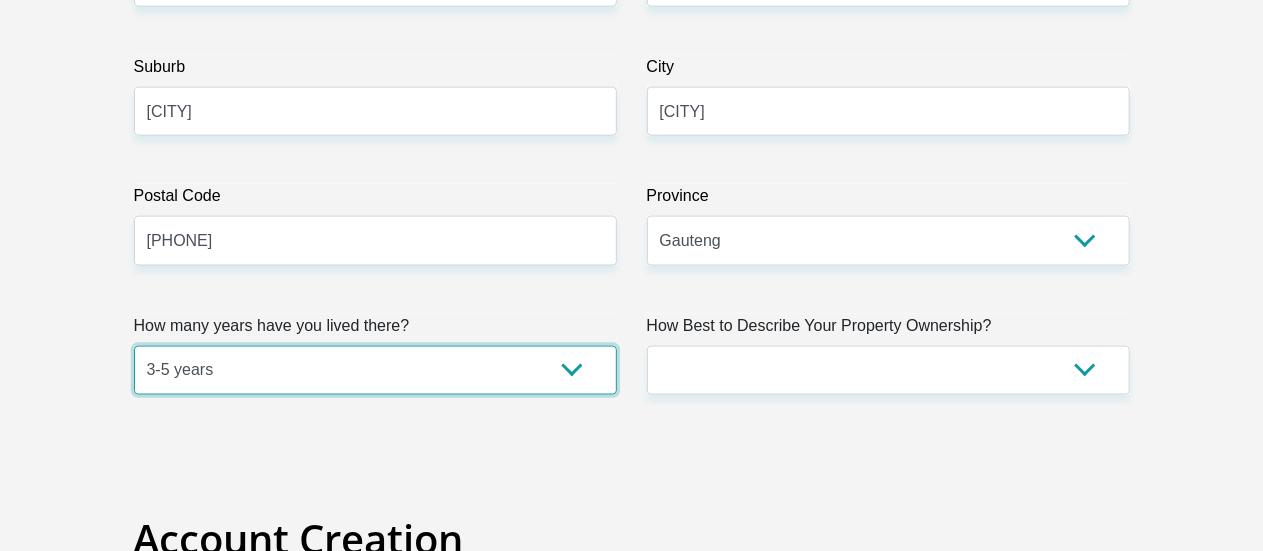 click on "less than 1 year
1-3 years
3-5 years
5+ years" at bounding box center (375, 370) 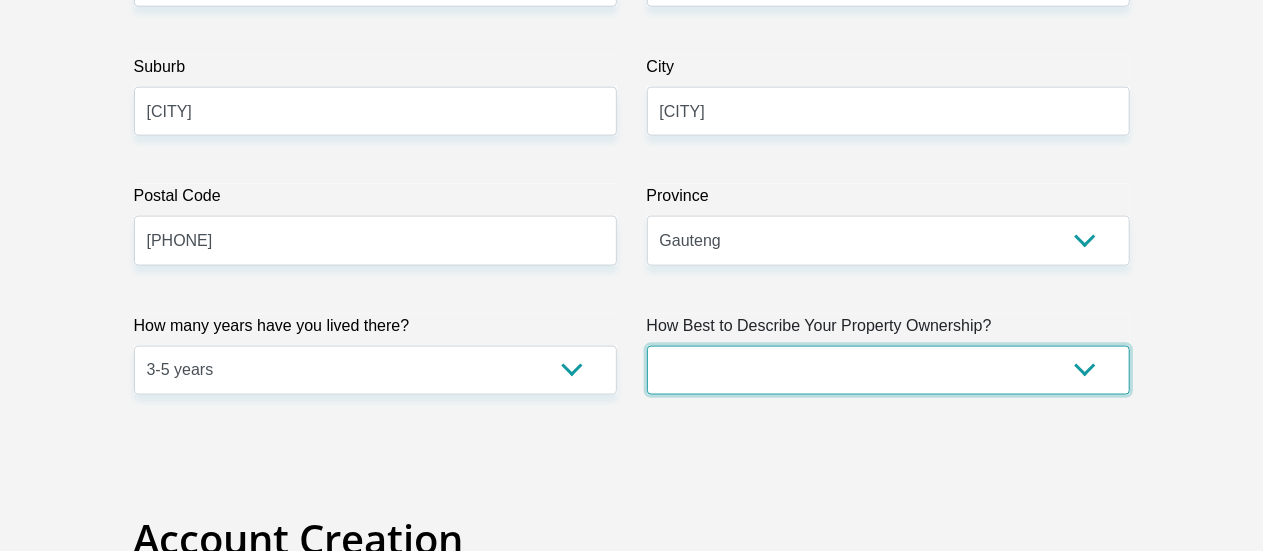 click on "Owned
Rented
Family Owned
Company Dwelling" at bounding box center (888, 370) 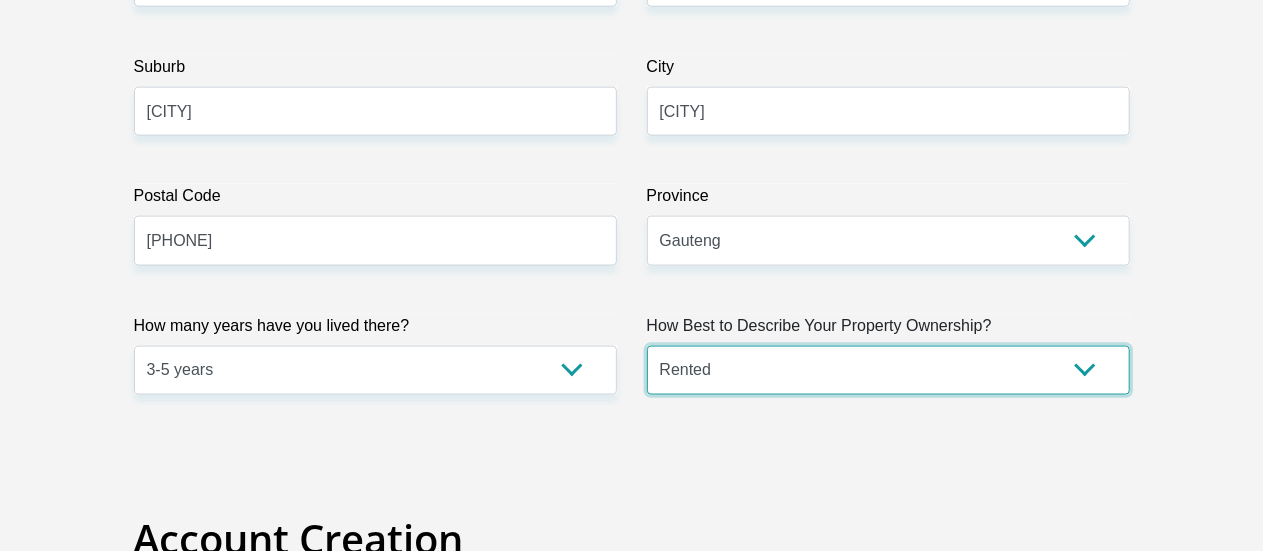click on "Owned
Rented
Family Owned
Company Dwelling" at bounding box center [888, 370] 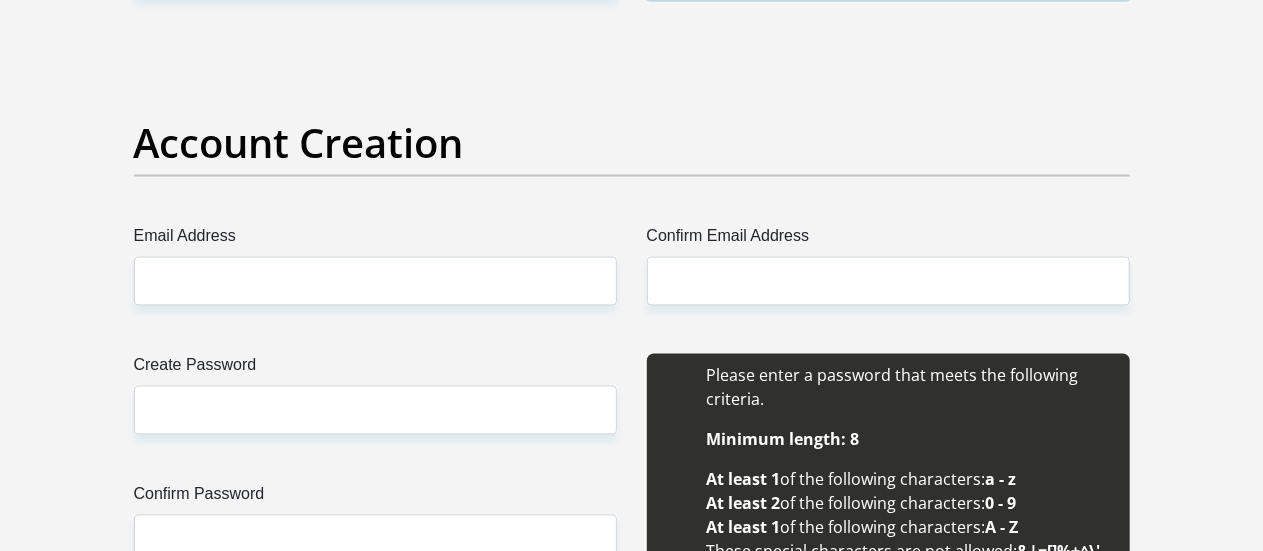 scroll, scrollTop: 1679, scrollLeft: 0, axis: vertical 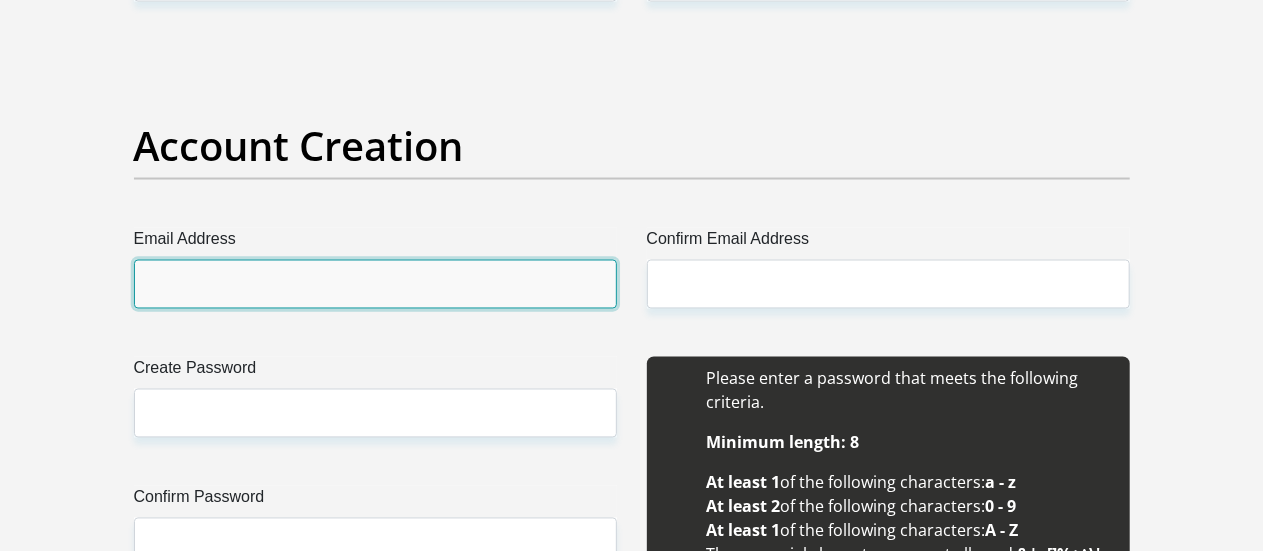 click on "Email Address" at bounding box center [375, 284] 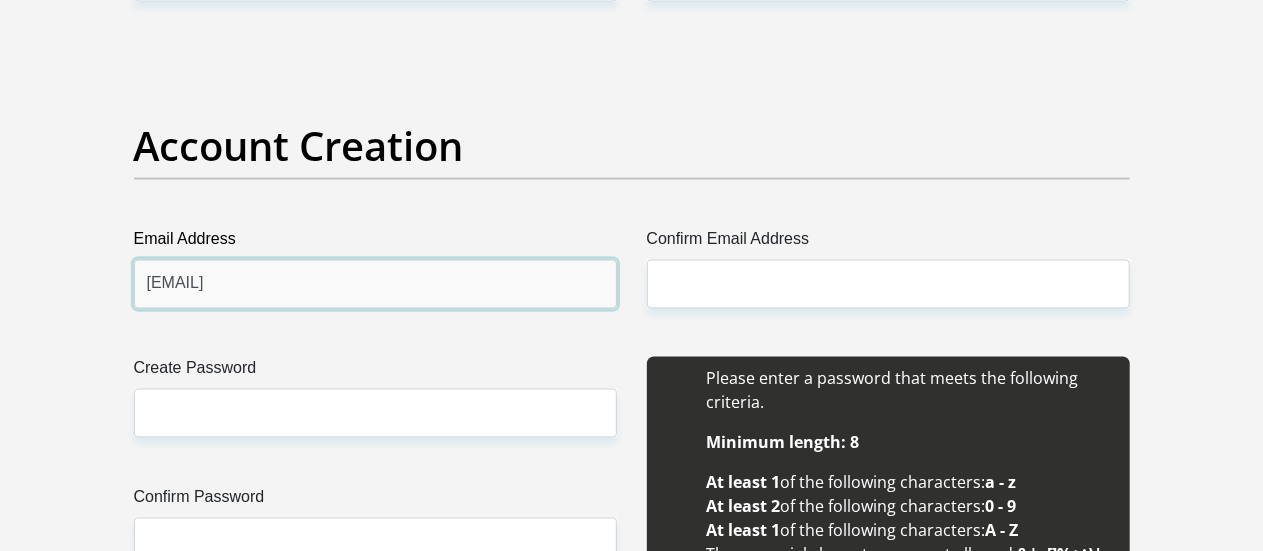type on "lesibanaoscarledwaba@gmail.com" 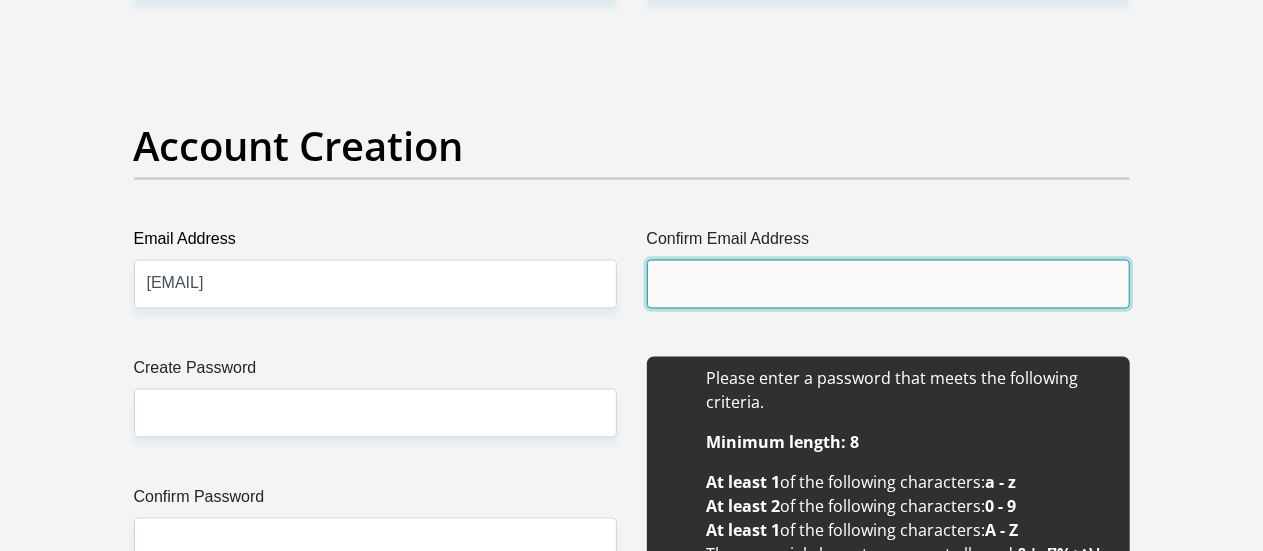 click on "Confirm Email Address" at bounding box center [888, 284] 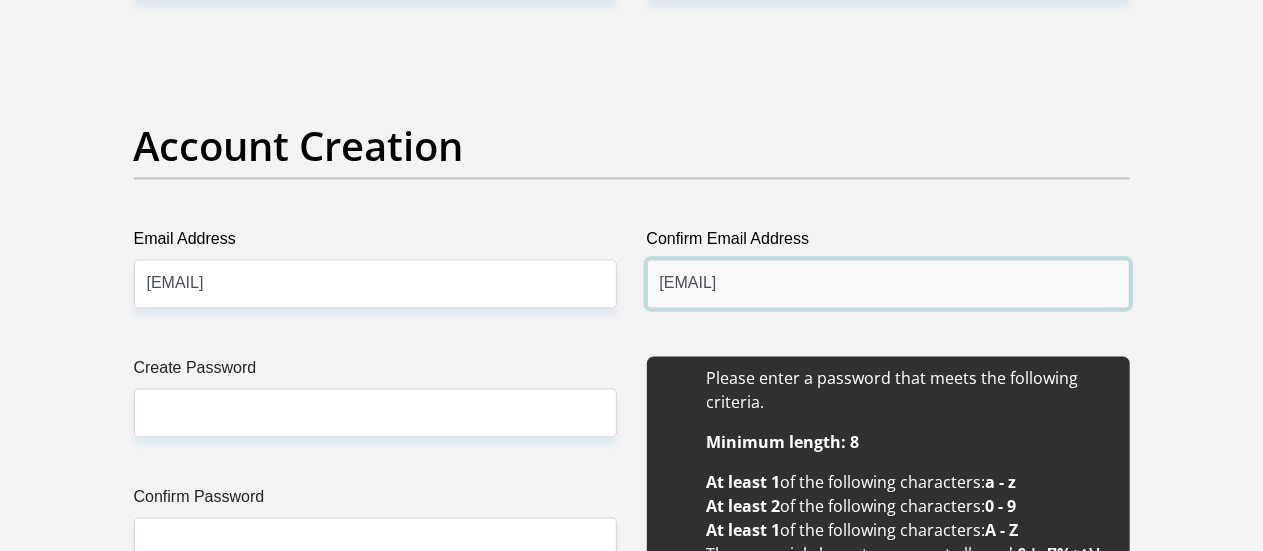 type on "lesibanaoscarledwaba@gmail.com" 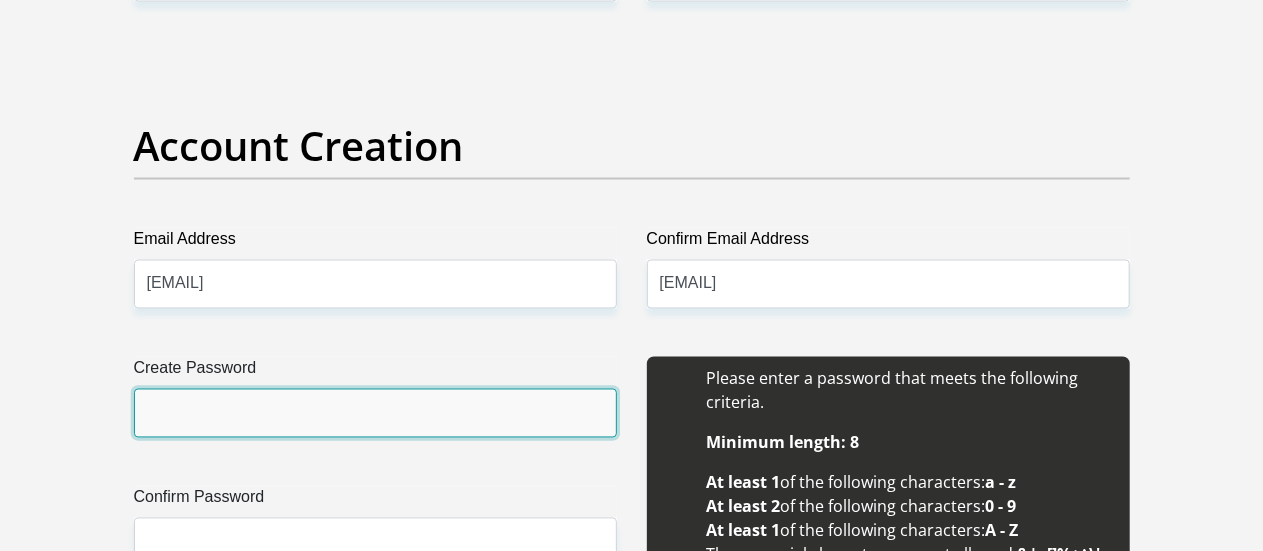 click on "Create Password" at bounding box center [375, 413] 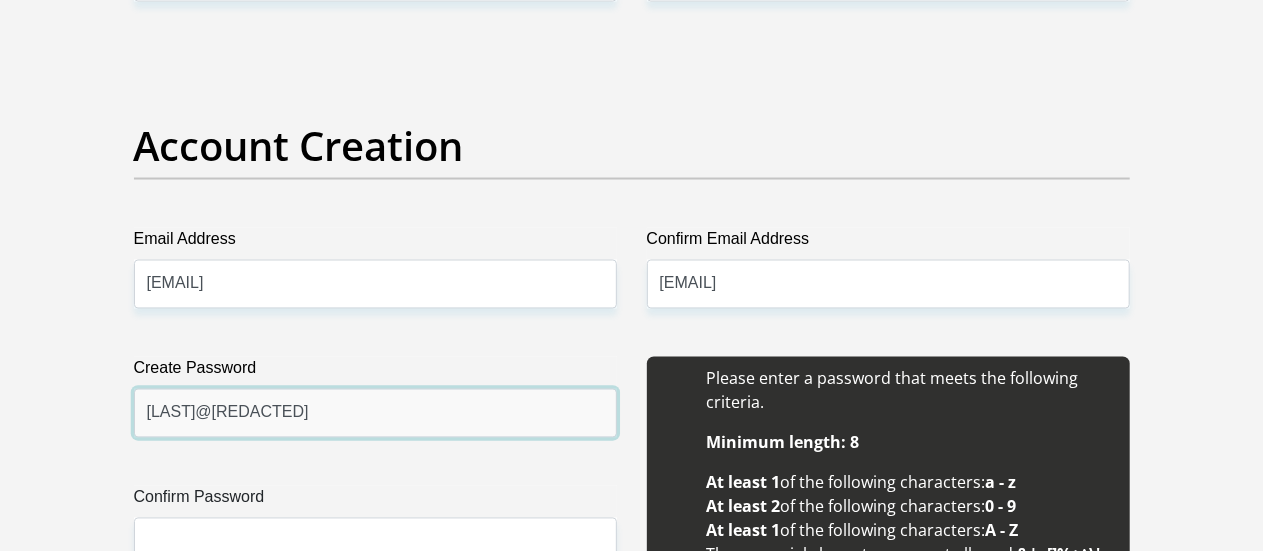 type on "Oscar@333" 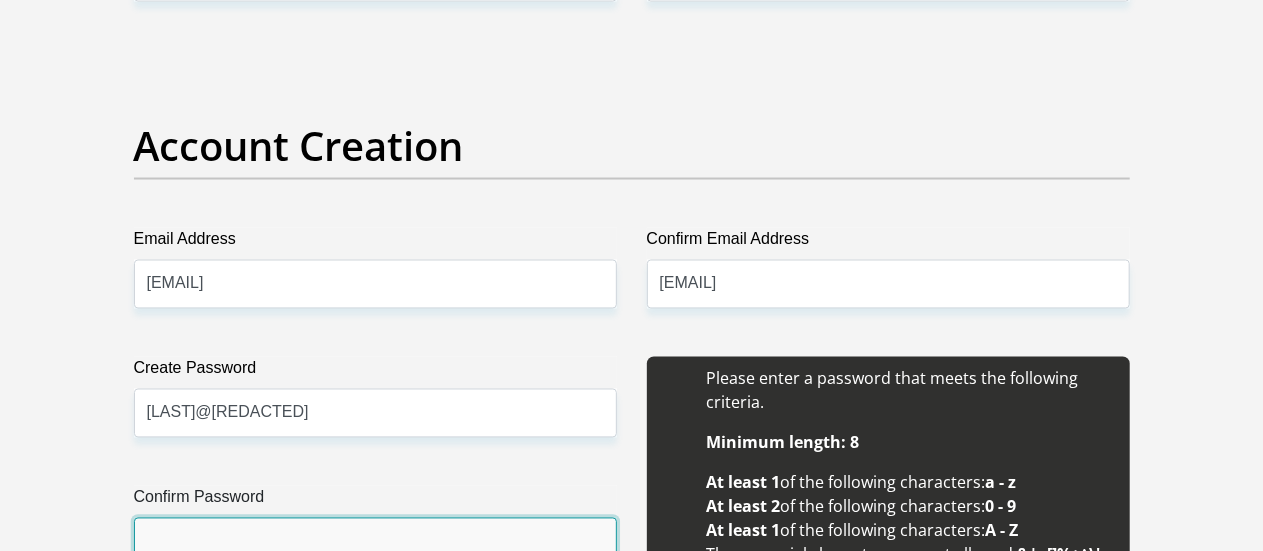 click on "Confirm Password" at bounding box center (375, 542) 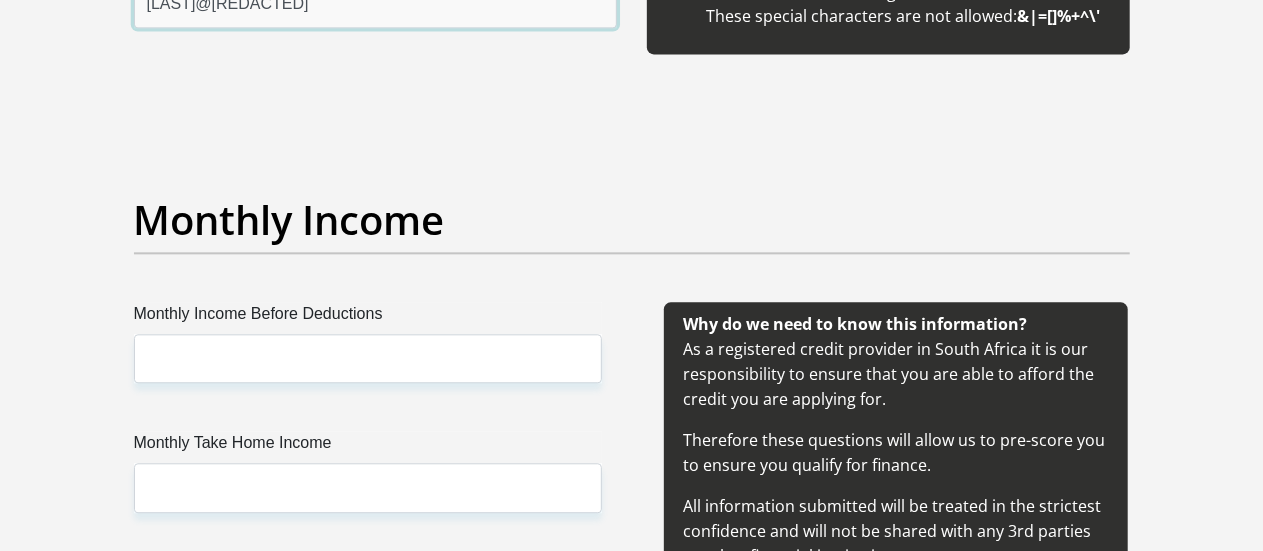scroll, scrollTop: 2290, scrollLeft: 0, axis: vertical 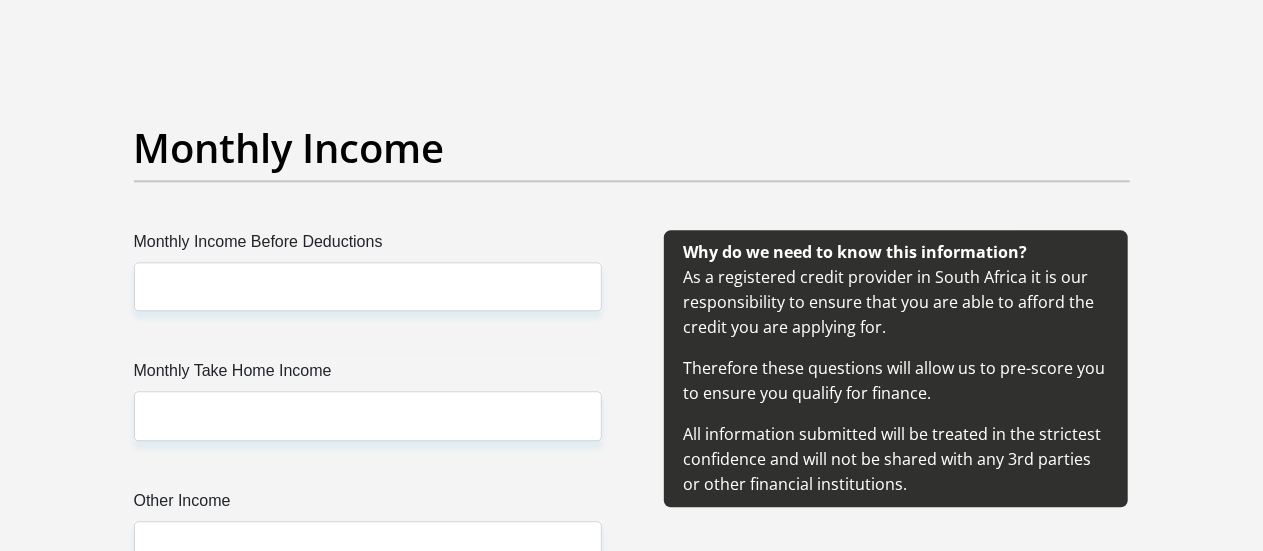 type on "Oscar@333" 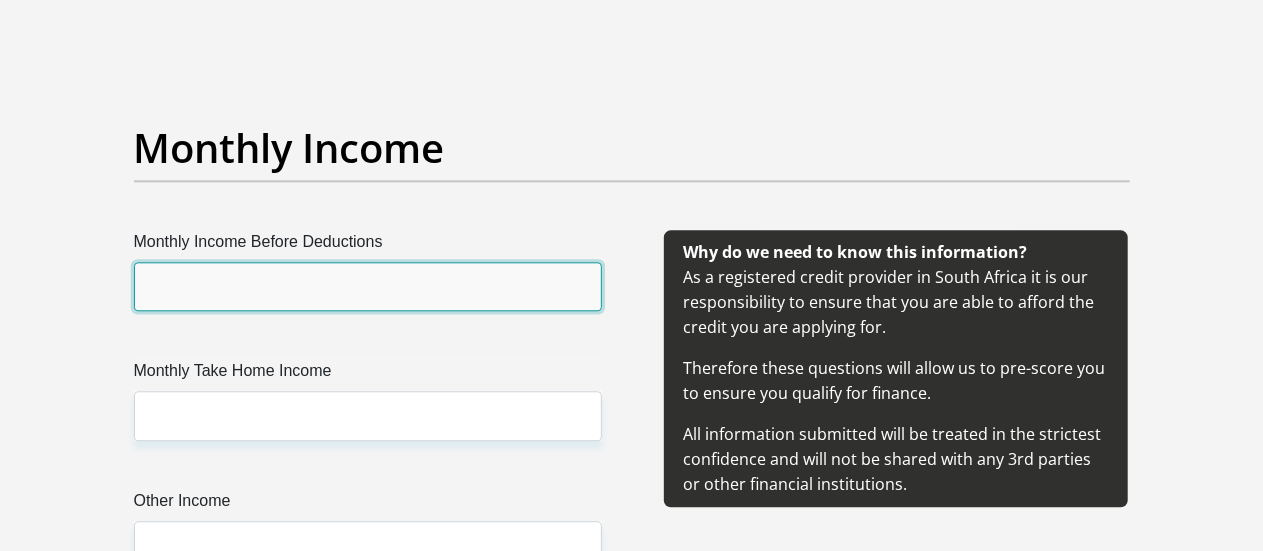 click on "Monthly Income Before Deductions" at bounding box center (368, 286) 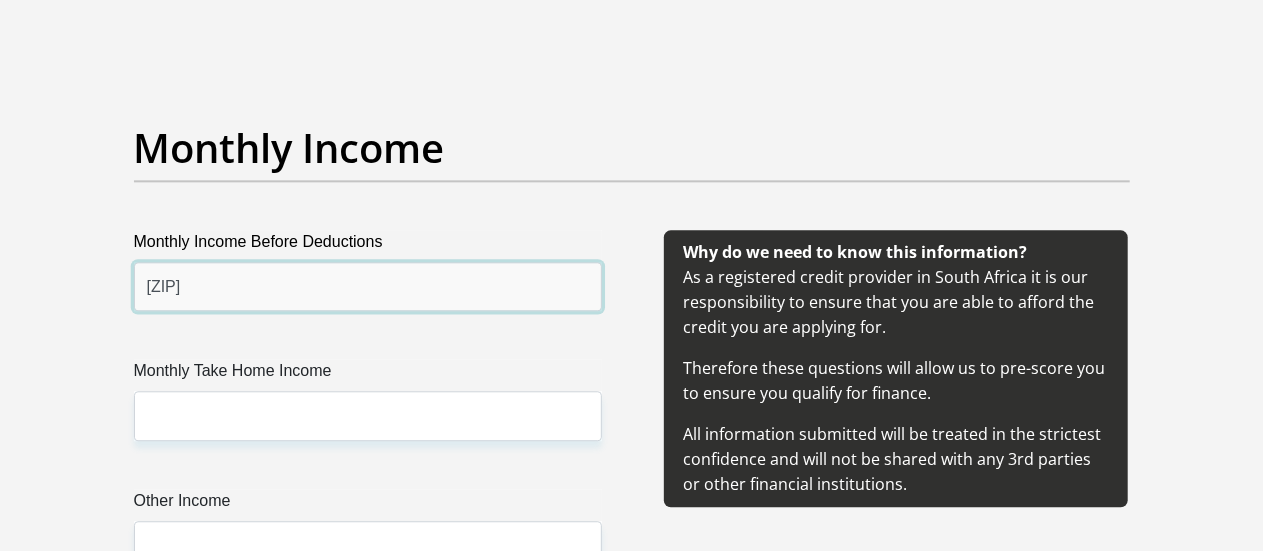 type on "30000" 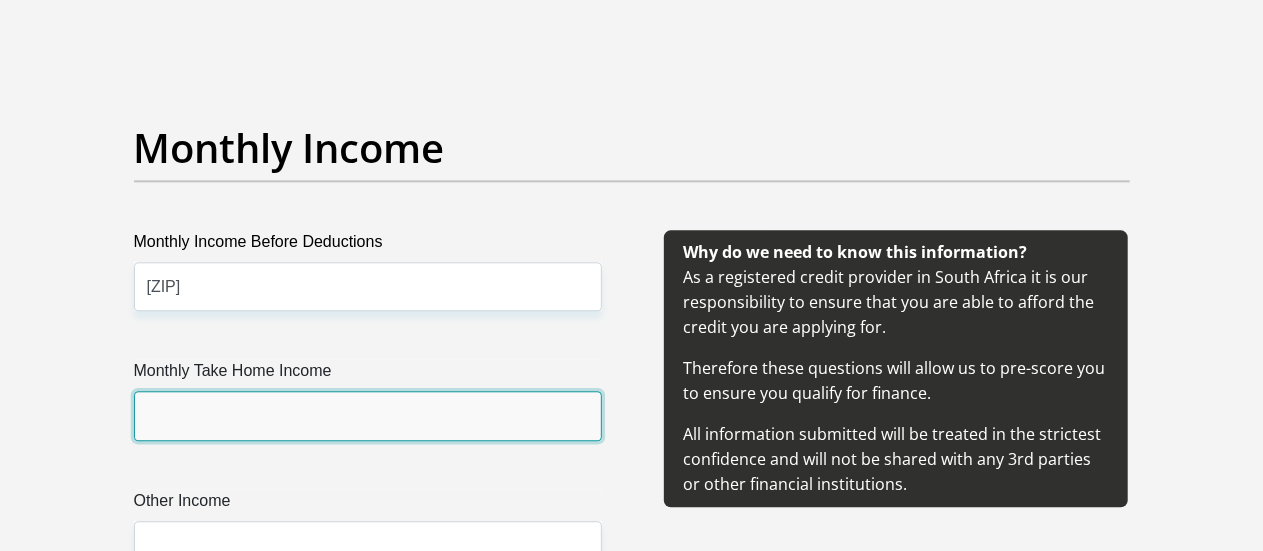 click on "Monthly Take Home Income" at bounding box center (368, 415) 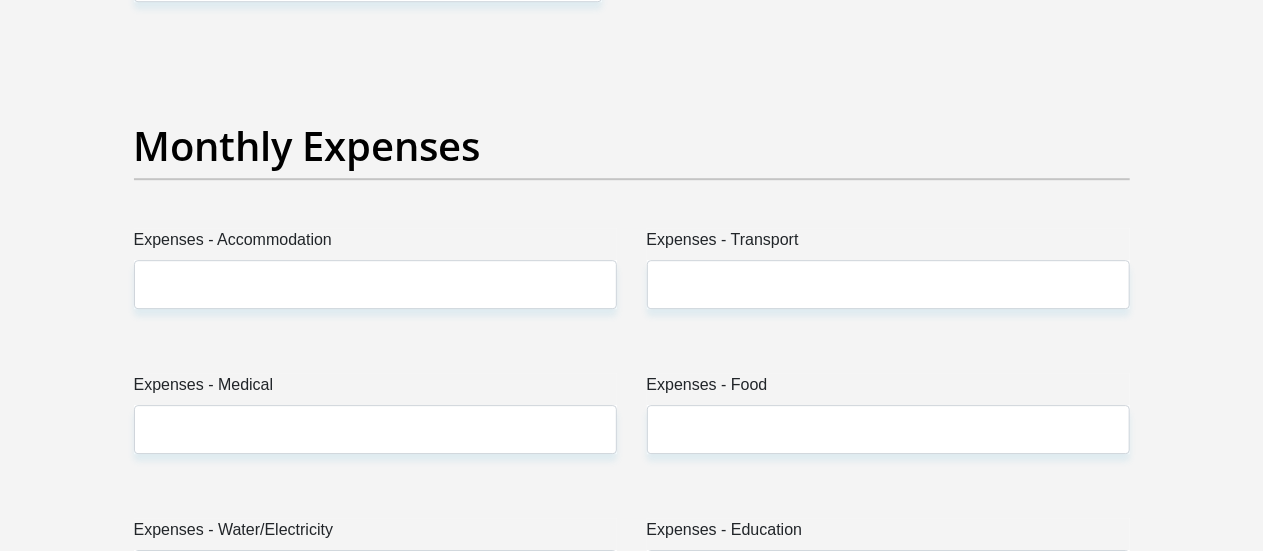 scroll, scrollTop: 2860, scrollLeft: 0, axis: vertical 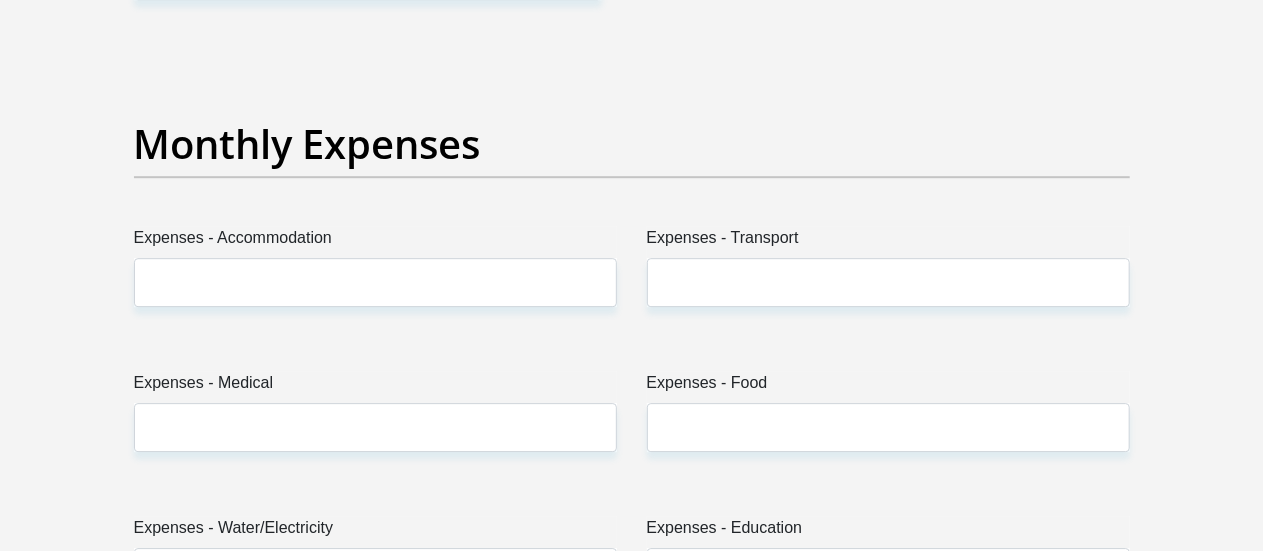 type on "24900" 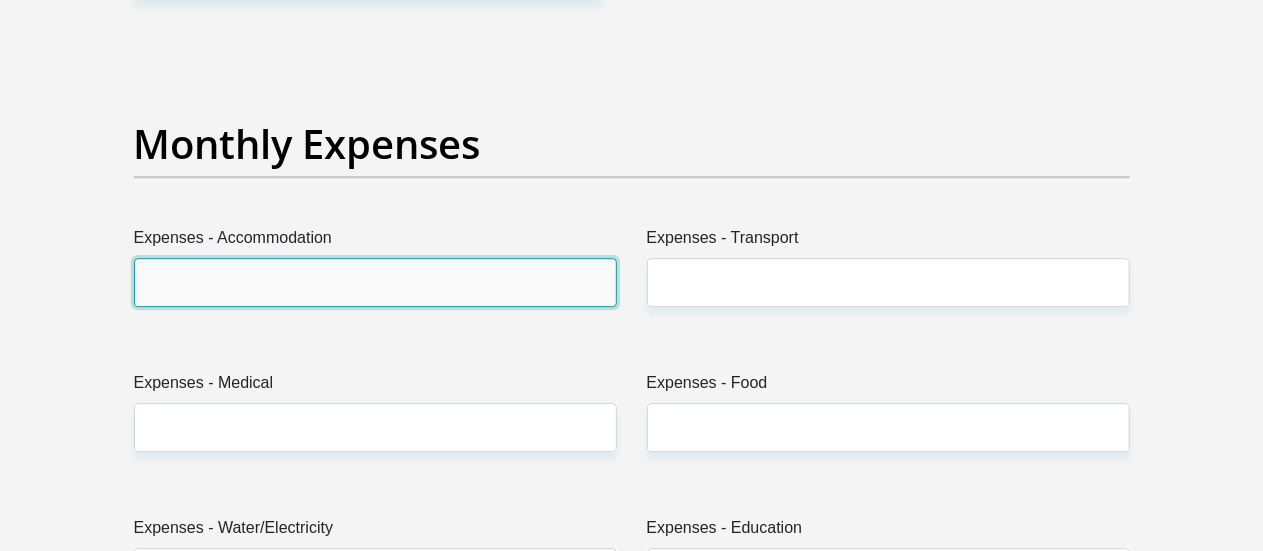 click on "Expenses - Accommodation" at bounding box center [375, 282] 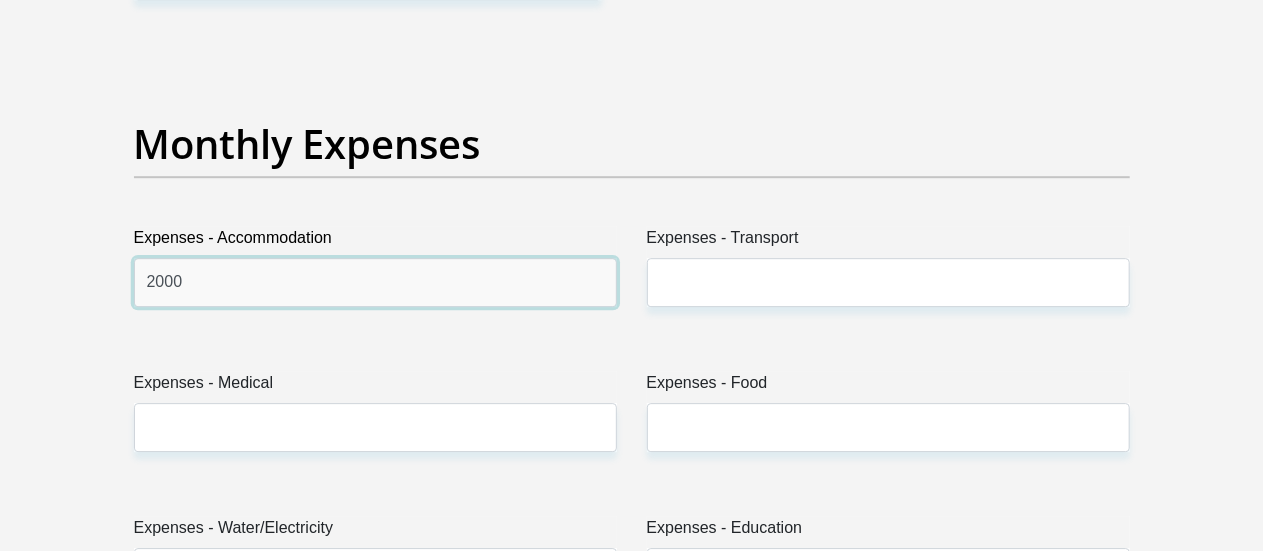 type on "2000" 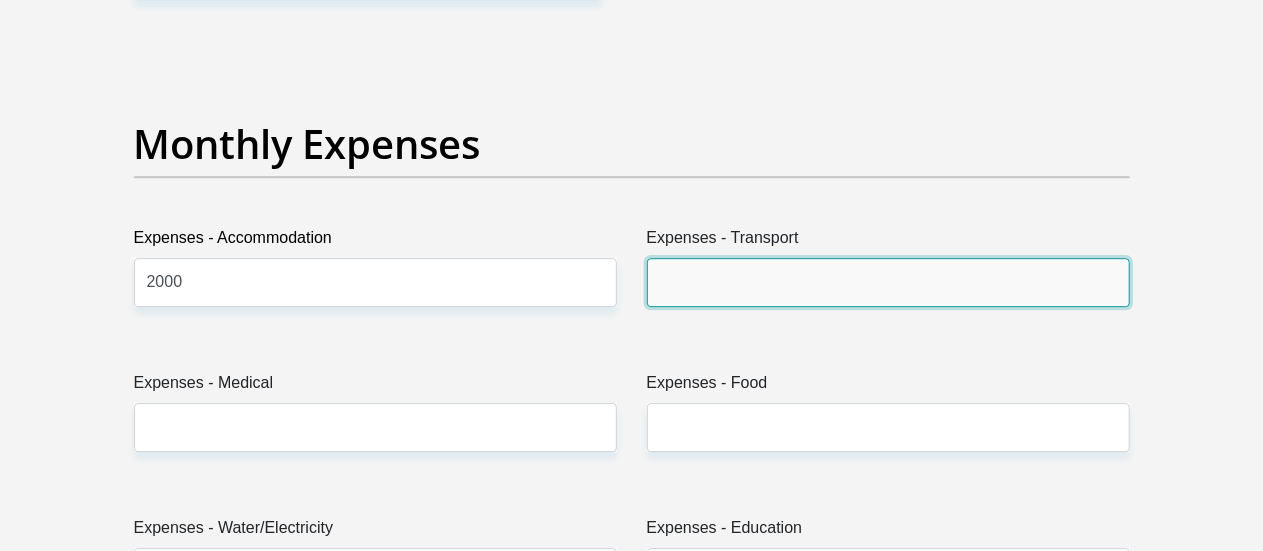 click on "Expenses - Transport" at bounding box center [888, 282] 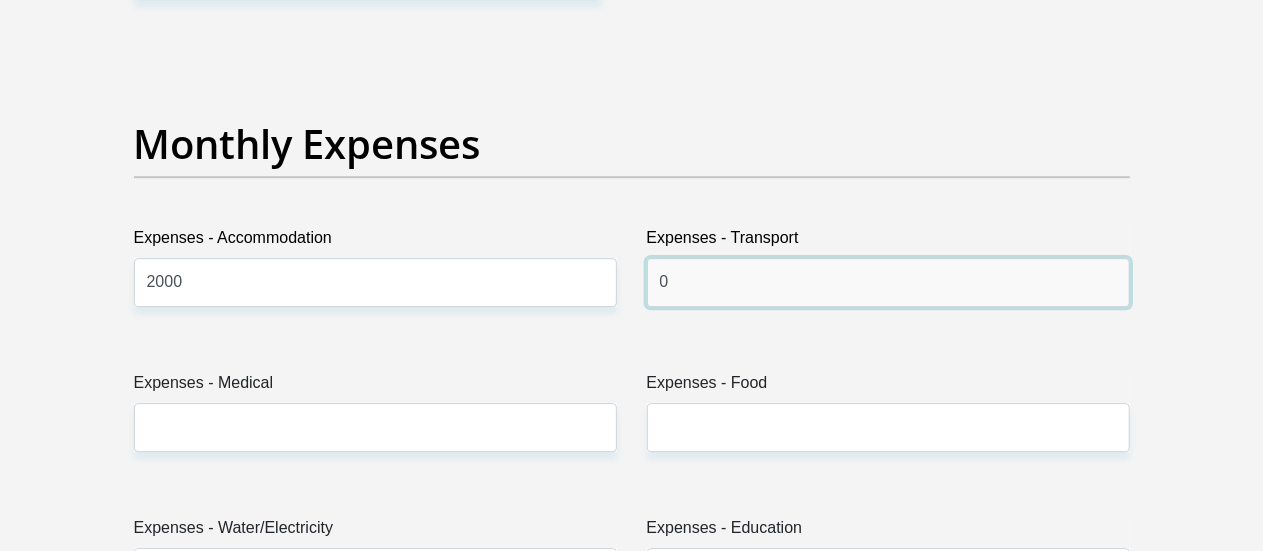 type on "0" 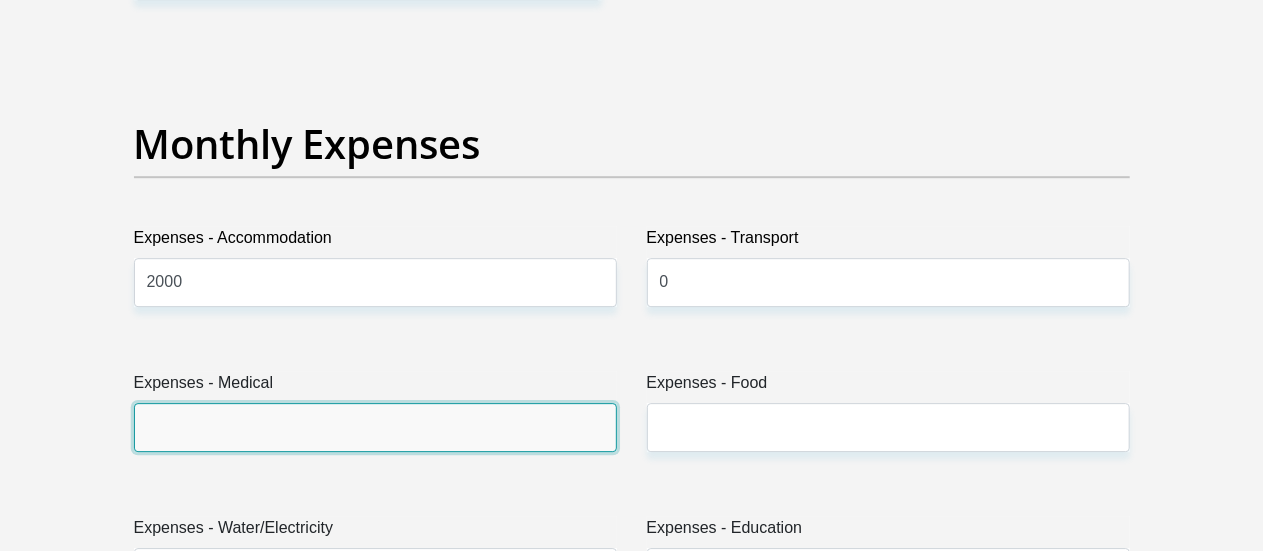 click on "Expenses - Medical" at bounding box center (375, 427) 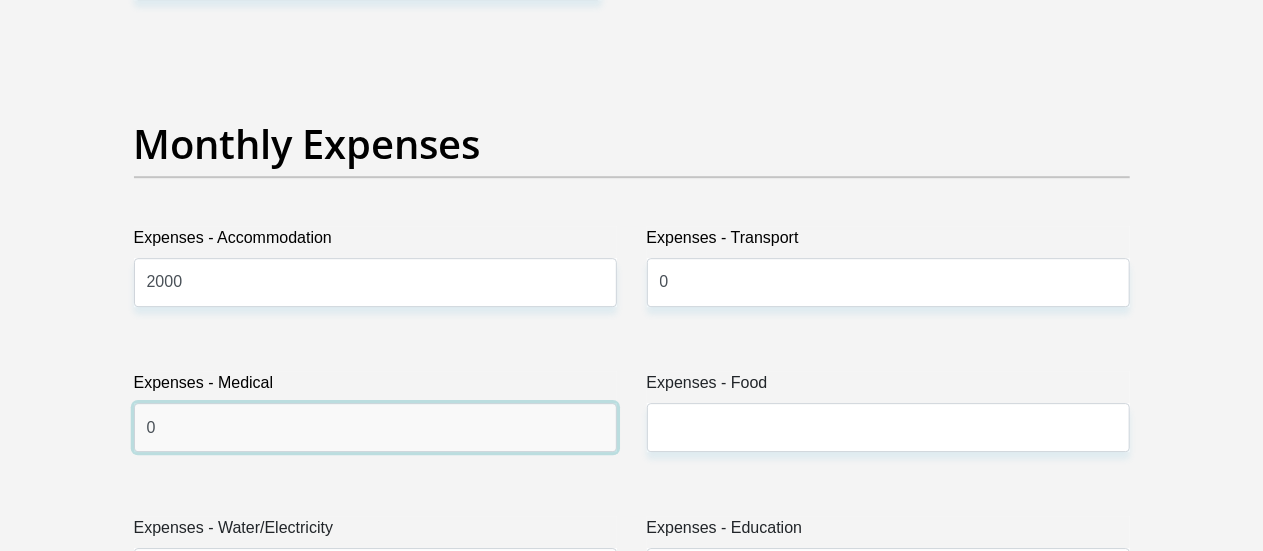 type on "0" 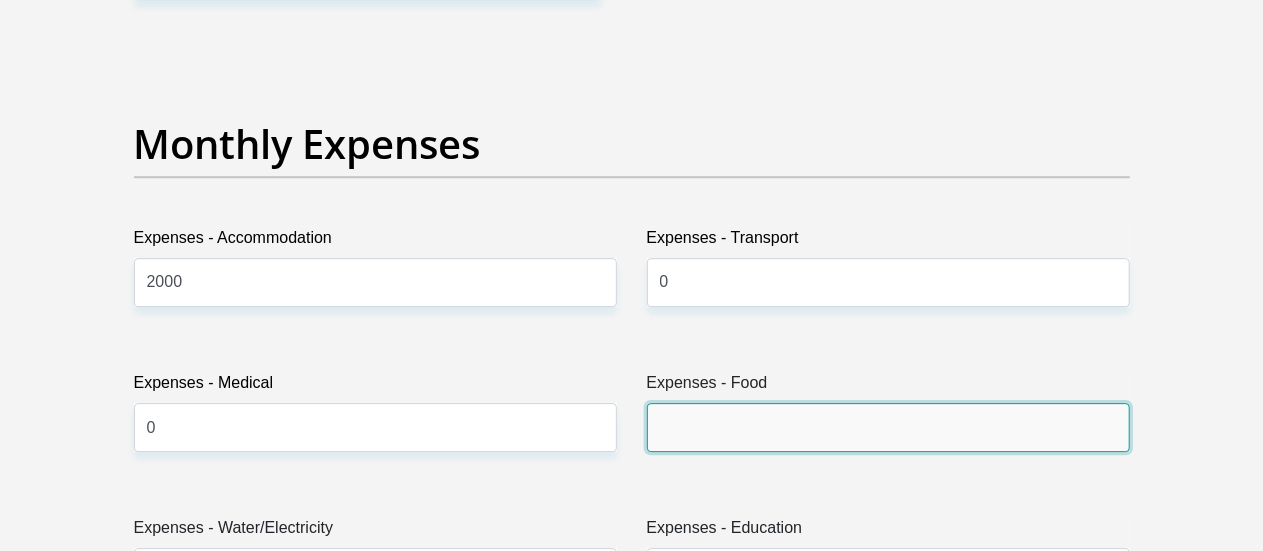click on "Expenses - Food" at bounding box center [888, 427] 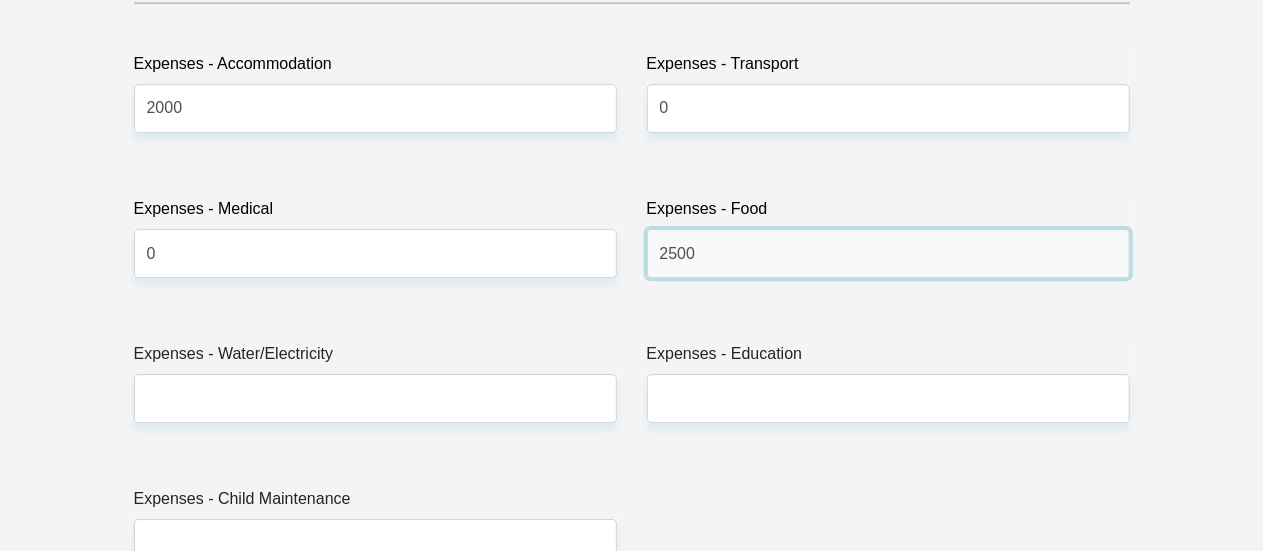 scroll, scrollTop: 3042, scrollLeft: 0, axis: vertical 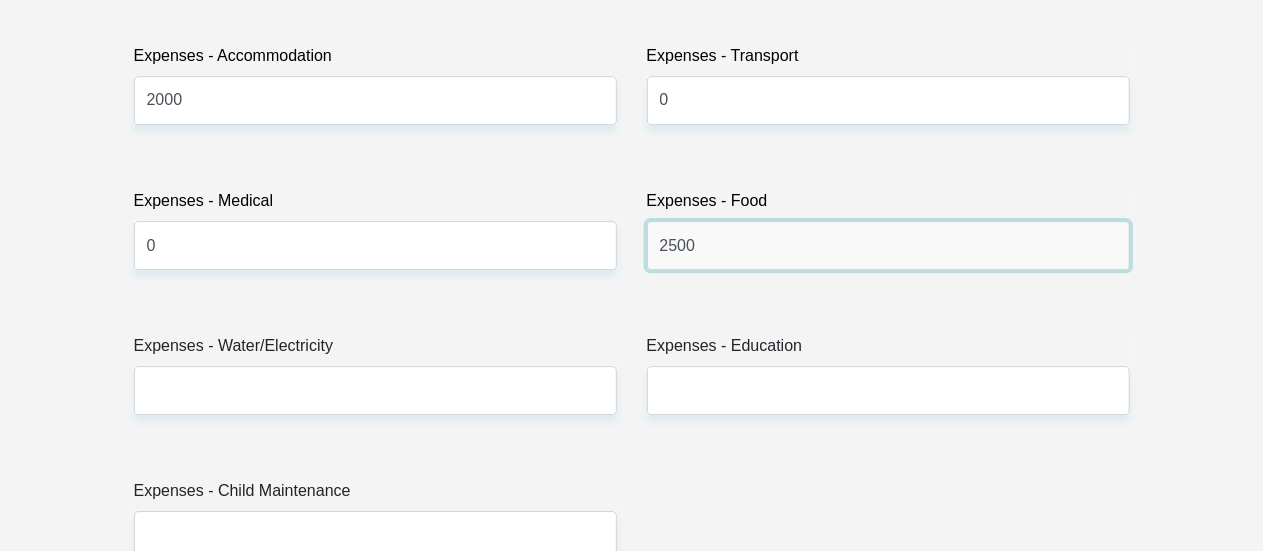 type on "2500" 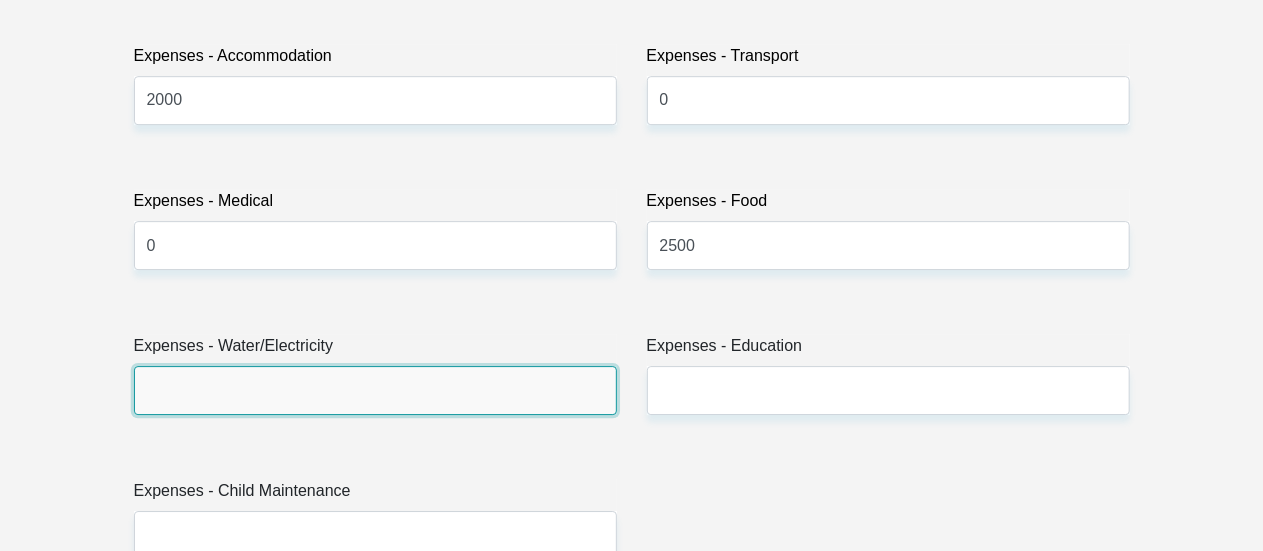 click on "Expenses - Water/Electricity" at bounding box center [375, 390] 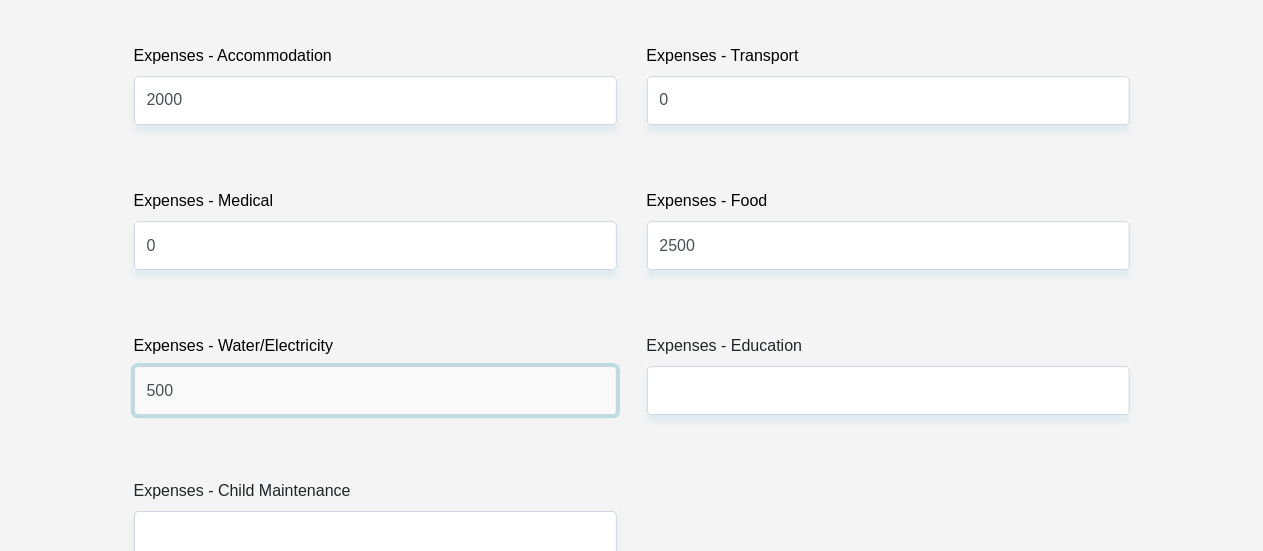type on "500" 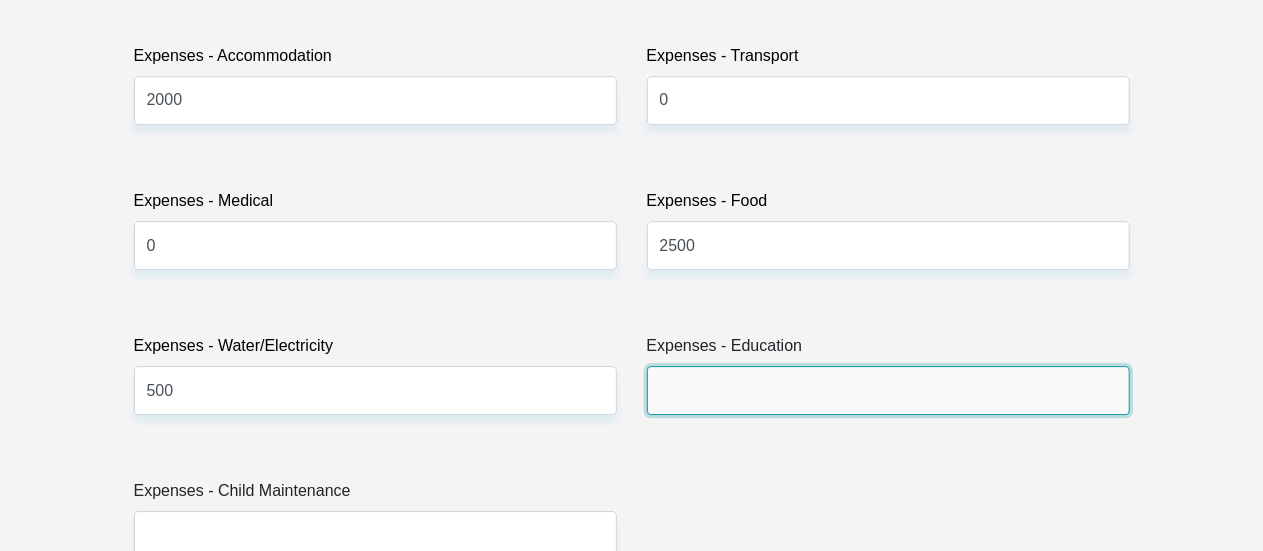 click on "Expenses - Education" at bounding box center (888, 390) 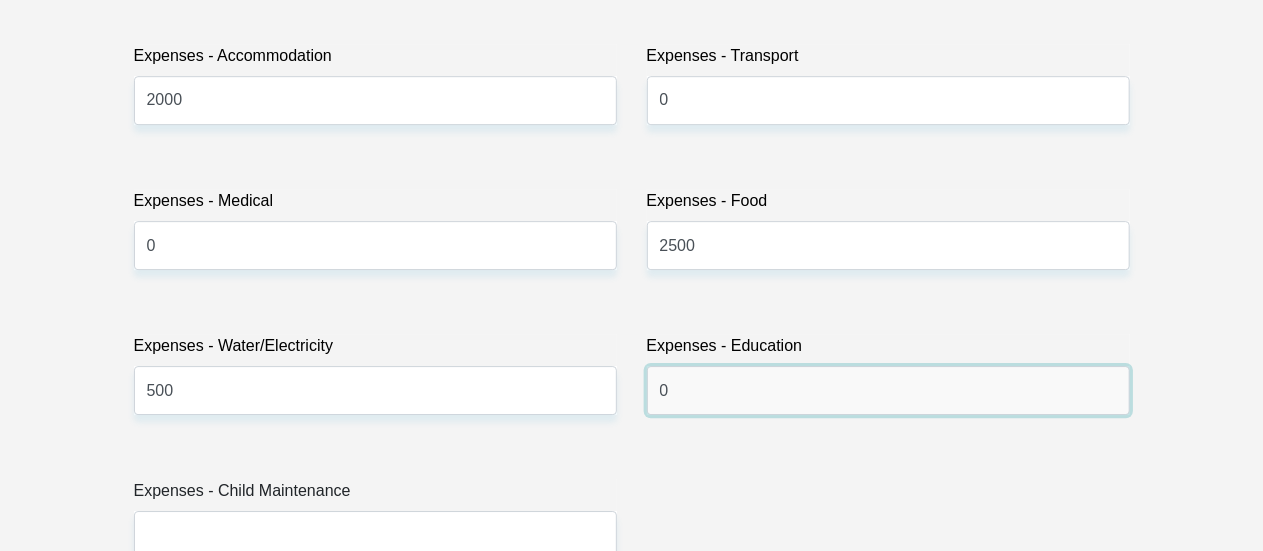 type on "0" 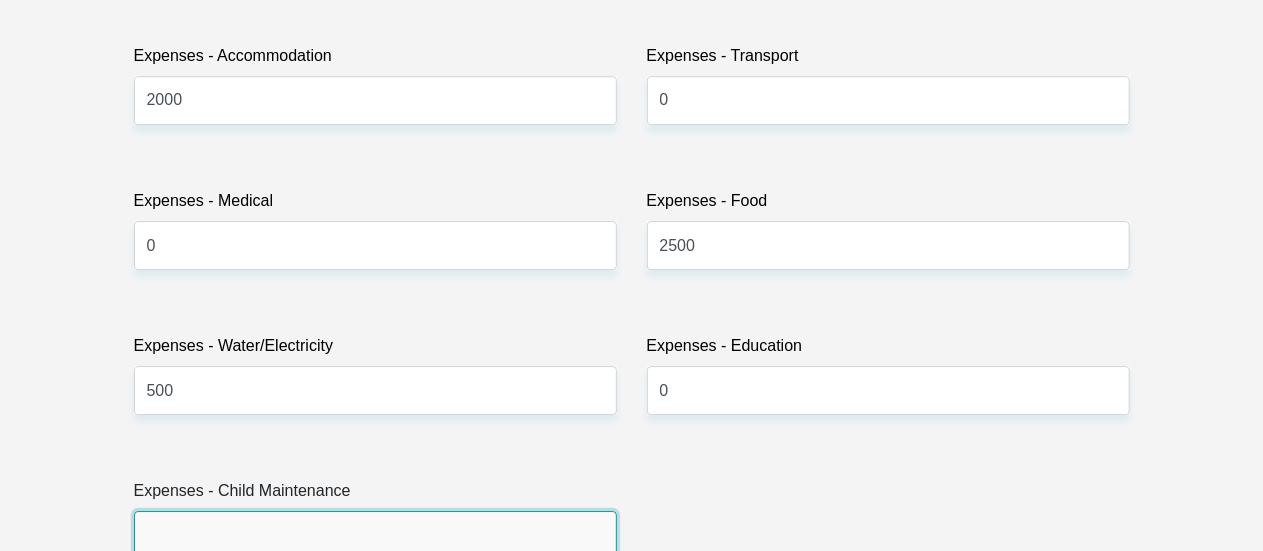 click on "Expenses - Child Maintenance" at bounding box center (375, 535) 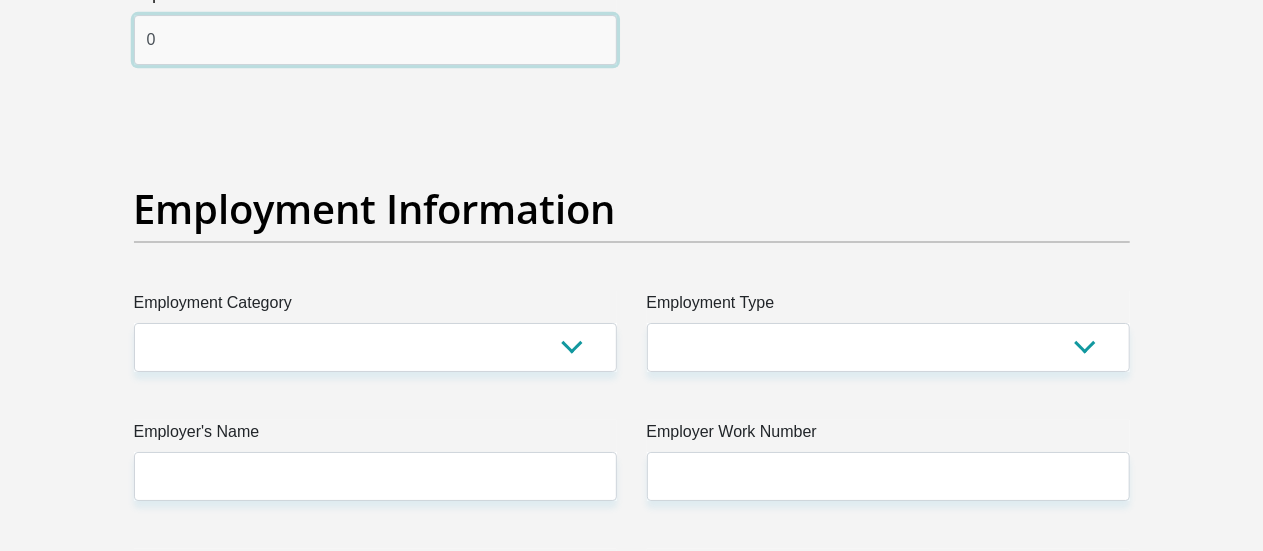 scroll, scrollTop: 3542, scrollLeft: 0, axis: vertical 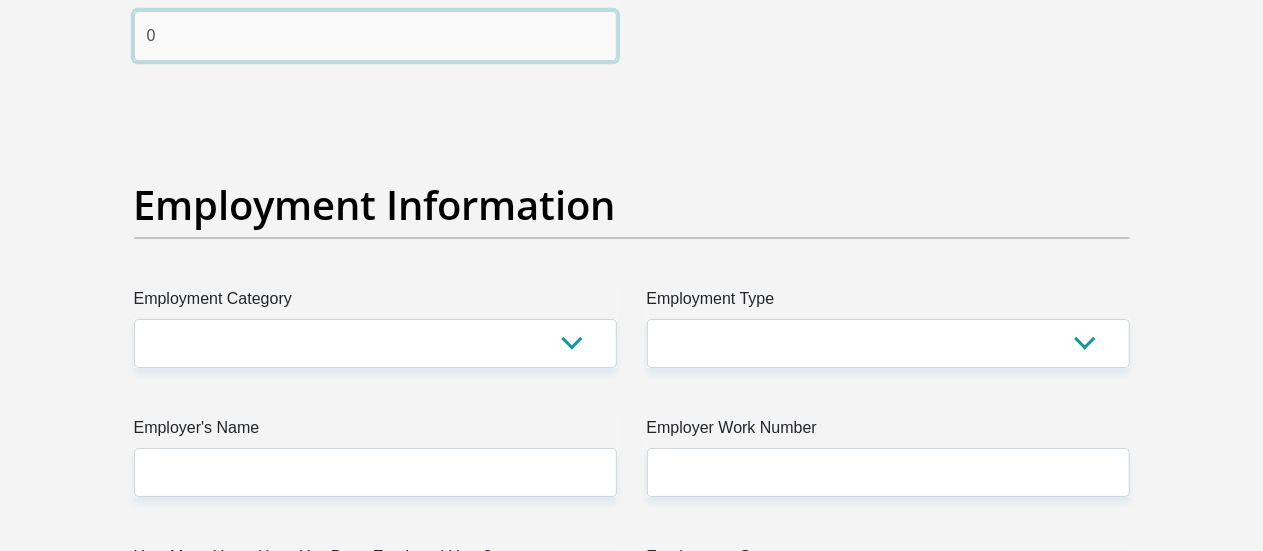 type on "0" 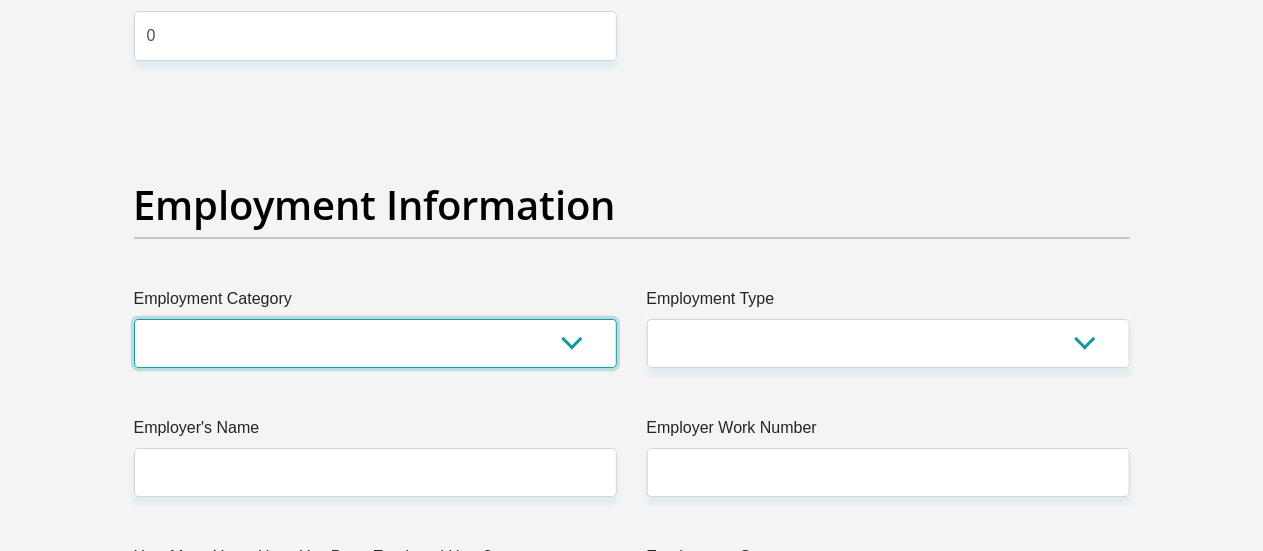 click on "AGRICULTURE
ALCOHOL & TOBACCO
CONSTRUCTION MATERIALS
METALLURGY
EQUIPMENT FOR RENEWABLE ENERGY
SPECIALIZED CONTRACTORS
CAR
GAMING (INCL. INTERNET
OTHER WHOLESALE
UNLICENSED PHARMACEUTICALS
CURRENCY EXCHANGE HOUSES
OTHER FINANCIAL INSTITUTIONS & INSURANCE
REAL ESTATE AGENTS
OIL & GAS
OTHER MATERIALS (E.G. IRON ORE)
PRECIOUS STONES & PRECIOUS METALS
POLITICAL ORGANIZATIONS
RELIGIOUS ORGANIZATIONS(NOT SECTS)
ACTI. HAVING BUSINESS DEAL WITH PUBLIC ADMINISTRATION
LAUNDROMATS" at bounding box center [375, 343] 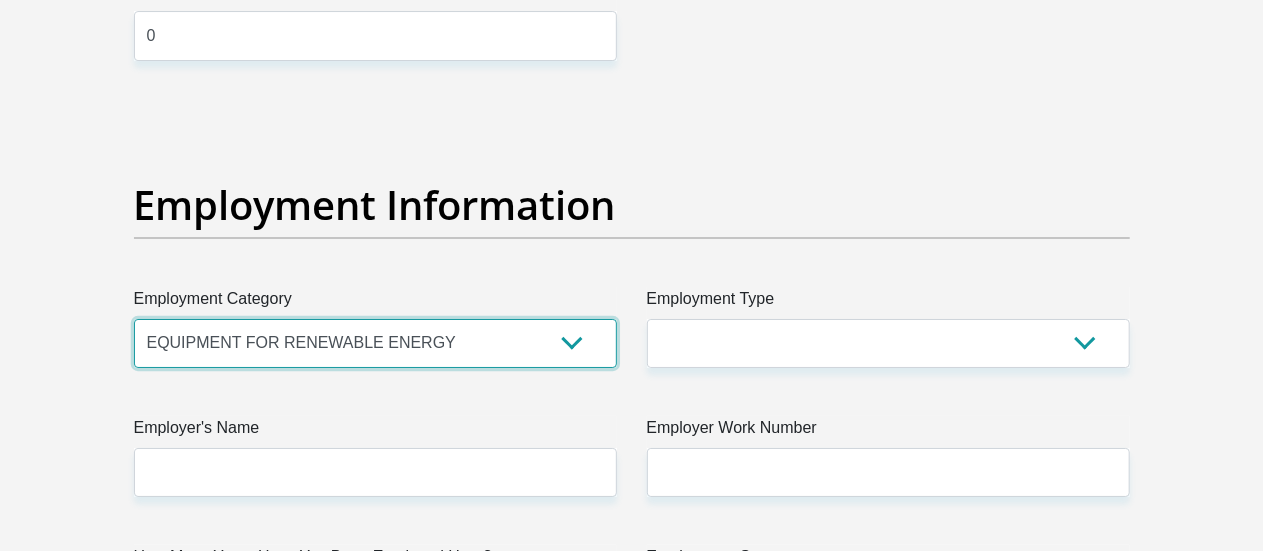 click on "AGRICULTURE
ALCOHOL & TOBACCO
CONSTRUCTION MATERIALS
METALLURGY
EQUIPMENT FOR RENEWABLE ENERGY
SPECIALIZED CONTRACTORS
CAR
GAMING (INCL. INTERNET
OTHER WHOLESALE
UNLICENSED PHARMACEUTICALS
CURRENCY EXCHANGE HOUSES
OTHER FINANCIAL INSTITUTIONS & INSURANCE
REAL ESTATE AGENTS
OIL & GAS
OTHER MATERIALS (E.G. IRON ORE)
PRECIOUS STONES & PRECIOUS METALS
POLITICAL ORGANIZATIONS
RELIGIOUS ORGANIZATIONS(NOT SECTS)
ACTI. HAVING BUSINESS DEAL WITH PUBLIC ADMINISTRATION
LAUNDROMATS" at bounding box center [375, 343] 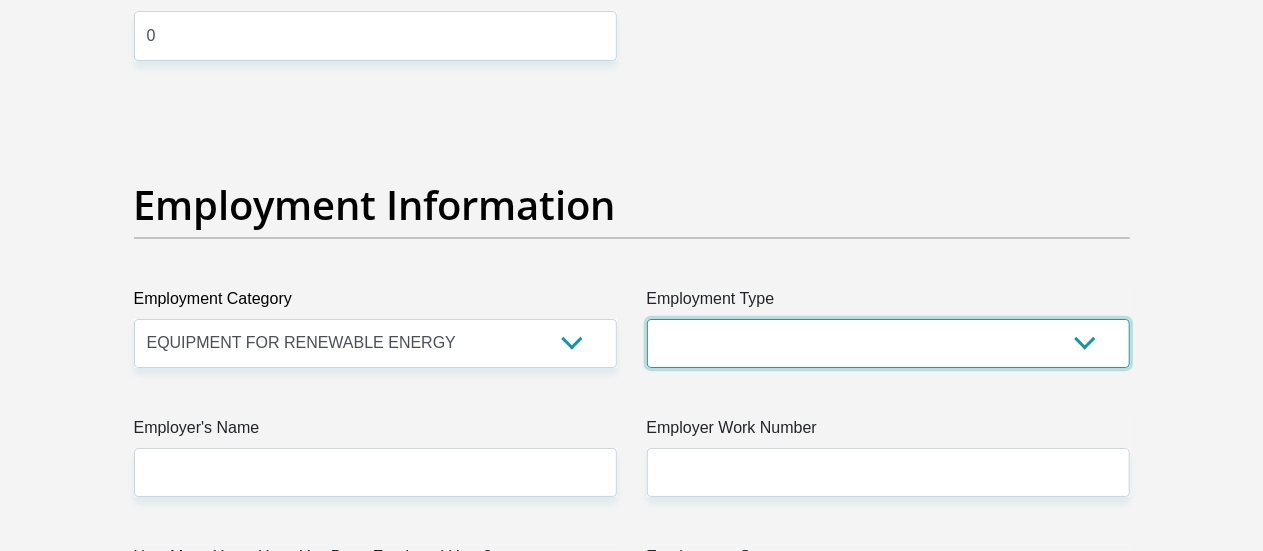 click on "College/Lecturer
Craft Seller
Creative
Driver
Executive
Farmer
Forces - Non Commissioned
Forces - Officer
Hawker
Housewife
Labourer
Licenced Professional
Manager
Miner
Non Licenced Professional
Office Staff/Clerk
Outside Worker
Pensioner
Permanent Teacher
Production/Manufacturing
Sales
Self-Employed
Semi-Professional Worker
Service Industry  Social Worker  Student" at bounding box center (888, 343) 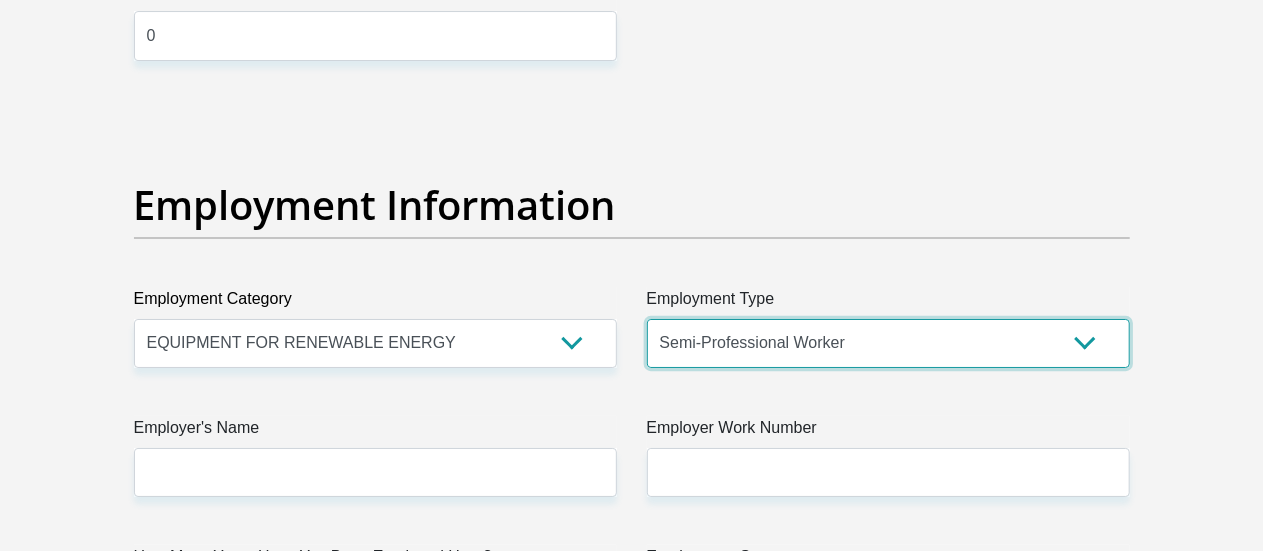 click on "College/Lecturer
Craft Seller
Creative
Driver
Executive
Farmer
Forces - Non Commissioned
Forces - Officer
Hawker
Housewife
Labourer
Licenced Professional
Manager
Miner
Non Licenced Professional
Office Staff/Clerk
Outside Worker
Pensioner
Permanent Teacher
Production/Manufacturing
Sales
Self-Employed
Semi-Professional Worker
Service Industry  Social Worker  Student" at bounding box center (888, 343) 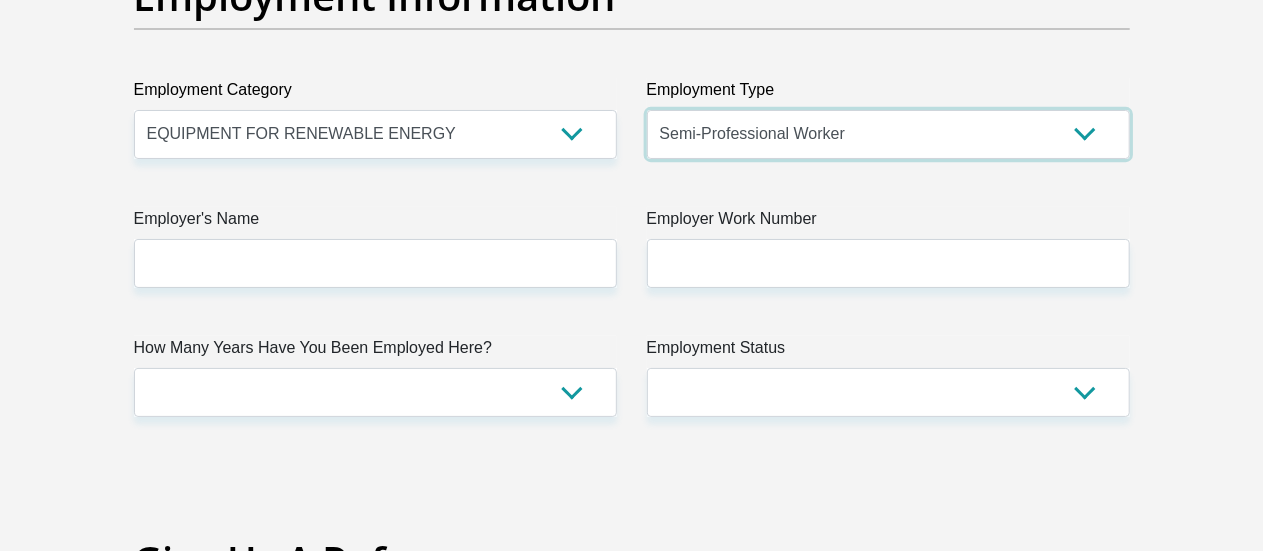 scroll, scrollTop: 3755, scrollLeft: 0, axis: vertical 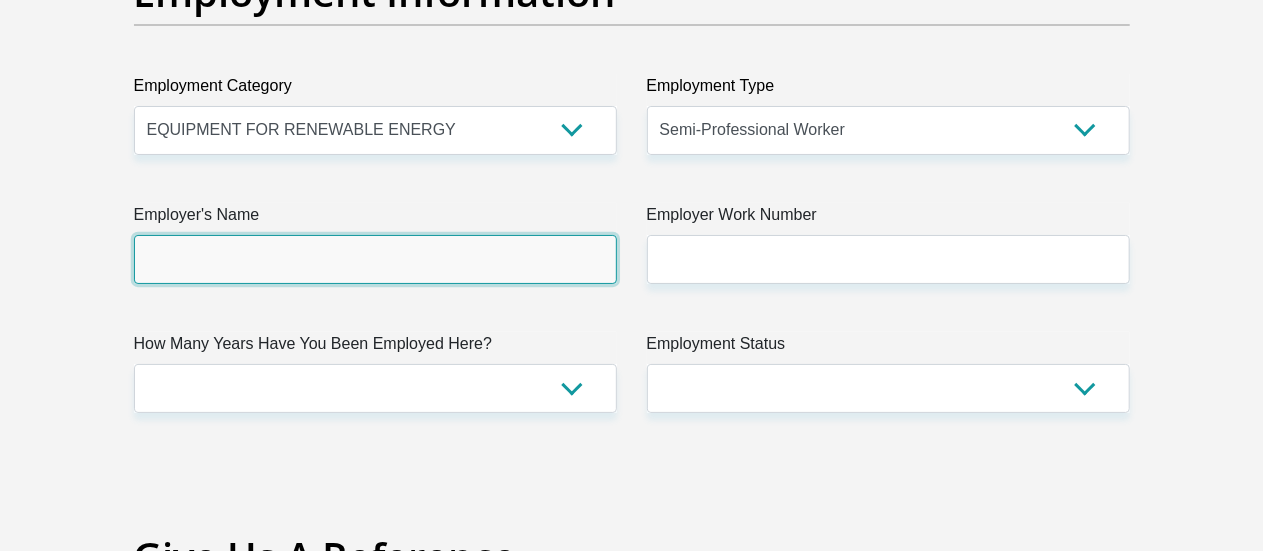 click on "Employer's Name" at bounding box center (375, 259) 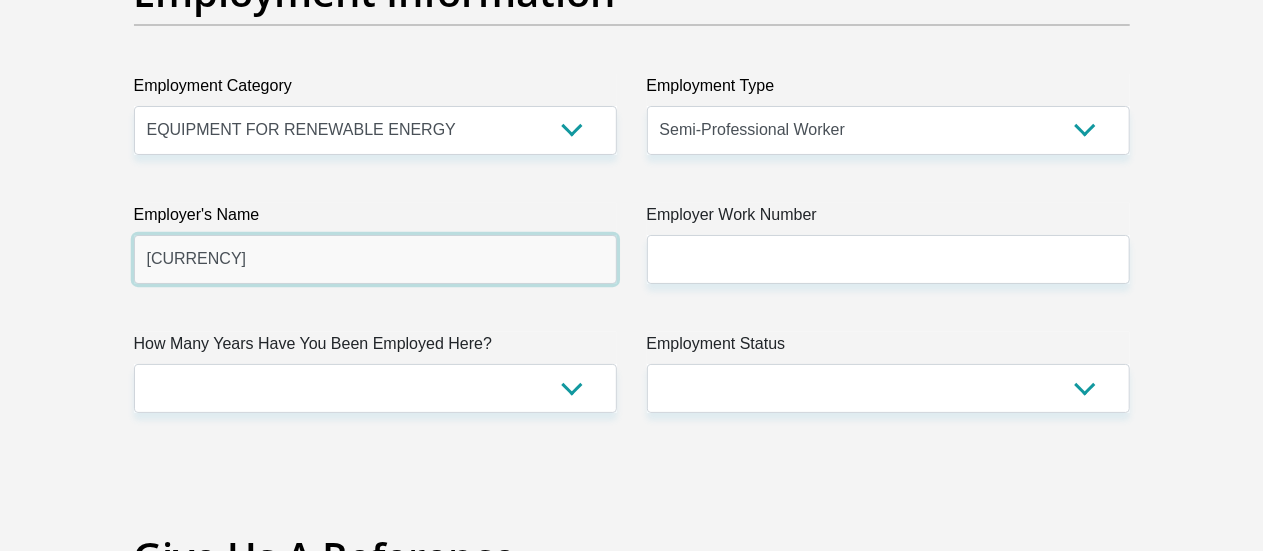 type on "EGP" 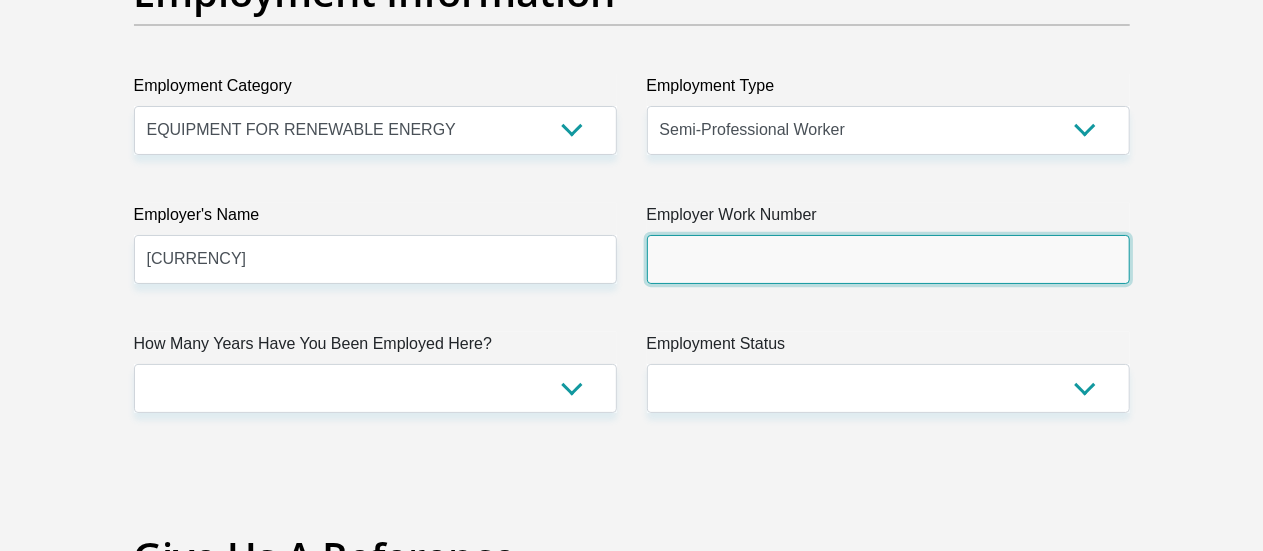 click on "Employer Work Number" at bounding box center [888, 259] 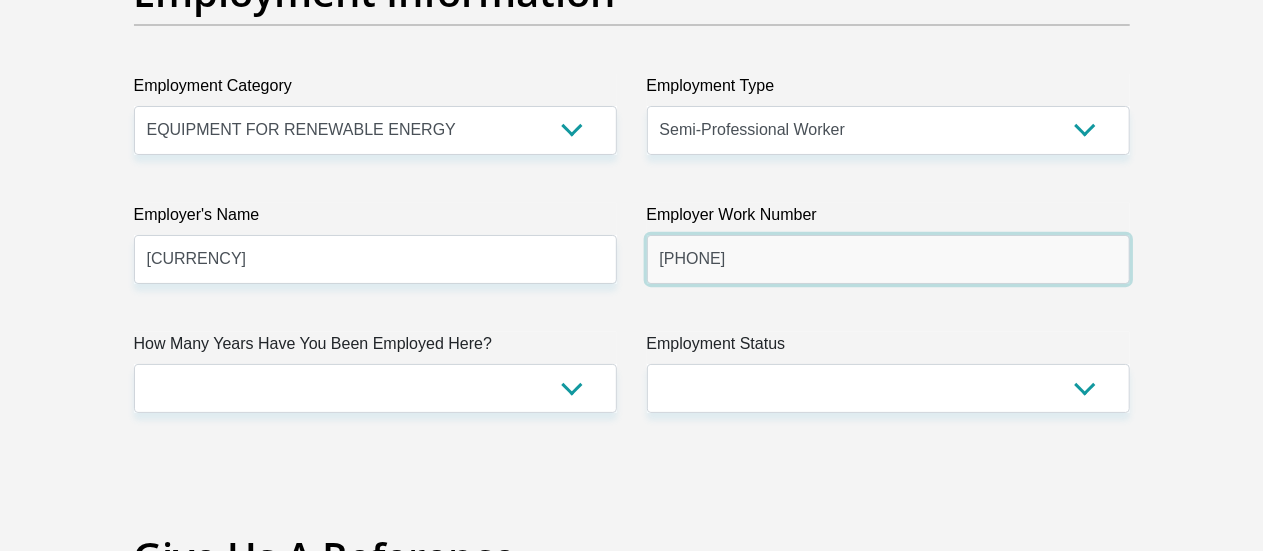 type on "0108000000" 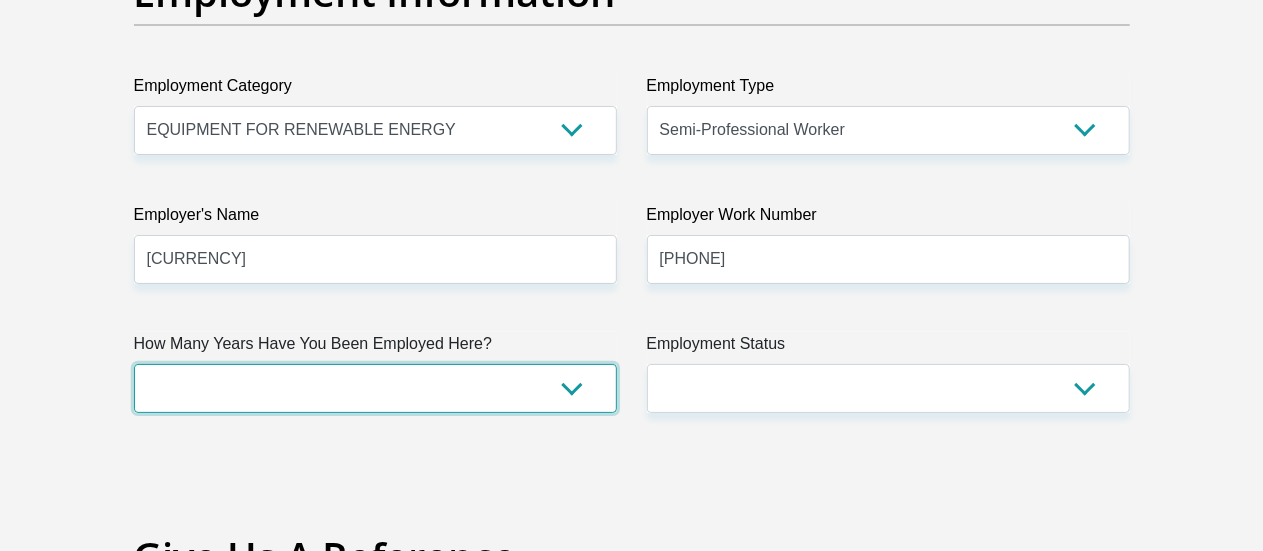 click on "less than 1 year
1-3 years
3-5 years
5+ years" at bounding box center [375, 388] 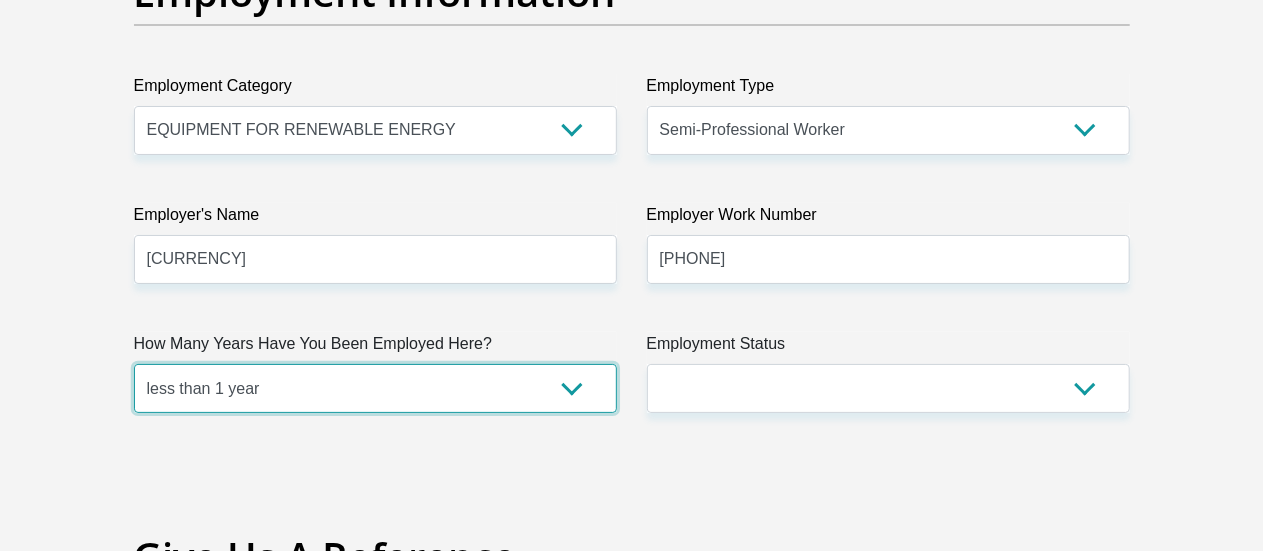 click on "less than 1 year
1-3 years
3-5 years
5+ years" at bounding box center (375, 388) 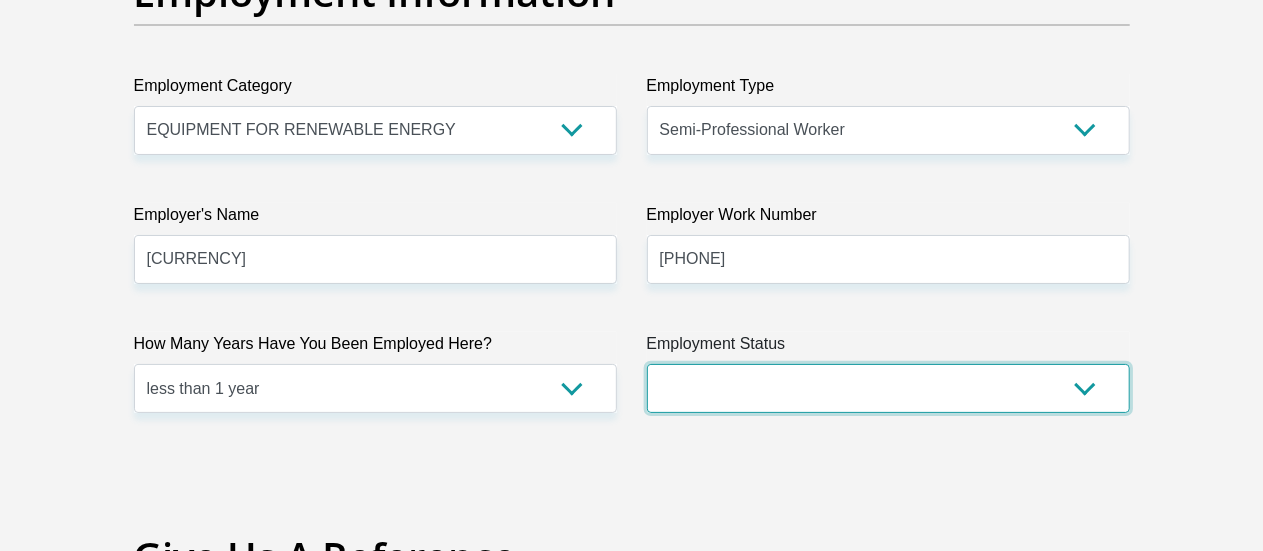click on "Permanent/Full-time
Part-time/Casual
Contract Worker
Self-Employed
Housewife
Retired
Student
Medically Boarded
Disability
Unemployed" at bounding box center (888, 388) 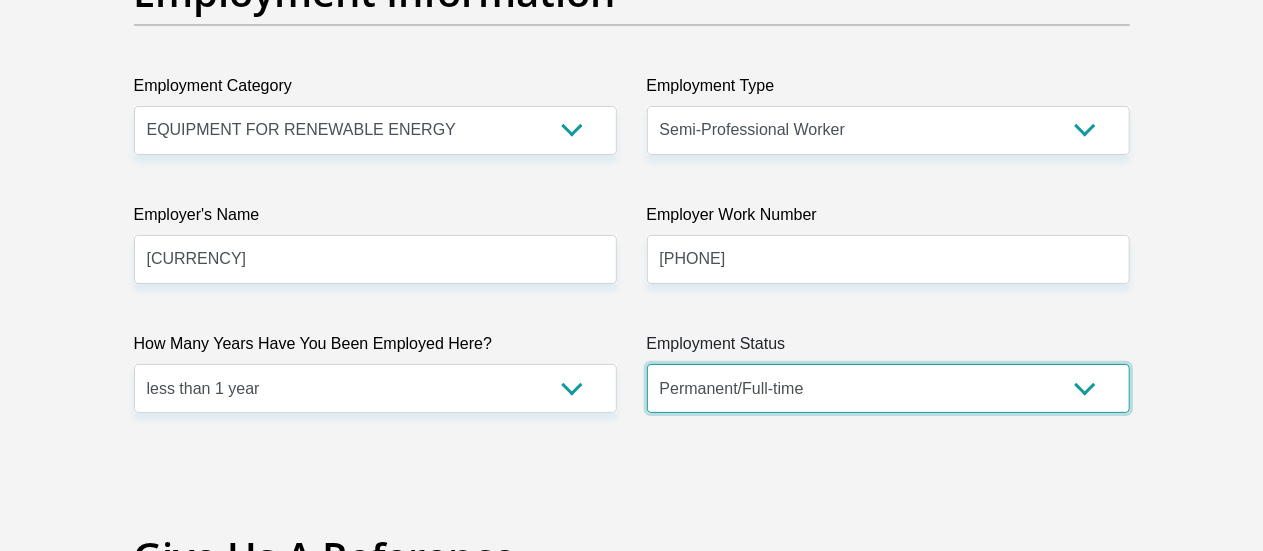 click on "Permanent/Full-time
Part-time/Casual
Contract Worker
Self-Employed
Housewife
Retired
Student
Medically Boarded
Disability
Unemployed" at bounding box center [888, 388] 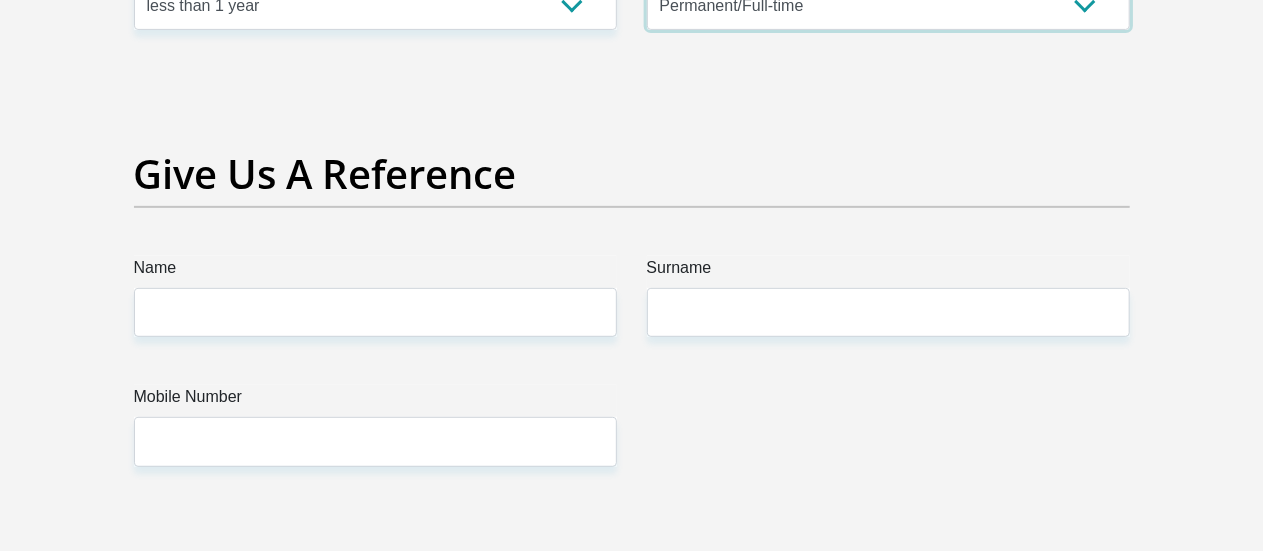 scroll, scrollTop: 4156, scrollLeft: 0, axis: vertical 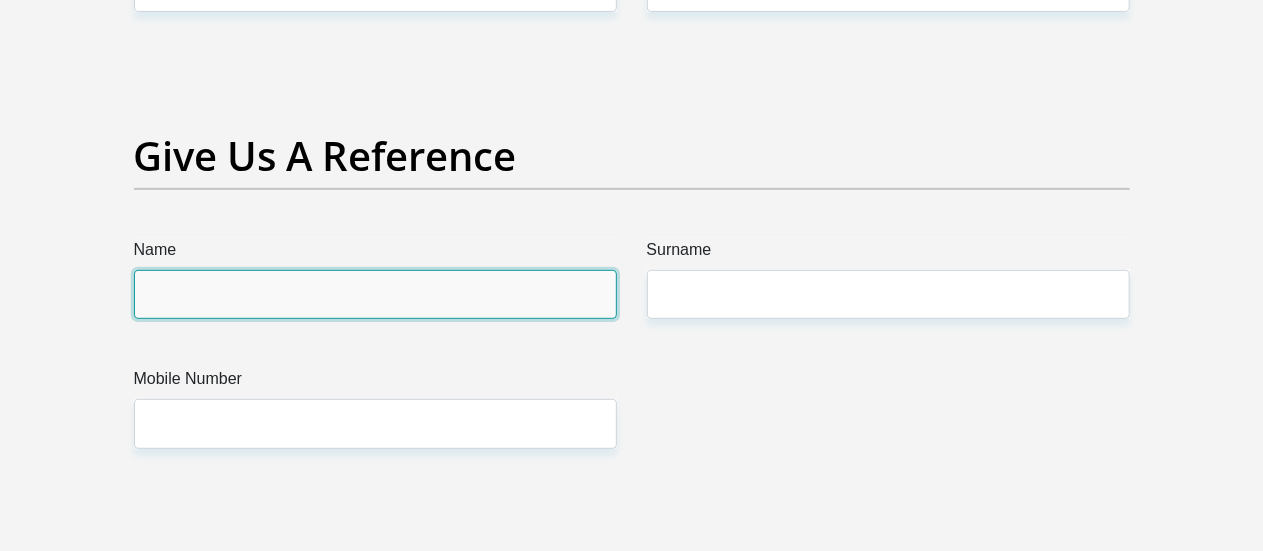 click on "Name" at bounding box center [375, 294] 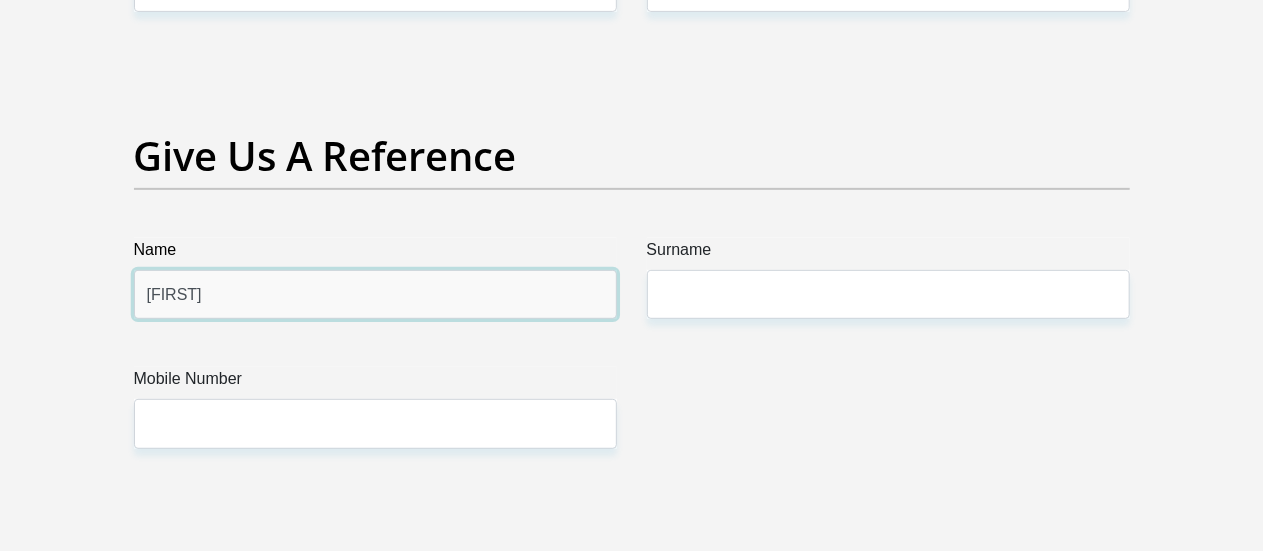 type on "Mpho" 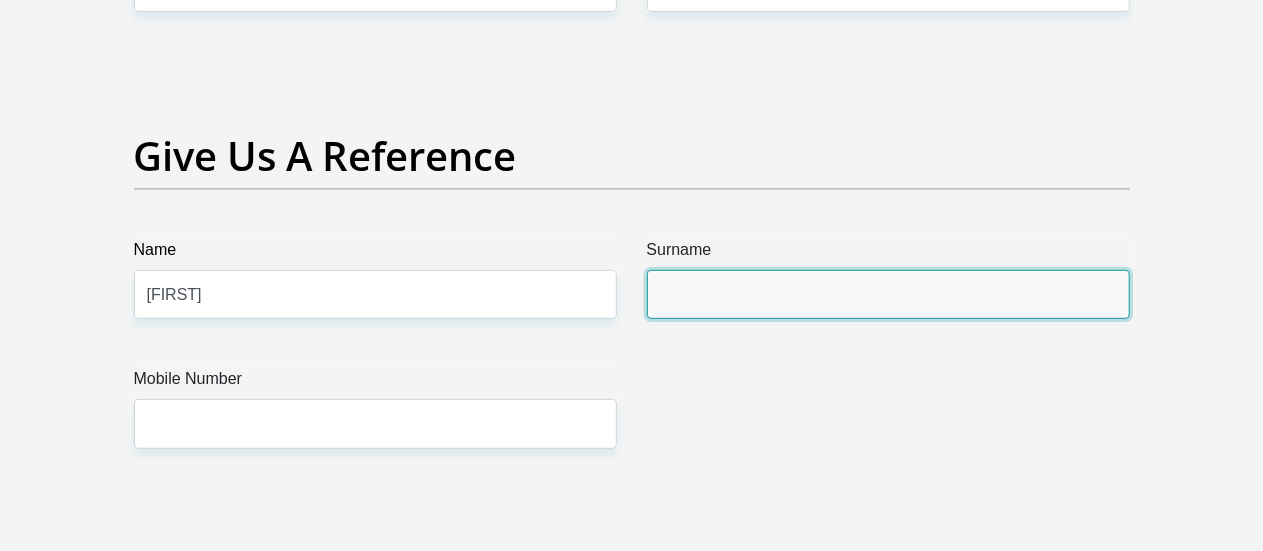 click on "Surname" at bounding box center (888, 294) 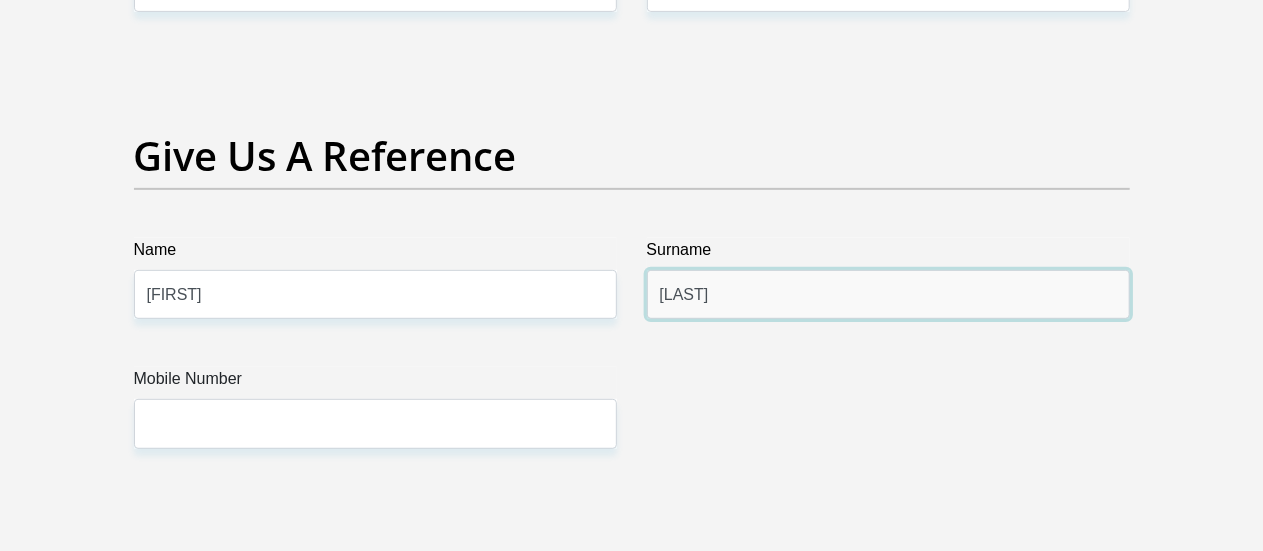 type on "Matlou" 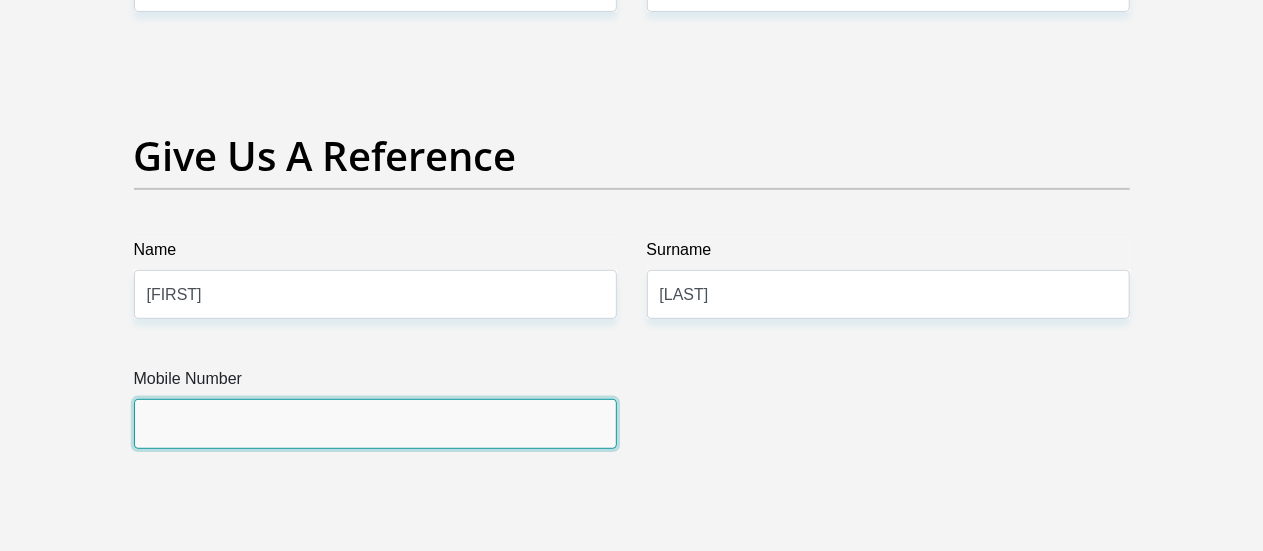 click on "Mobile Number" at bounding box center (375, 423) 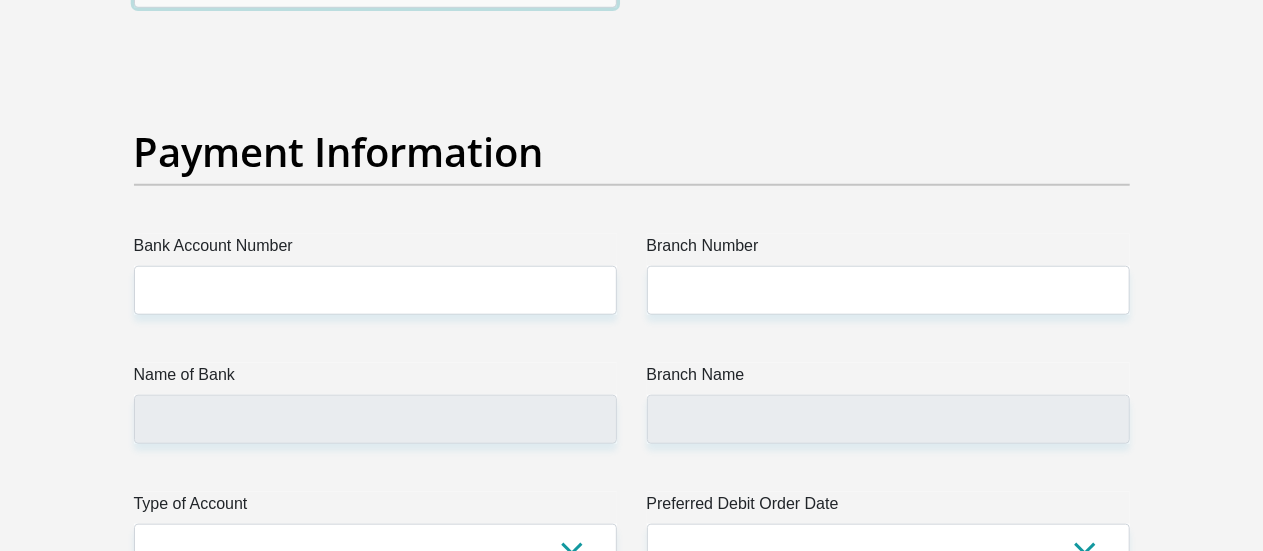 scroll, scrollTop: 4598, scrollLeft: 0, axis: vertical 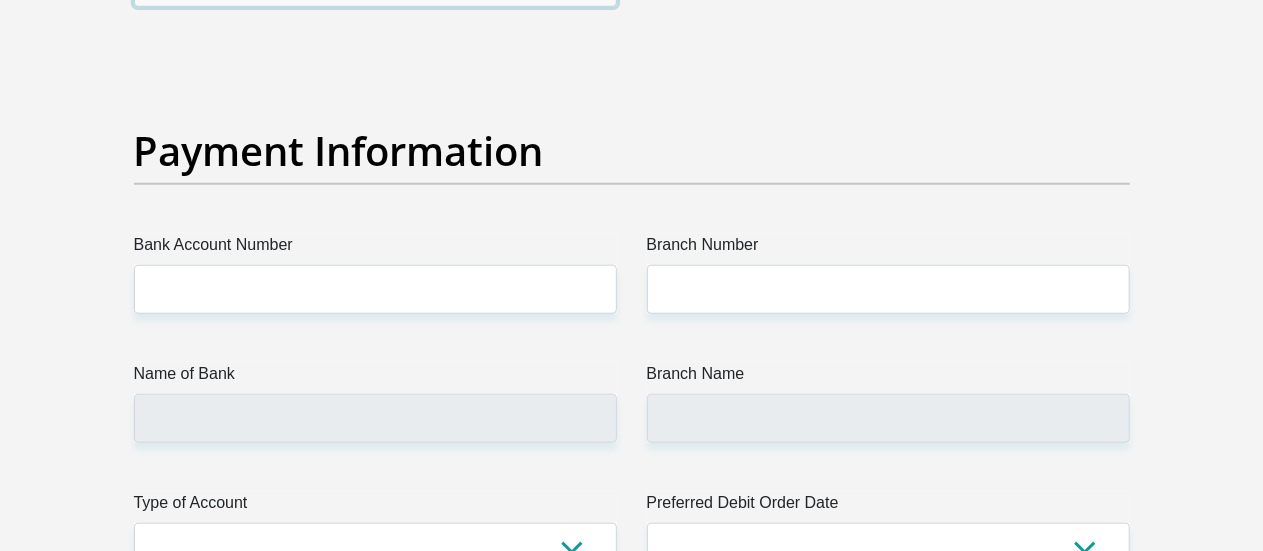 type on "0833687422" 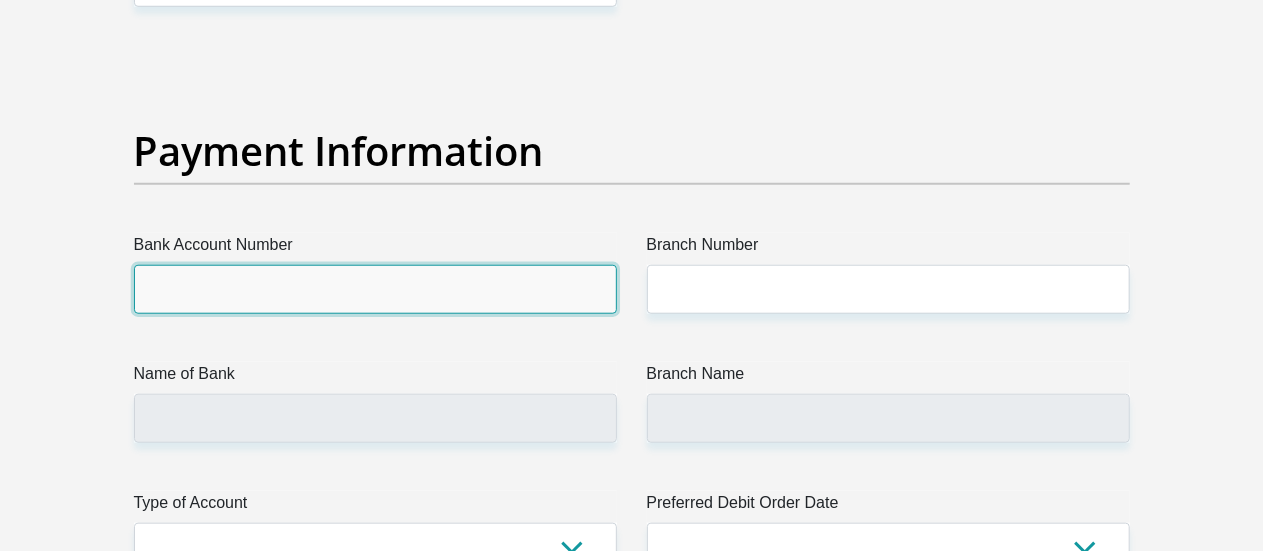 click on "Bank Account Number" at bounding box center [375, 289] 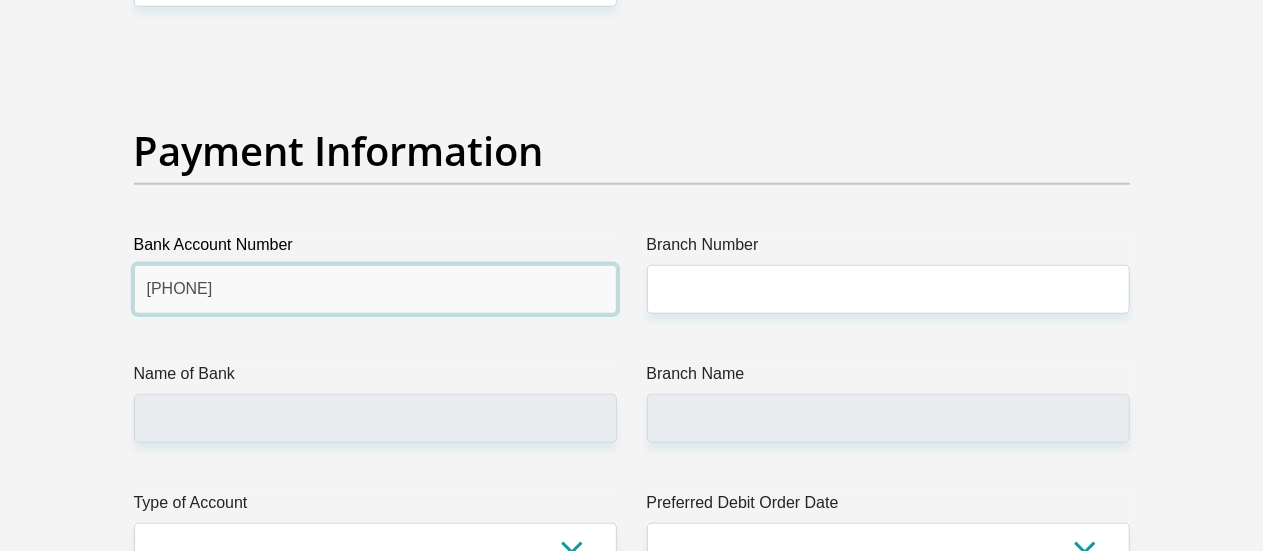 type on "1509734064" 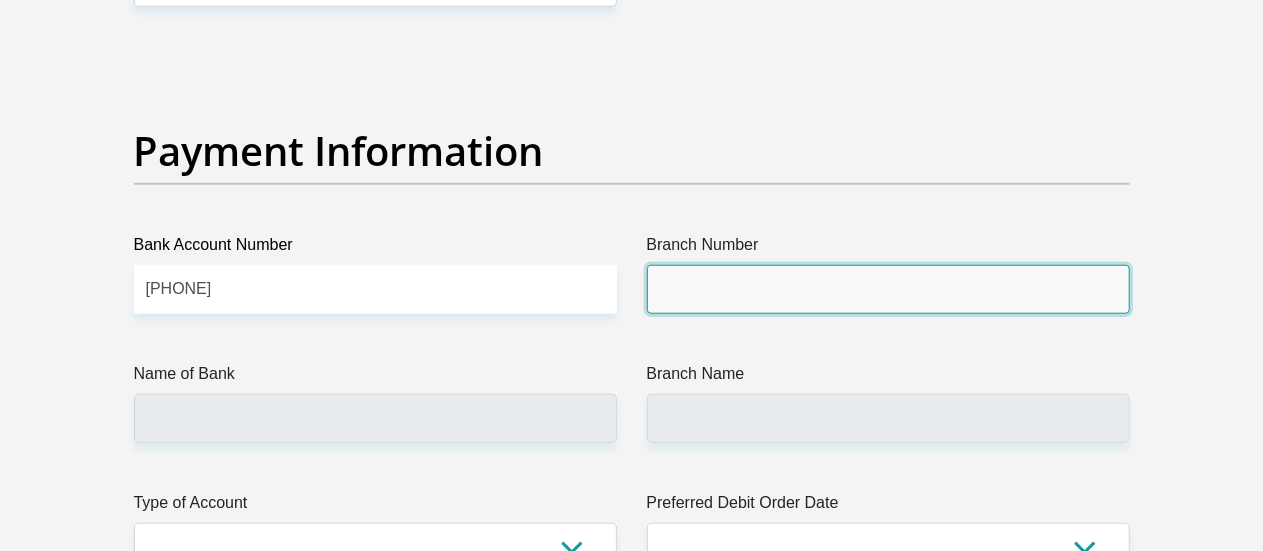 click on "Branch Number" at bounding box center [888, 289] 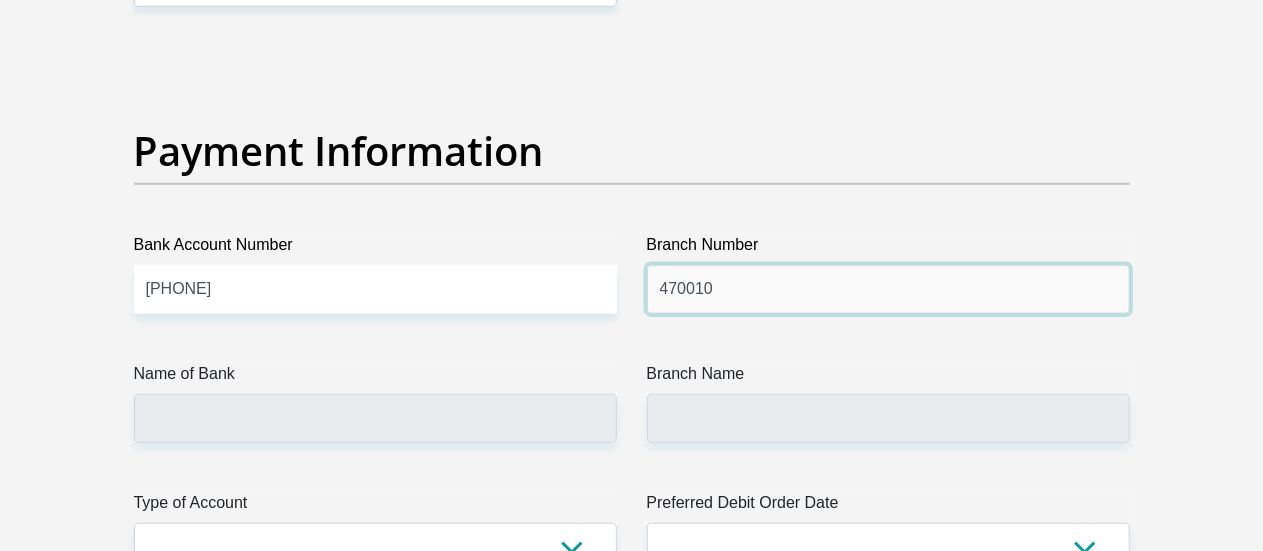 type on "470010" 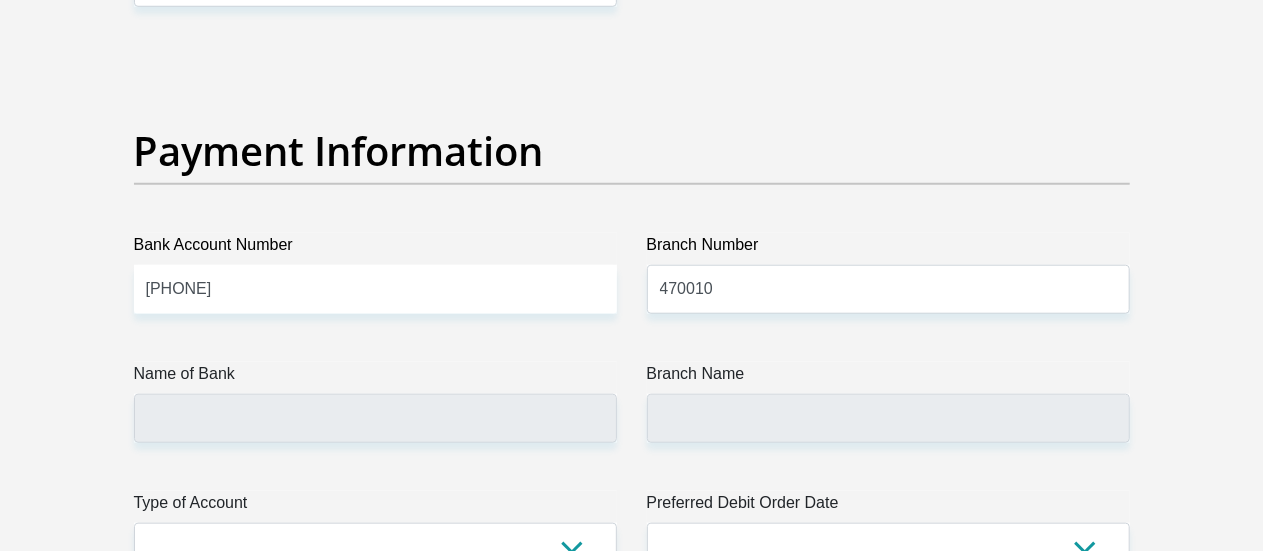 click on "Title
Mr
Ms
Mrs
Dr
Other
First Name
Lesibana
Surname
Ledwaba
ID Number
9709145696081
Please input valid ID number
Race
Black
Coloured
Indian
White
Other
Contact Number
0833687422
Please input valid contact number
Nationality
South Africa
Afghanistan
Aland Islands  Albania  Algeria" at bounding box center [632, -957] 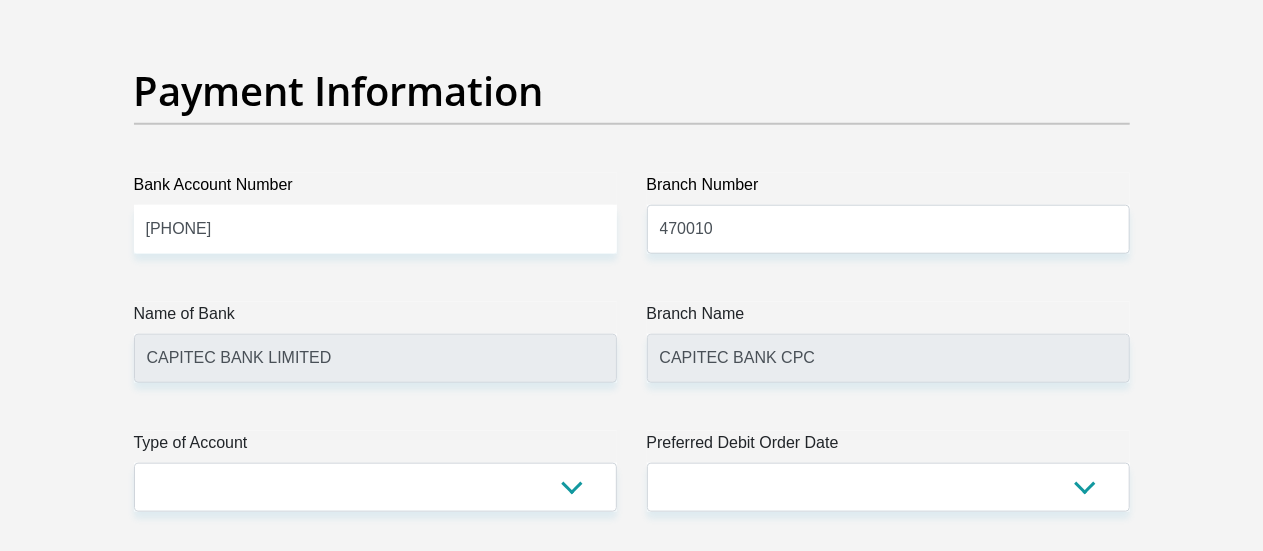 scroll, scrollTop: 4649, scrollLeft: 0, axis: vertical 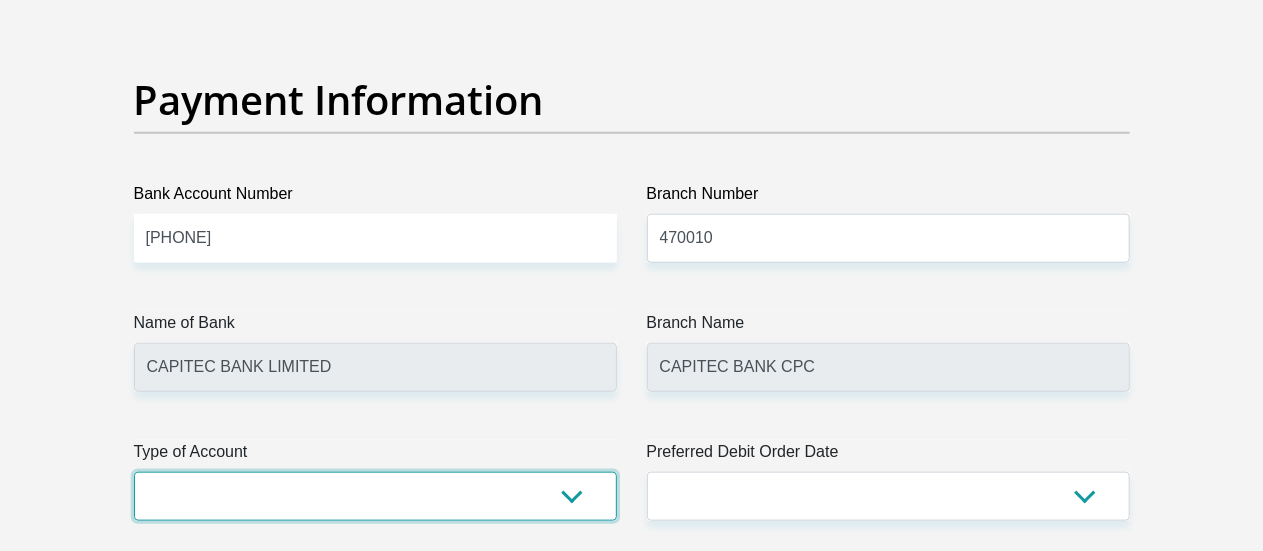 click on "Cheque
Savings" at bounding box center (375, 496) 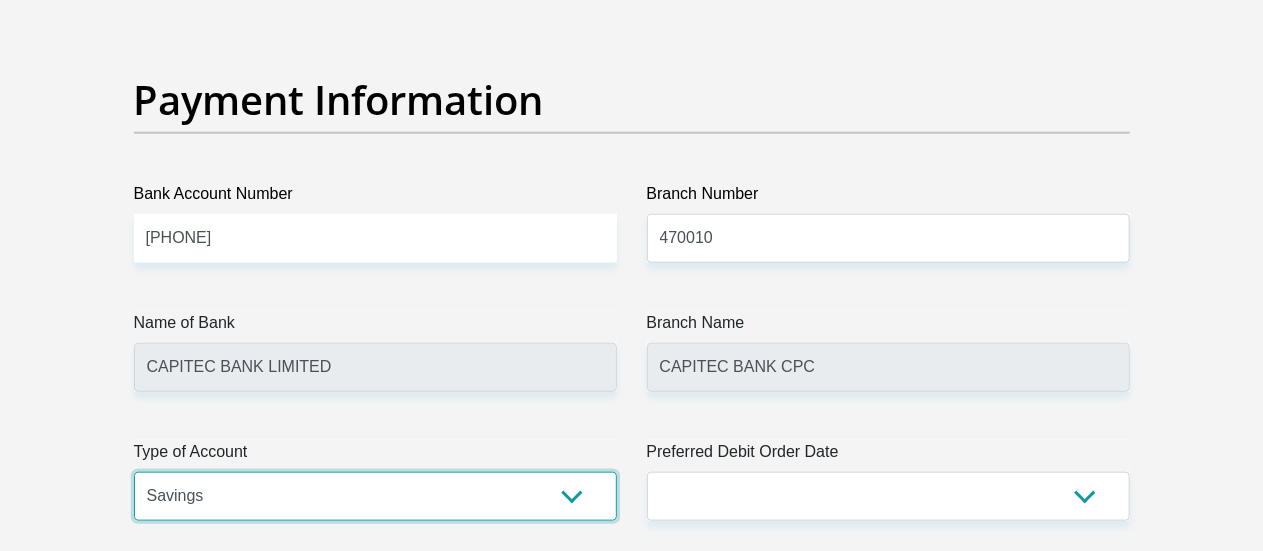click on "Cheque
Savings" at bounding box center [375, 496] 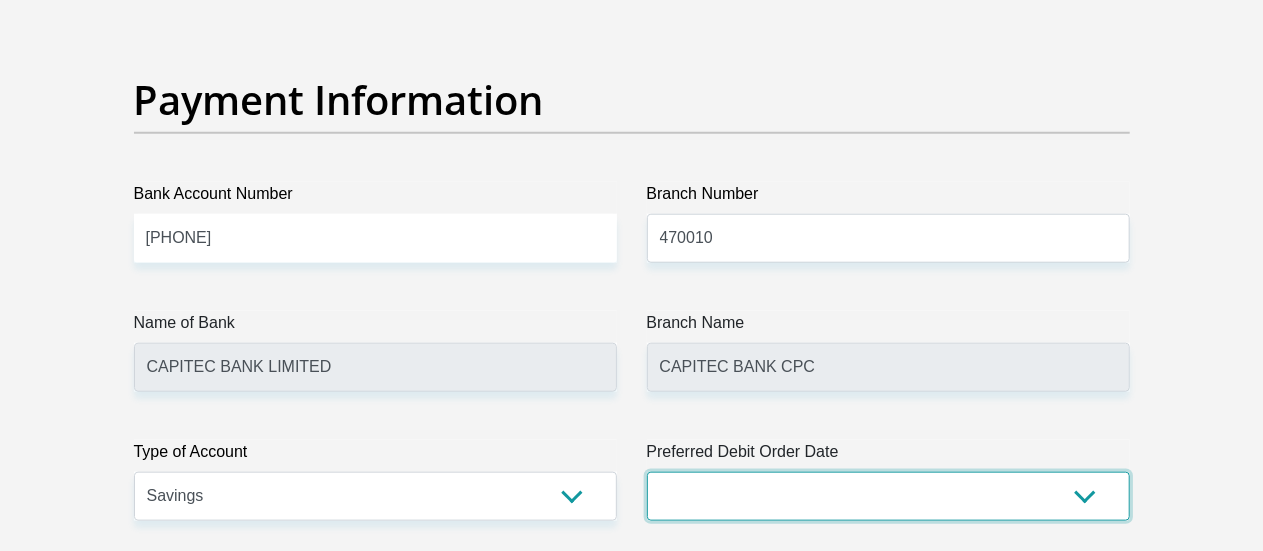 click on "1st
2nd
3rd
4th
5th
7th
18th
19th
20th
21st
22nd
23rd
24th
25th
26th
27th
28th
29th
30th" at bounding box center [888, 496] 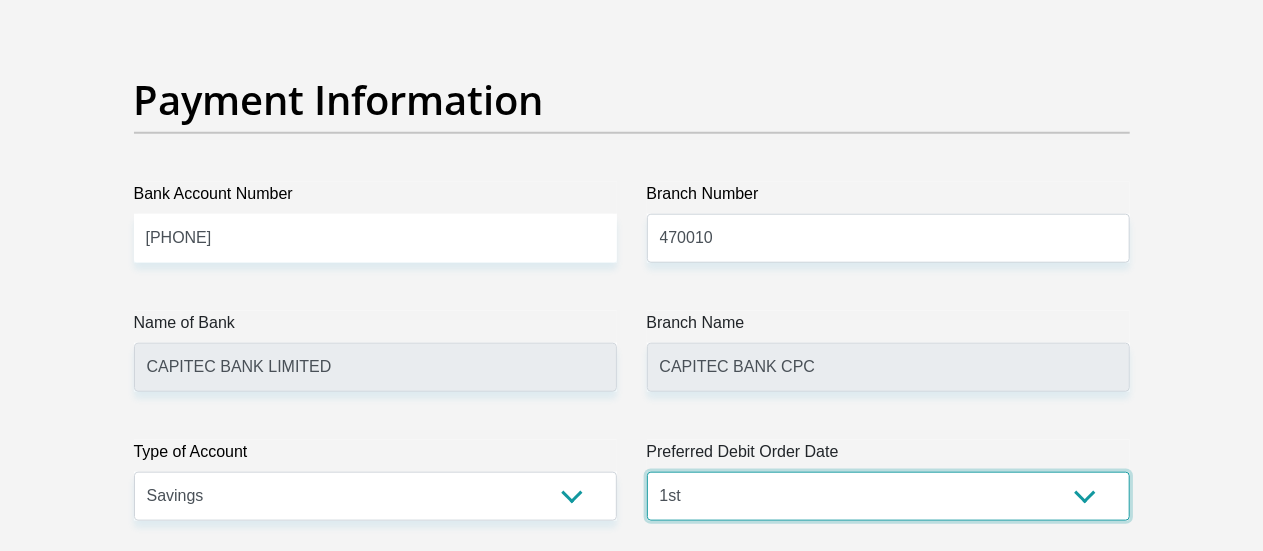 click on "1st
2nd
3rd
4th
5th
7th
18th
19th
20th
21st
22nd
23rd
24th
25th
26th
27th
28th
29th
30th" at bounding box center [888, 496] 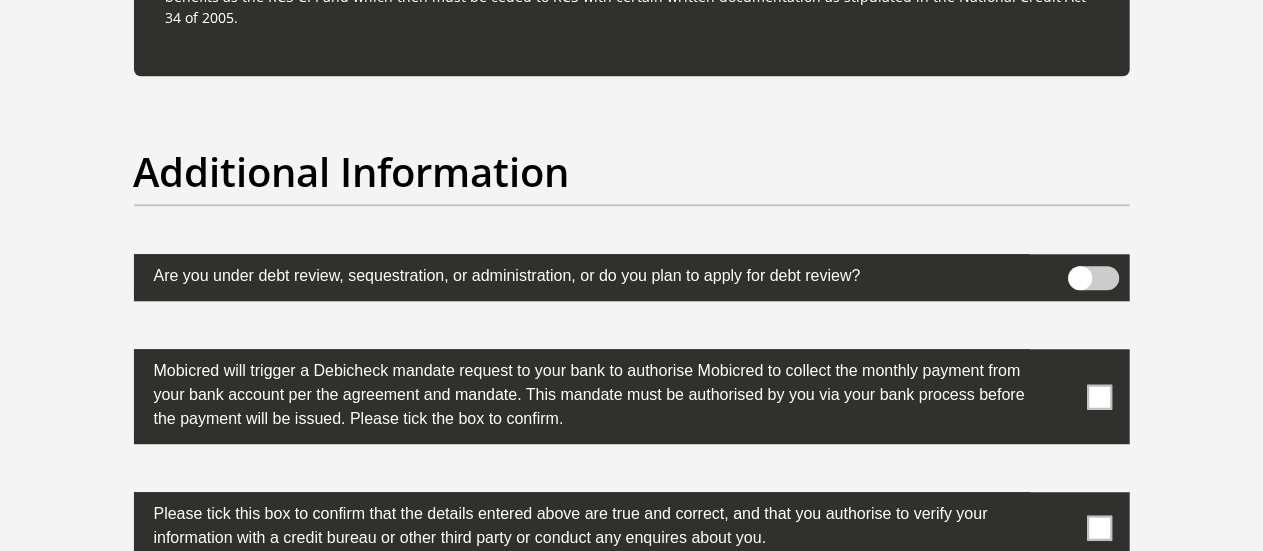 scroll, scrollTop: 6209, scrollLeft: 0, axis: vertical 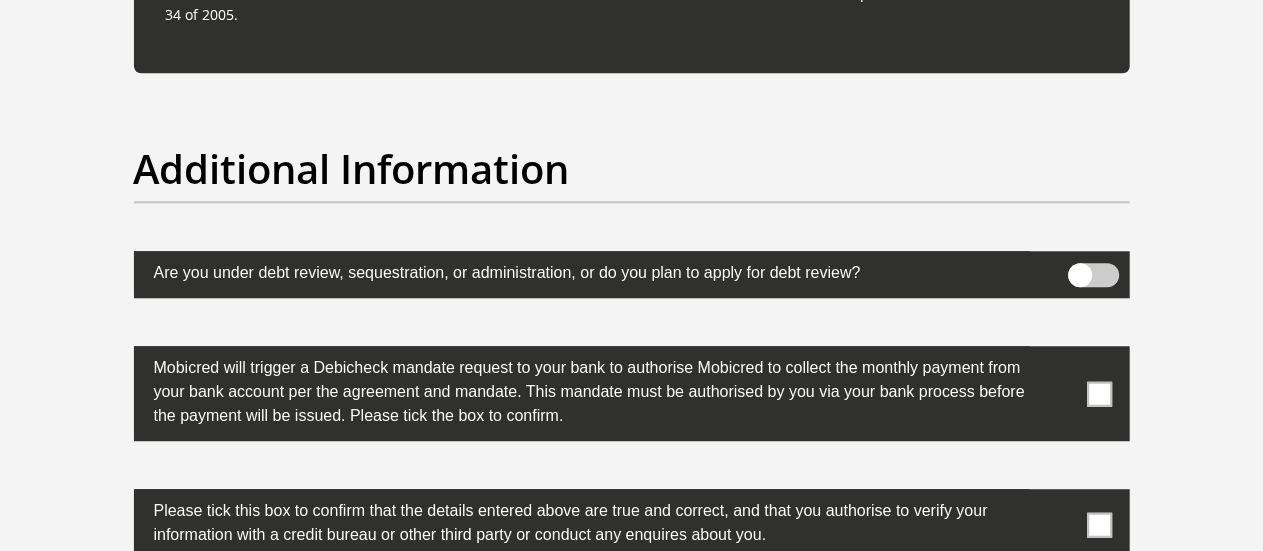 click at bounding box center [632, 393] 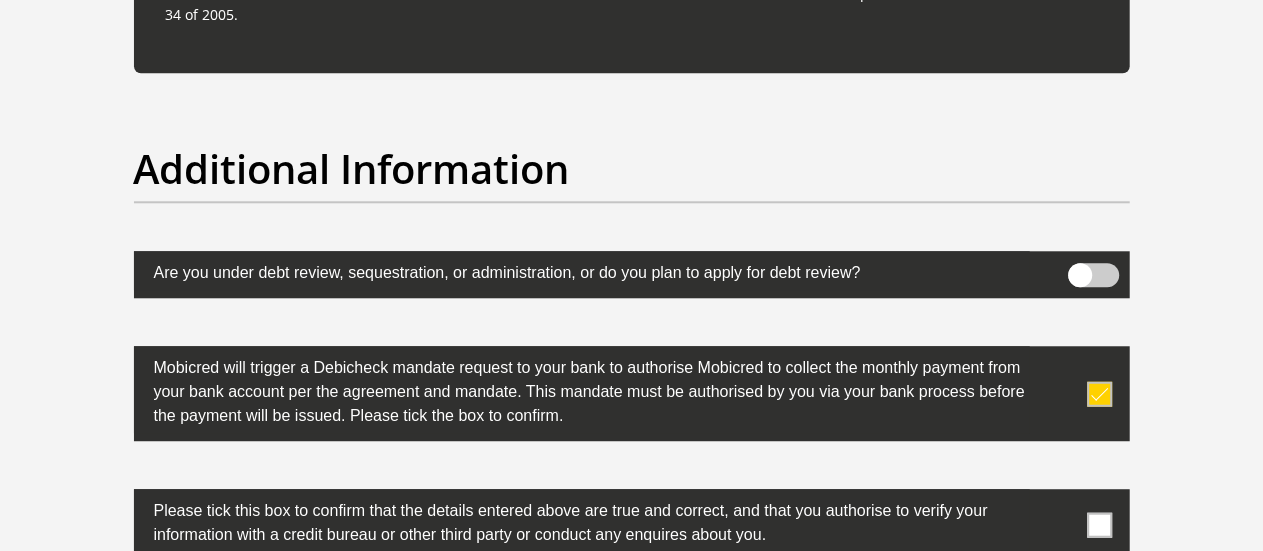 click at bounding box center [1099, 524] 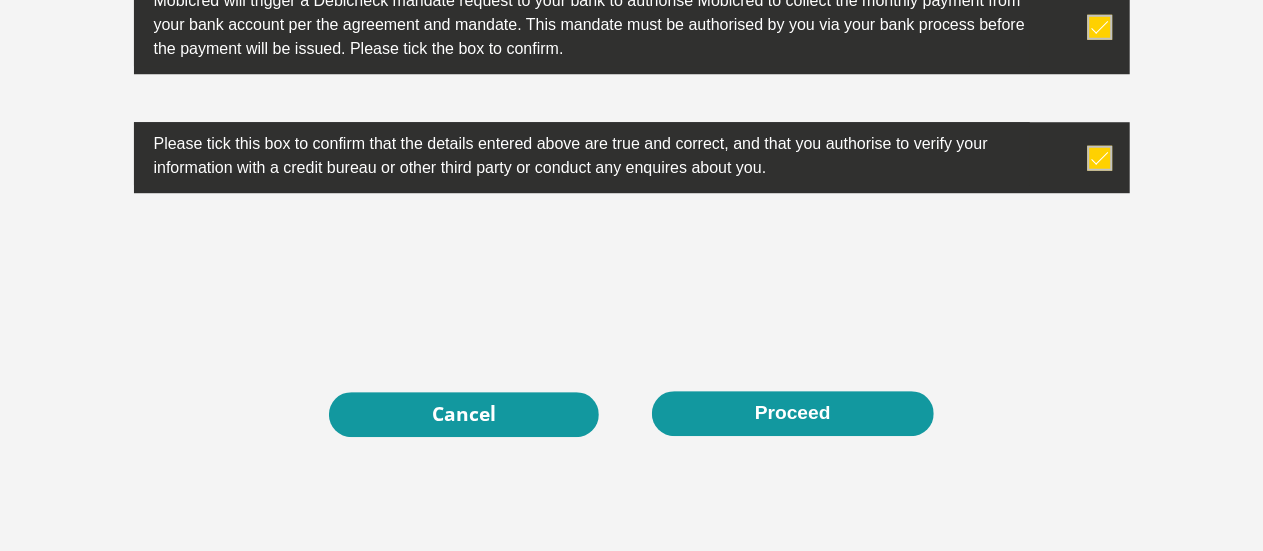 scroll, scrollTop: 6612, scrollLeft: 0, axis: vertical 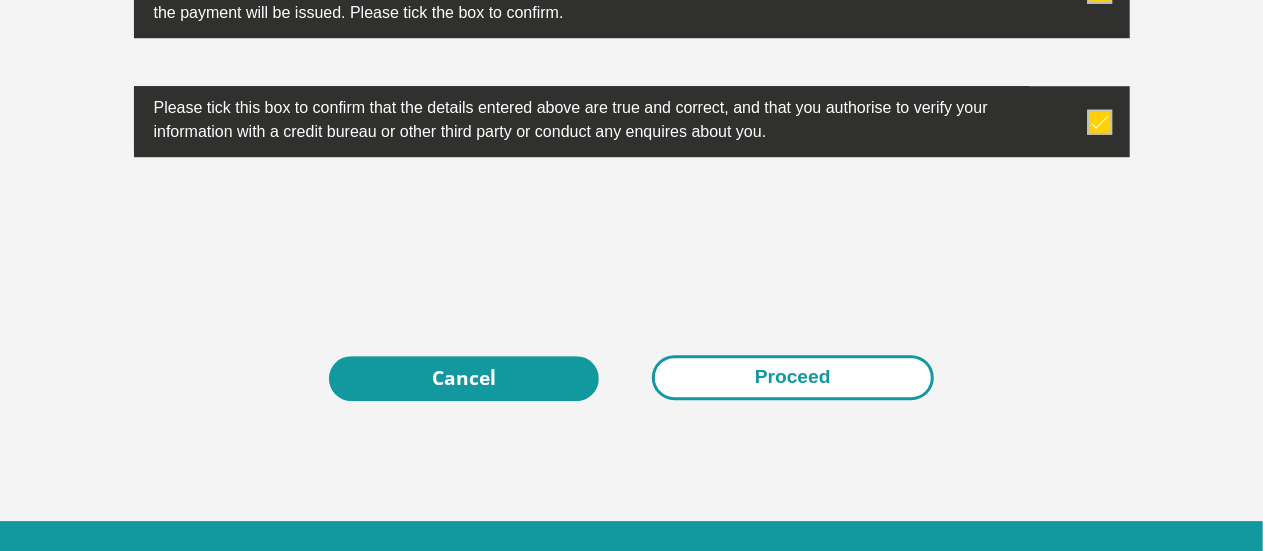 click on "Proceed" at bounding box center (793, 377) 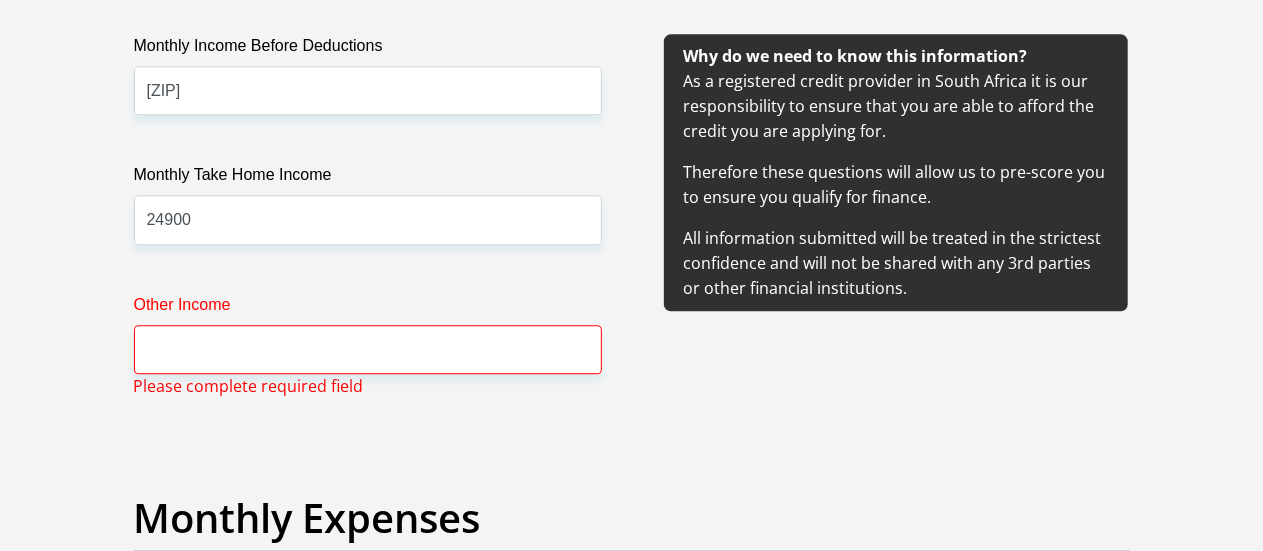 scroll, scrollTop: 2482, scrollLeft: 0, axis: vertical 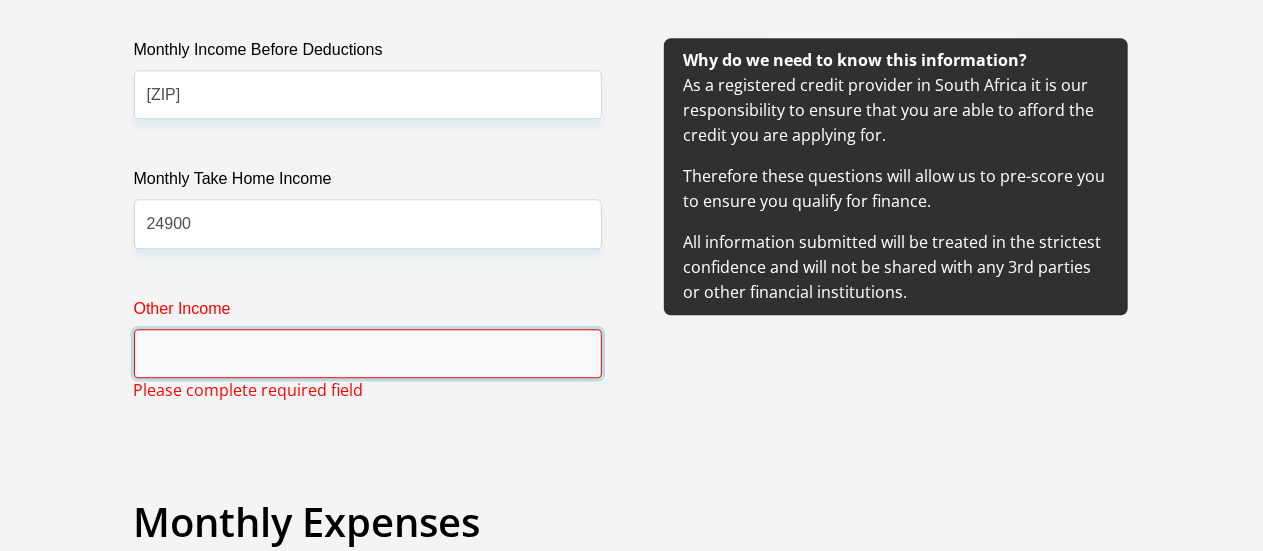 click on "Other Income" at bounding box center (368, 353) 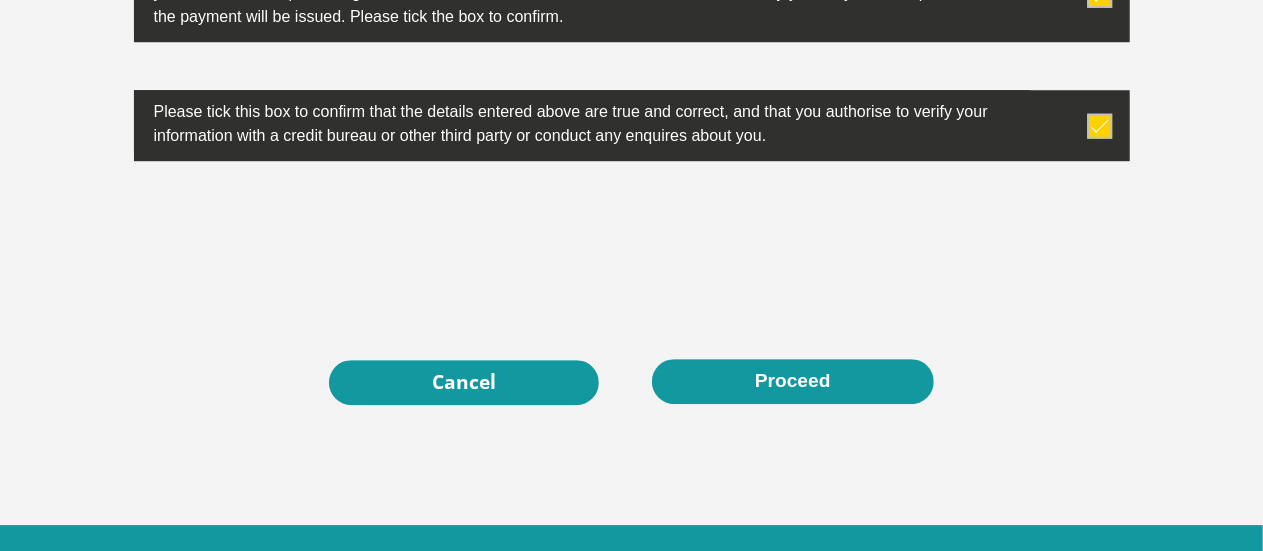 scroll, scrollTop: 6617, scrollLeft: 0, axis: vertical 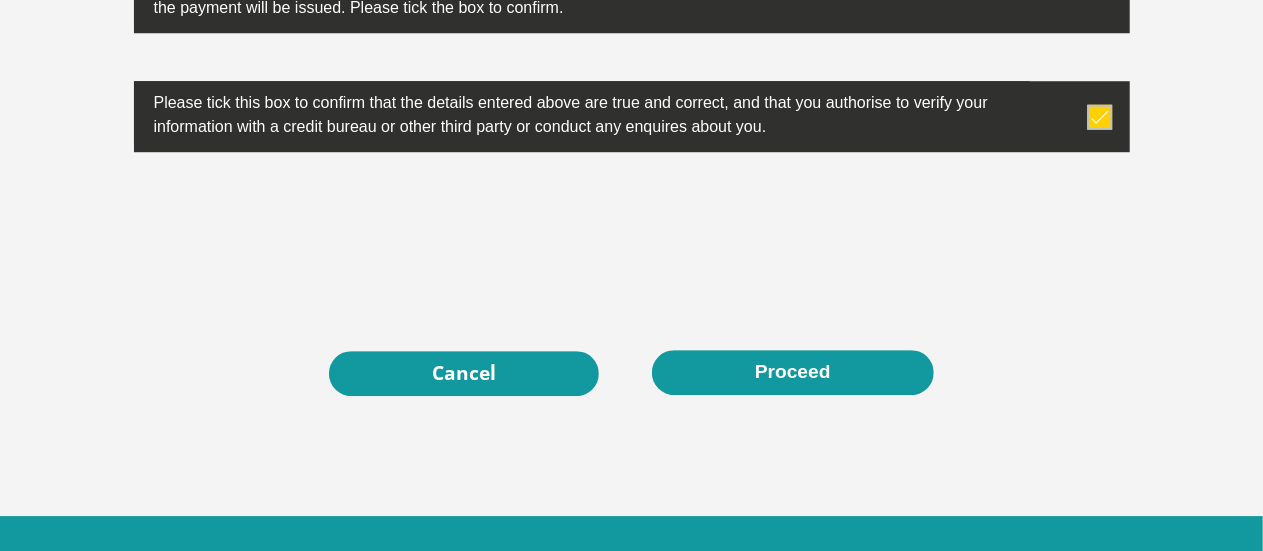 type on "0" 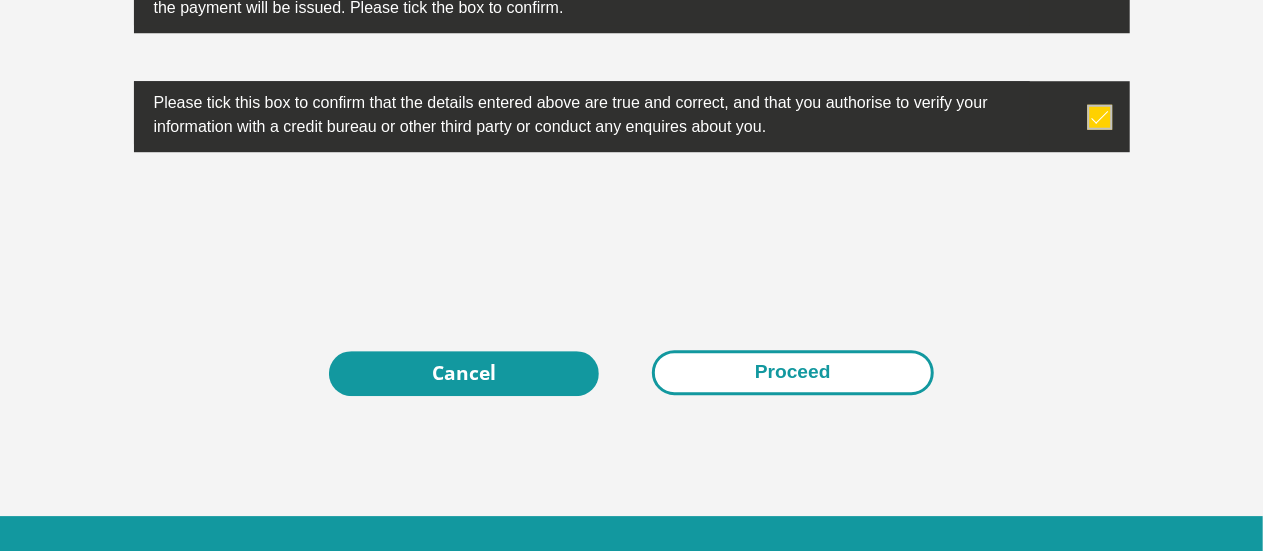 click on "Proceed" at bounding box center [793, 372] 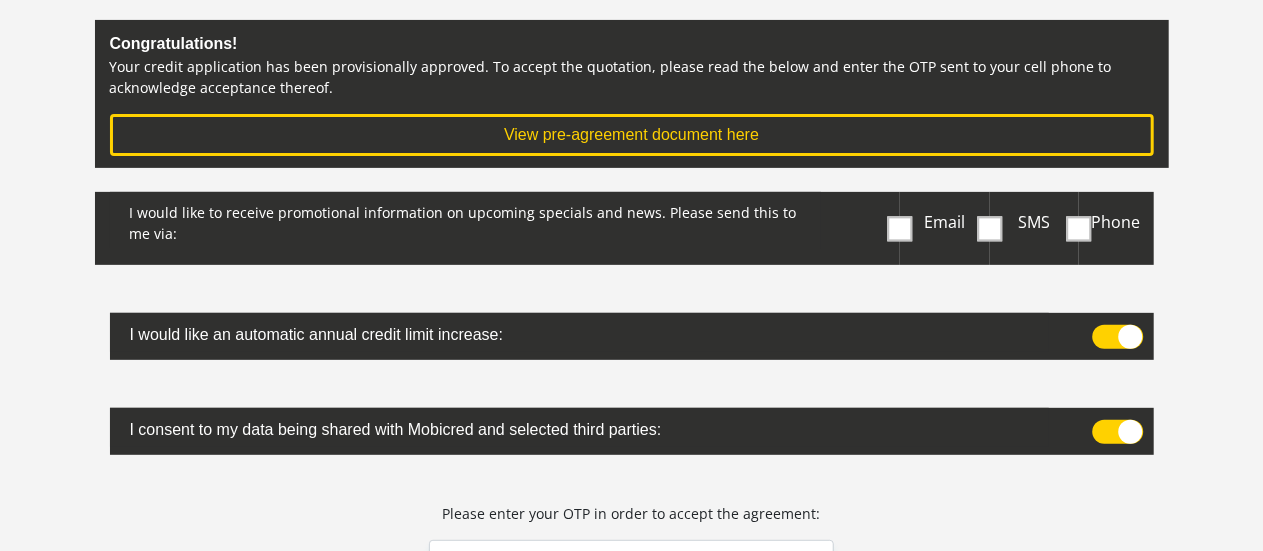 scroll, scrollTop: 297, scrollLeft: 0, axis: vertical 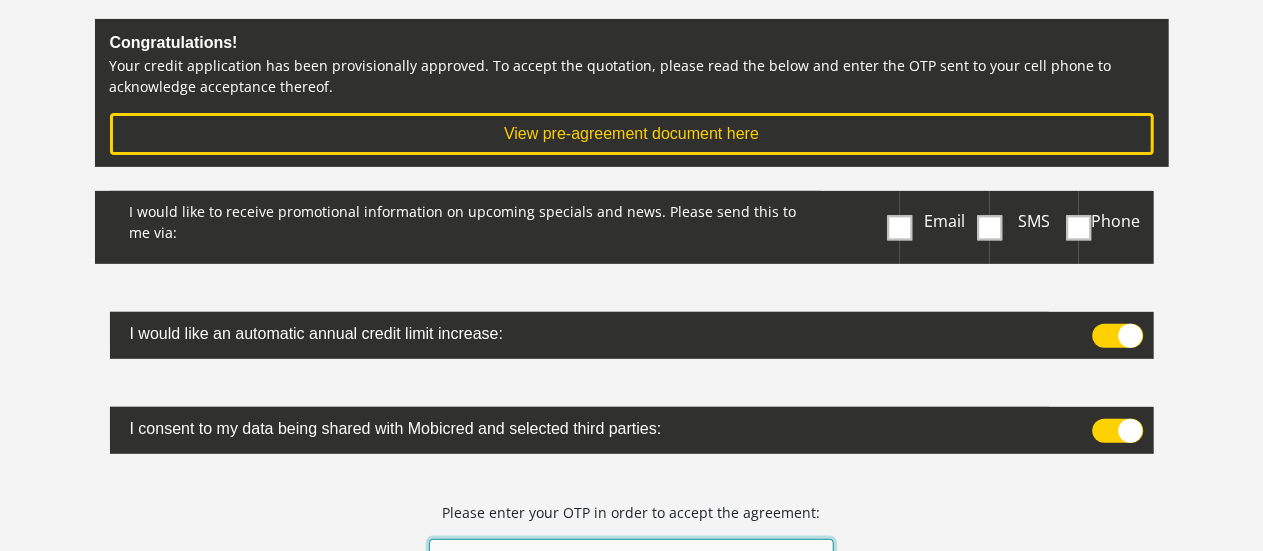 click at bounding box center (632, 563) 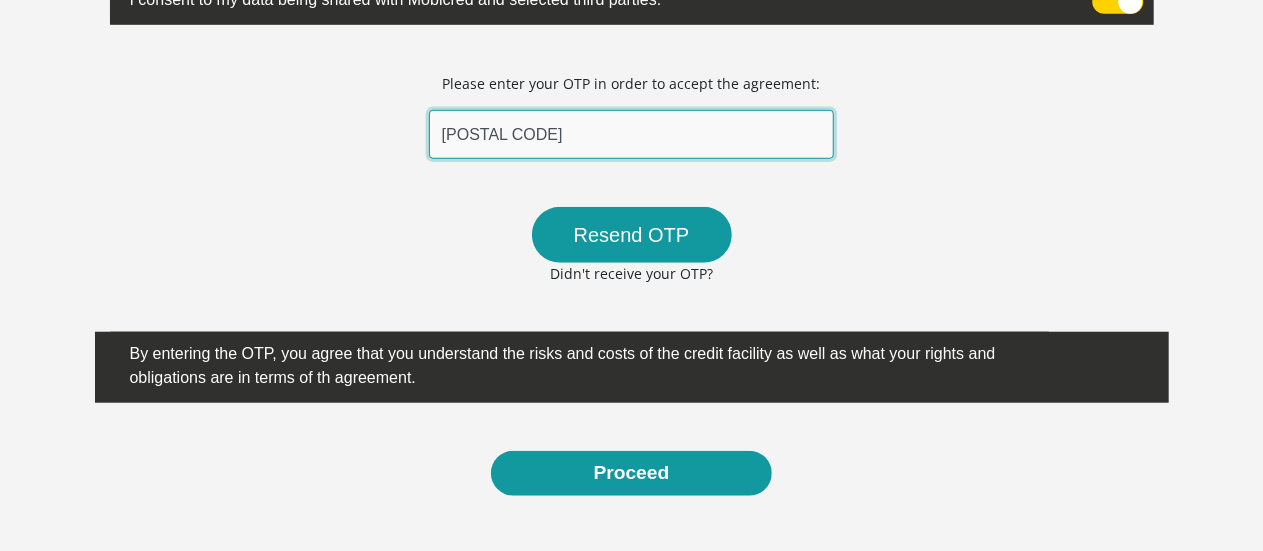 scroll, scrollTop: 728, scrollLeft: 0, axis: vertical 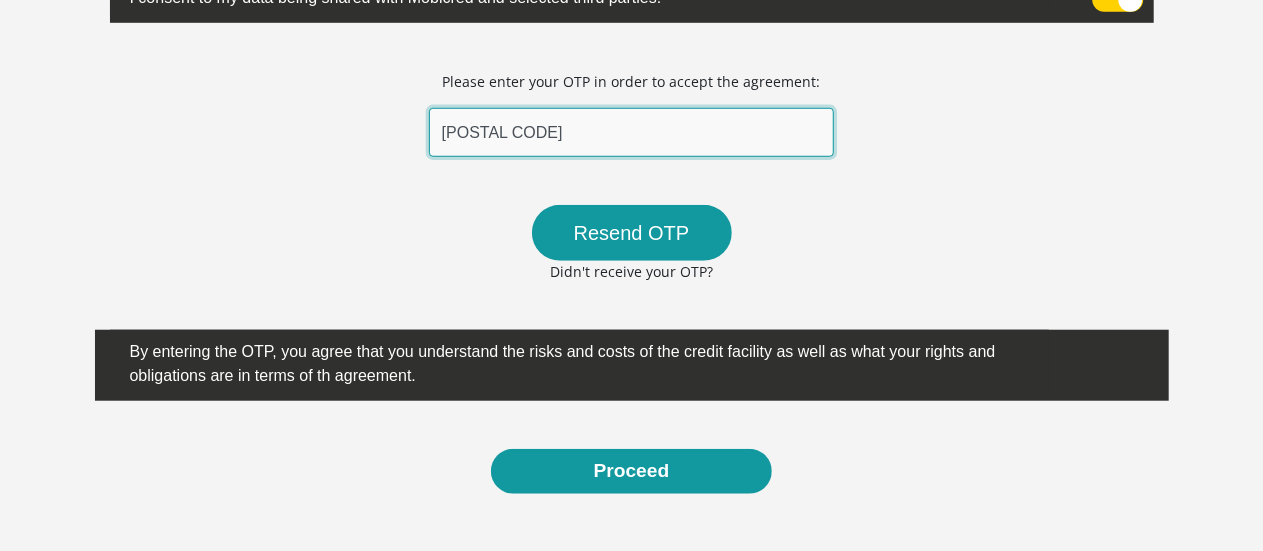 type on "609295" 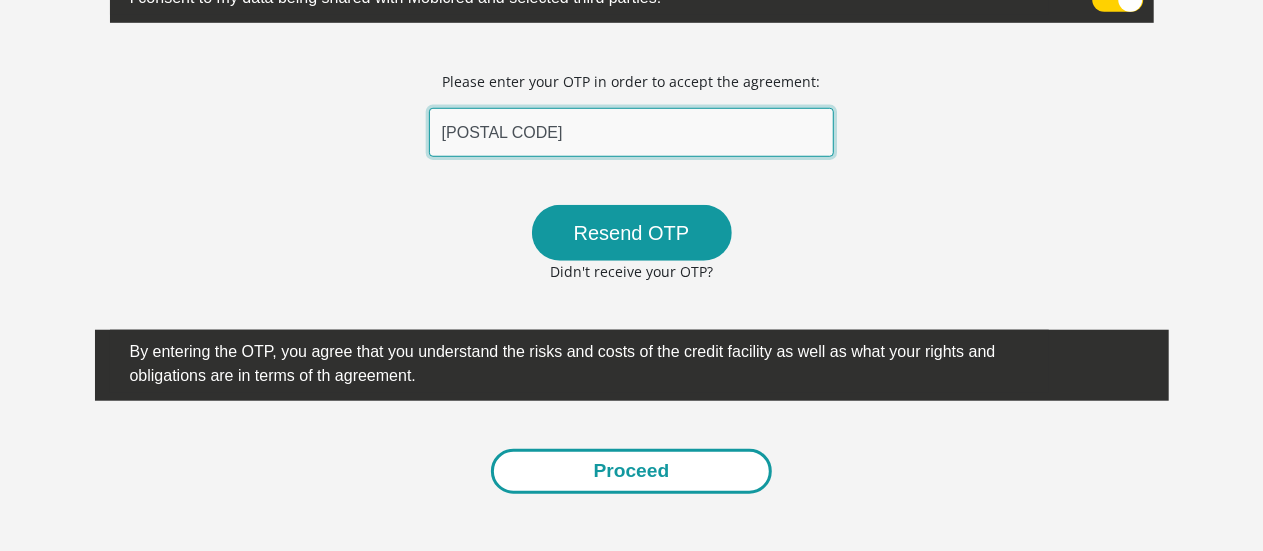 click on "Proceed" at bounding box center (632, 471) 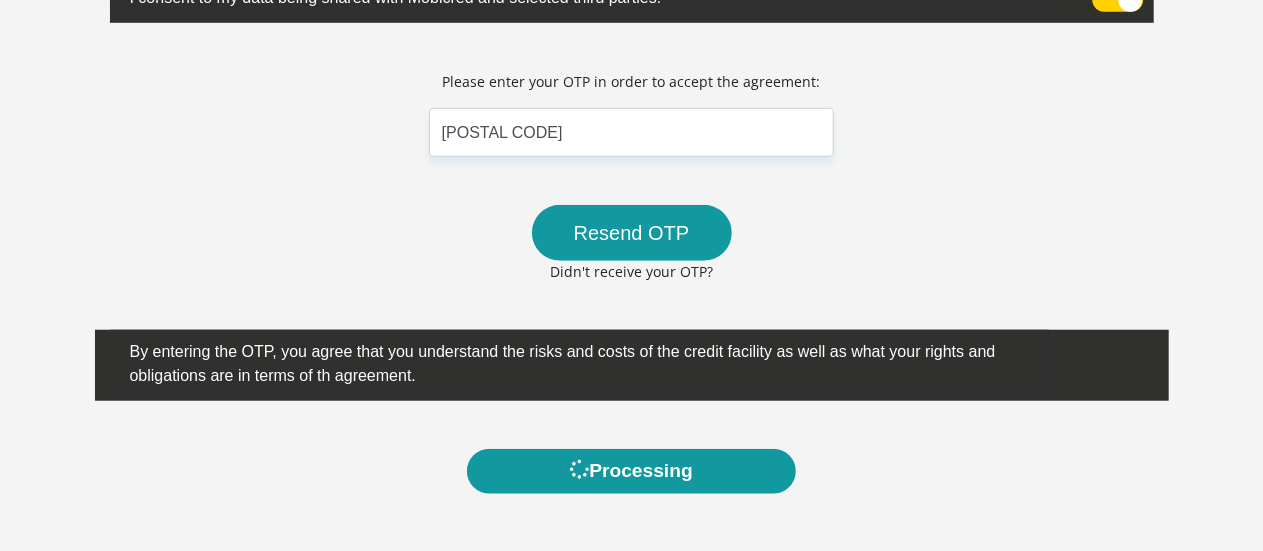 scroll, scrollTop: 0, scrollLeft: 0, axis: both 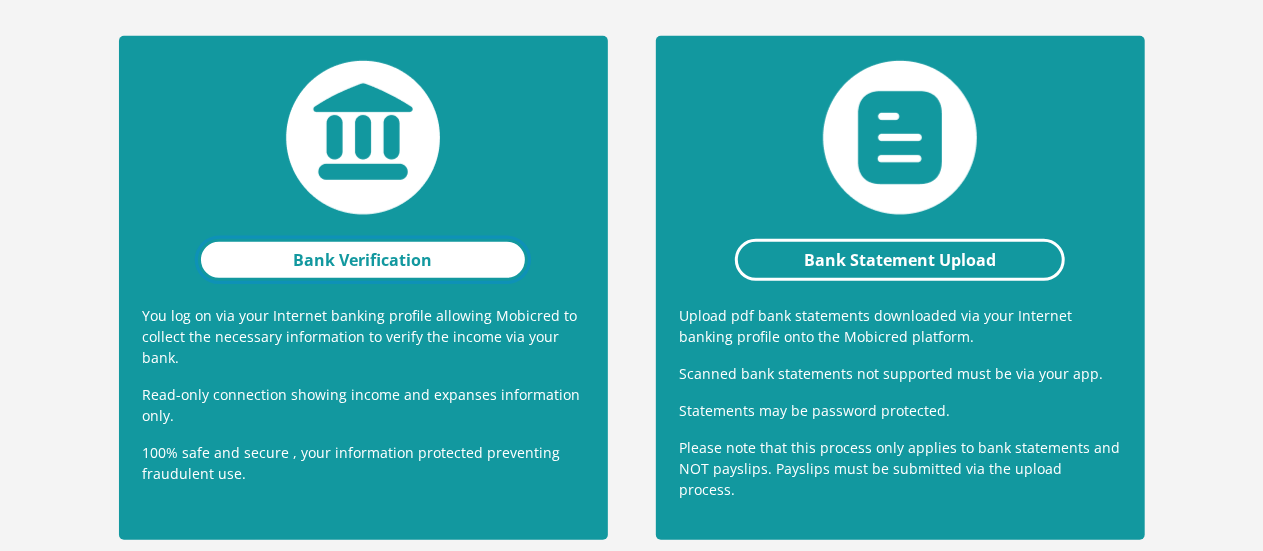 click on "Bank Verification" at bounding box center (363, 260) 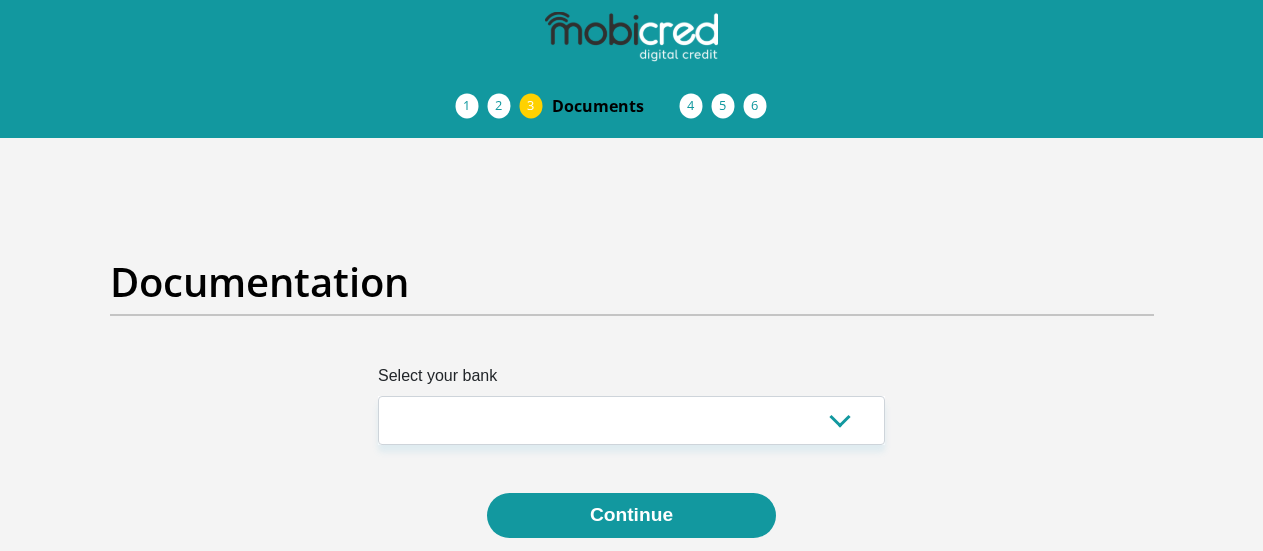 scroll, scrollTop: 0, scrollLeft: 0, axis: both 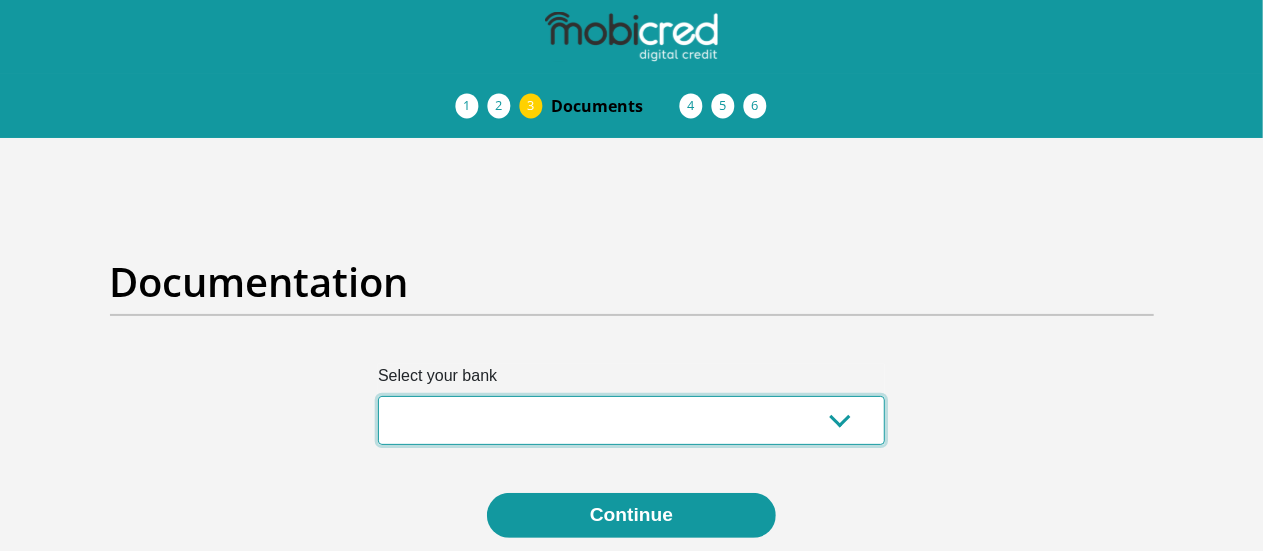 click on "Absa
Capitec Bank
Discovery Bank
First National Bank
Nedbank
Standard Bank
TymeBank" at bounding box center [631, 420] 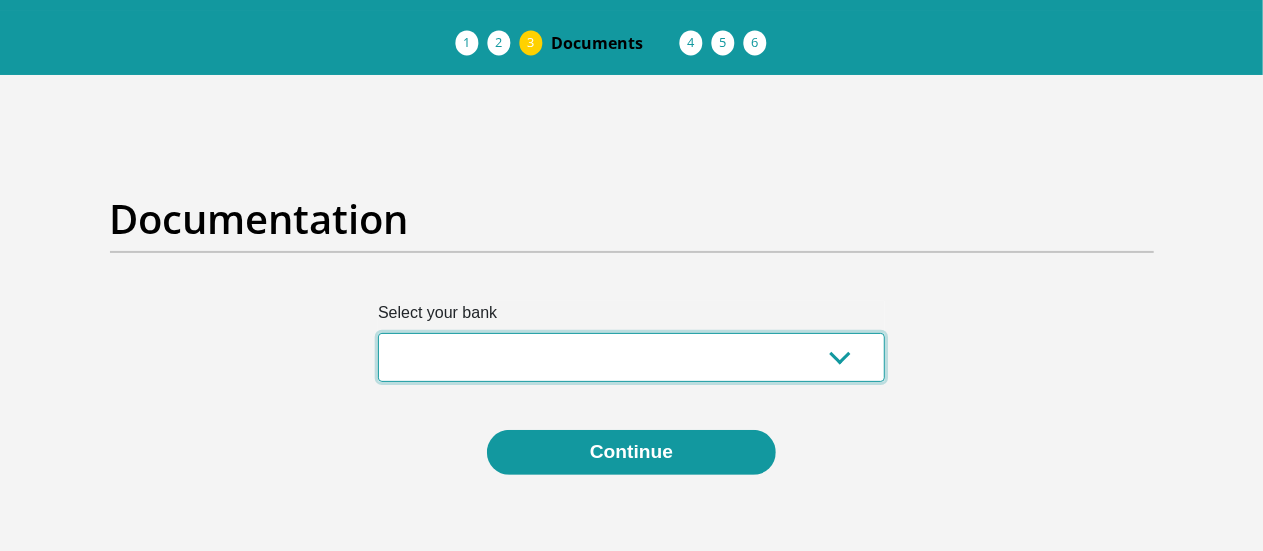 scroll, scrollTop: 105, scrollLeft: 0, axis: vertical 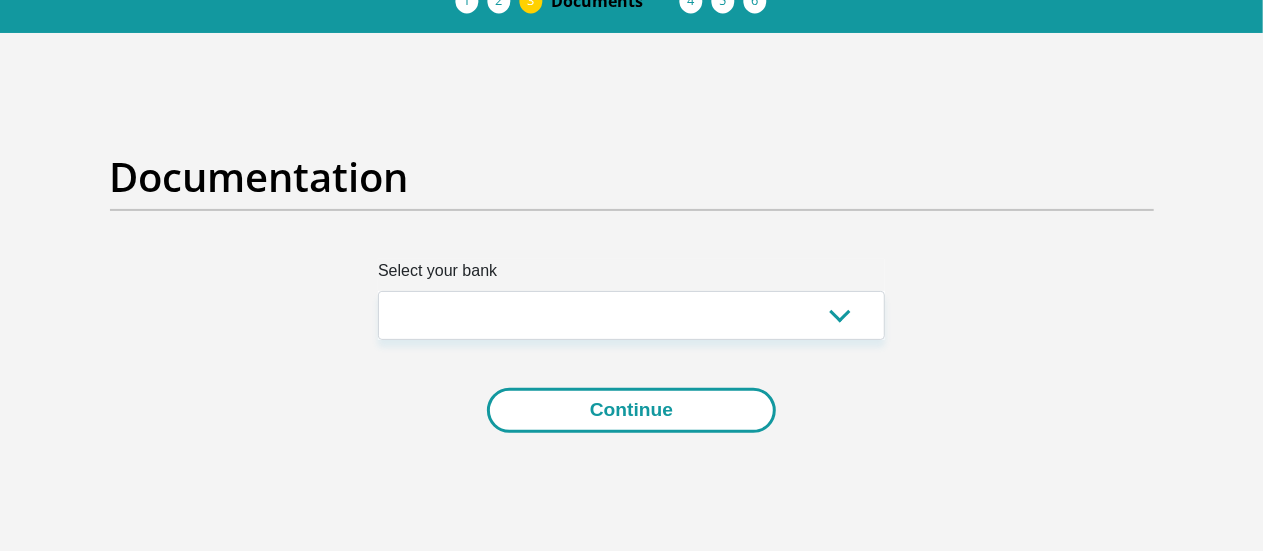 click on "Continue" at bounding box center [631, 410] 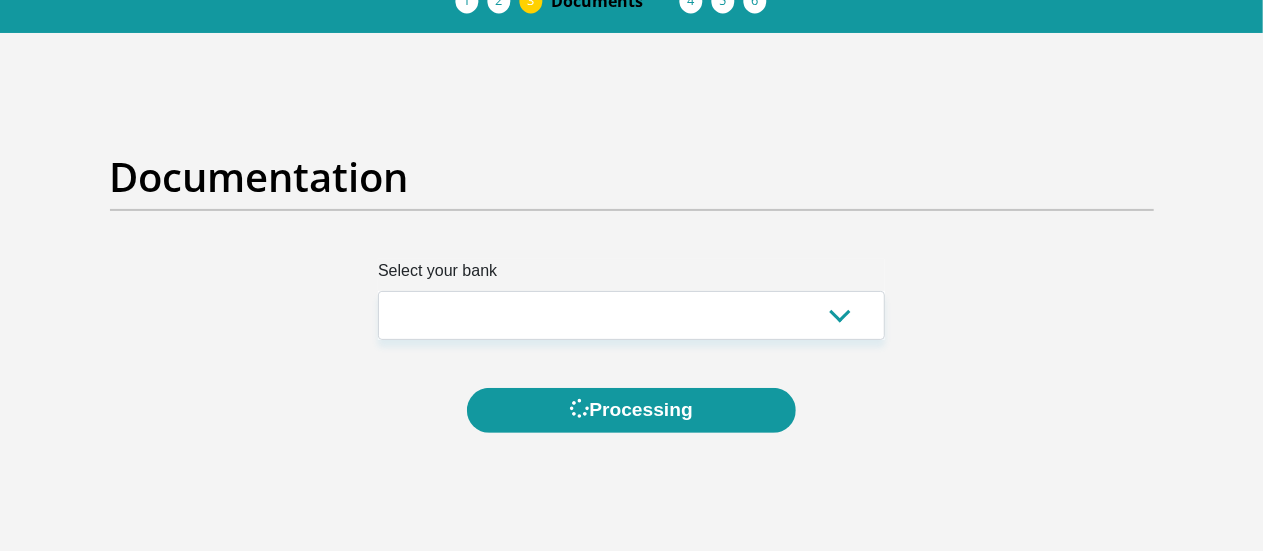 scroll, scrollTop: 0, scrollLeft: 0, axis: both 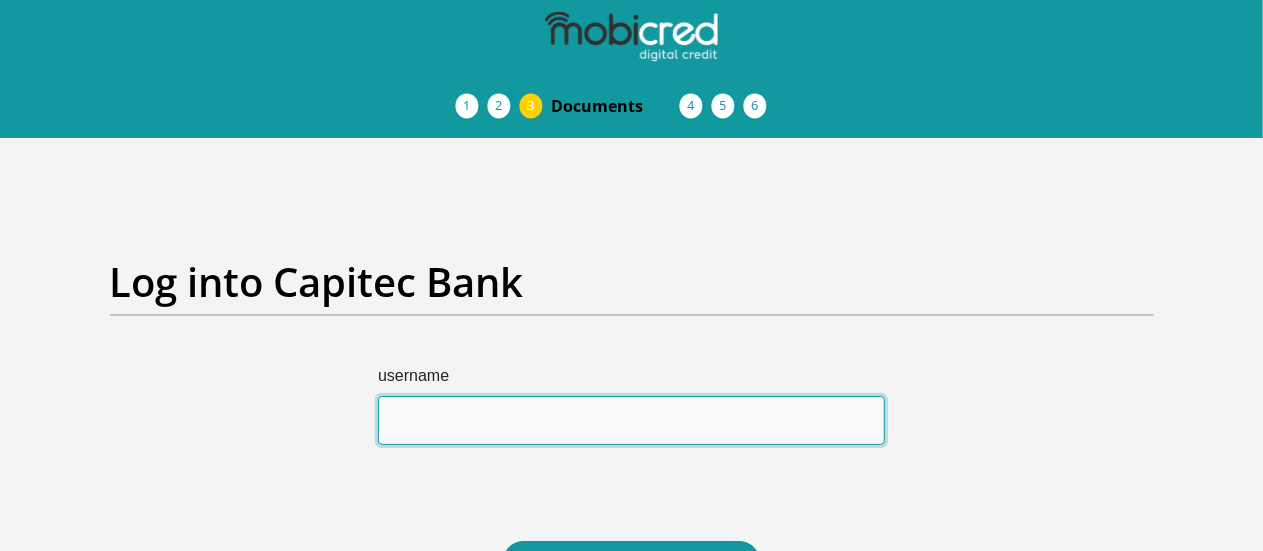 click on "username" at bounding box center [631, 420] 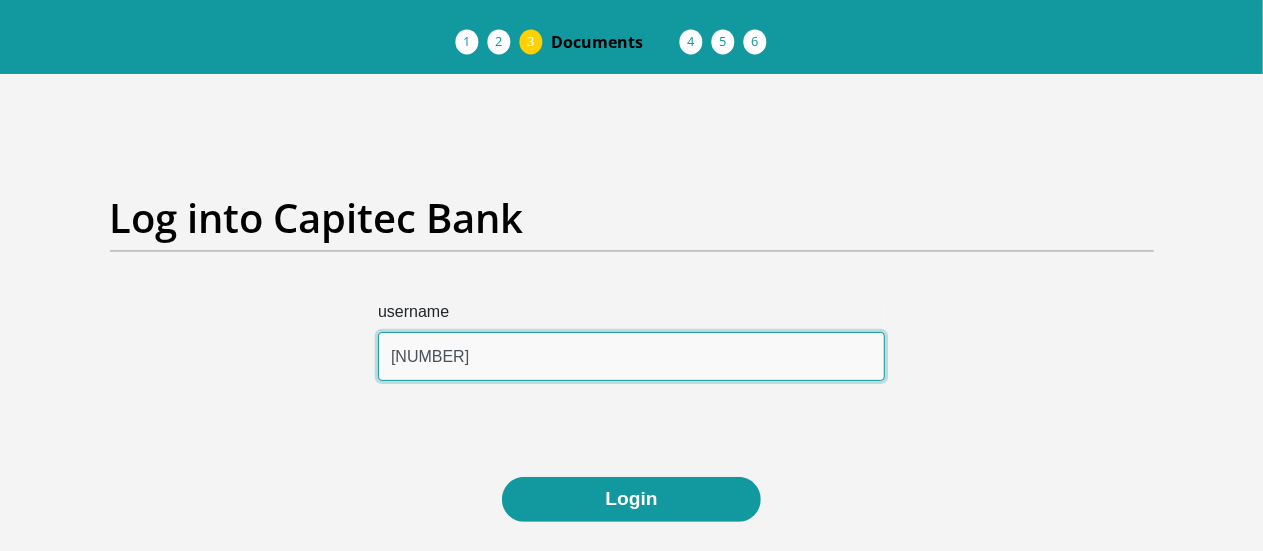 scroll, scrollTop: 125, scrollLeft: 0, axis: vertical 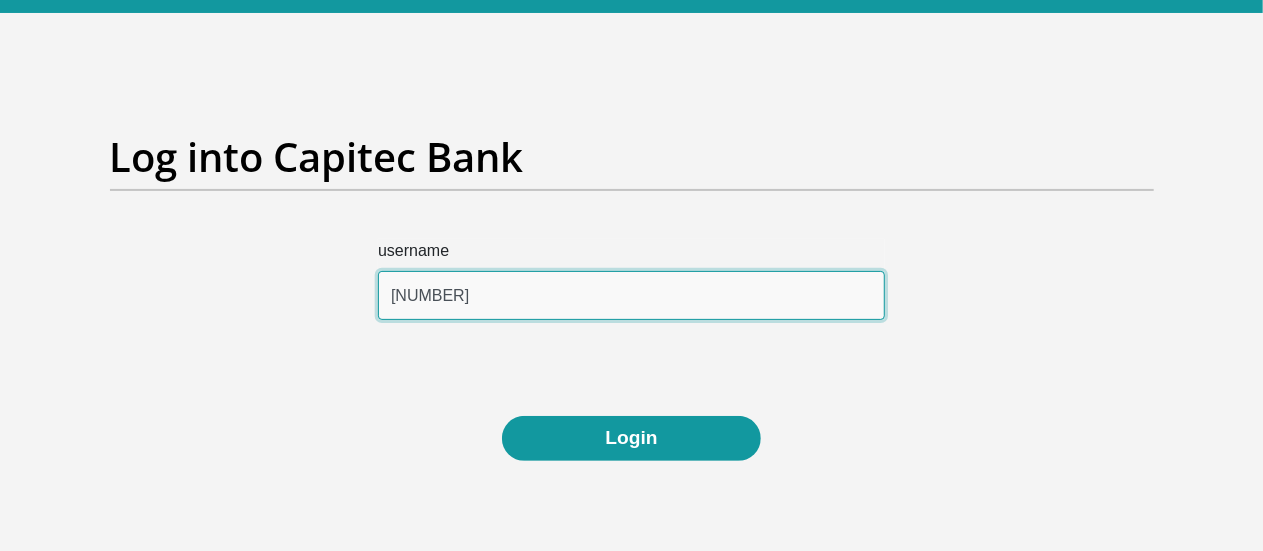 type on "1509734064" 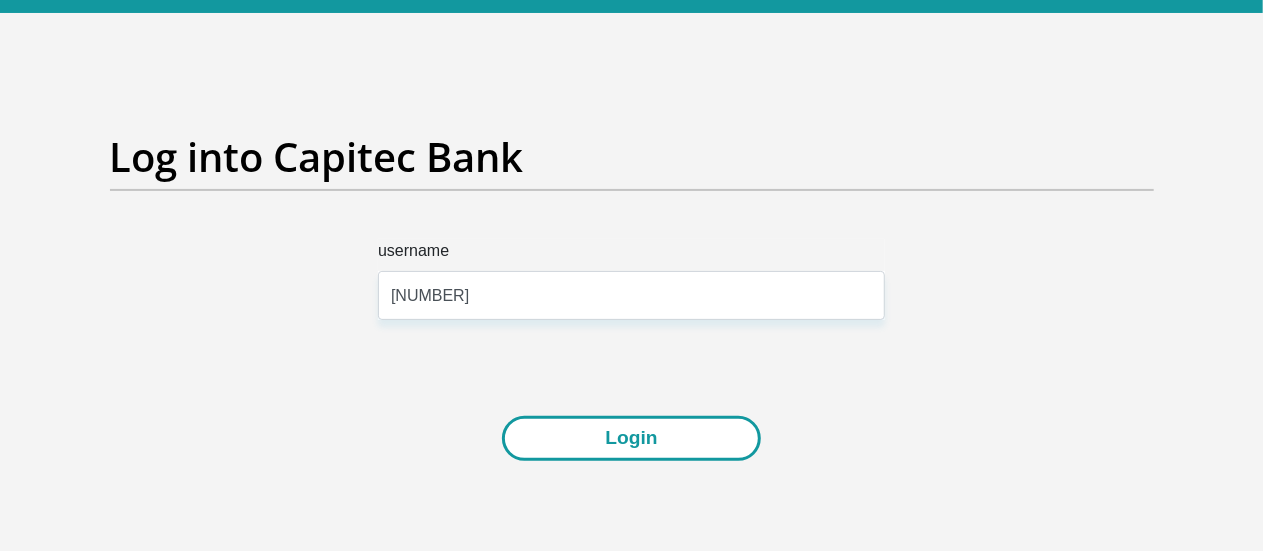 click on "Login" at bounding box center (631, 438) 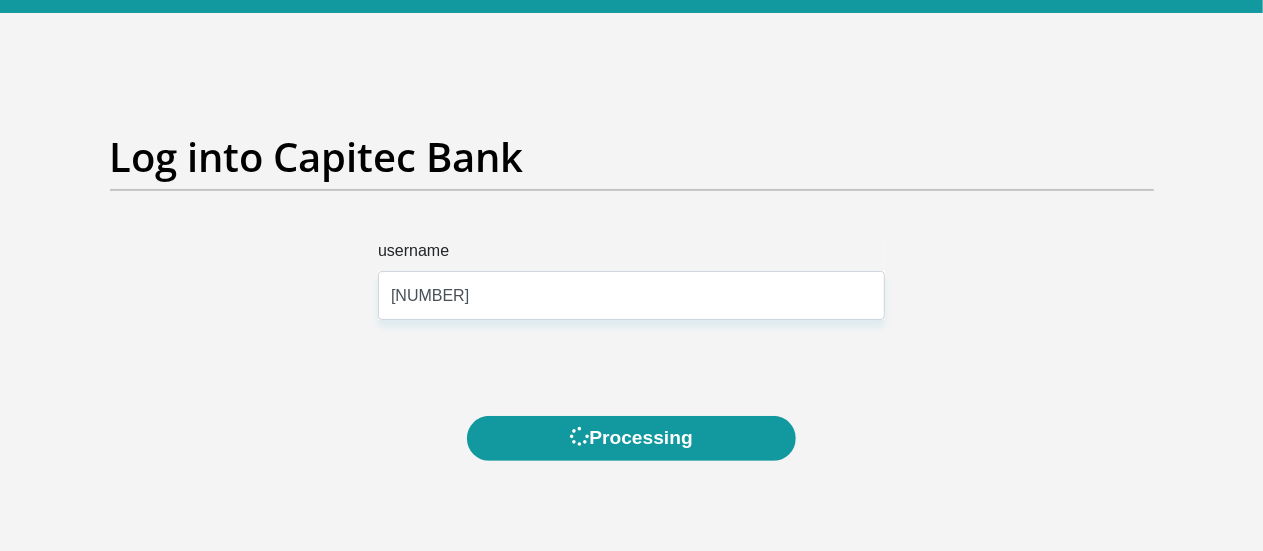 scroll, scrollTop: 0, scrollLeft: 0, axis: both 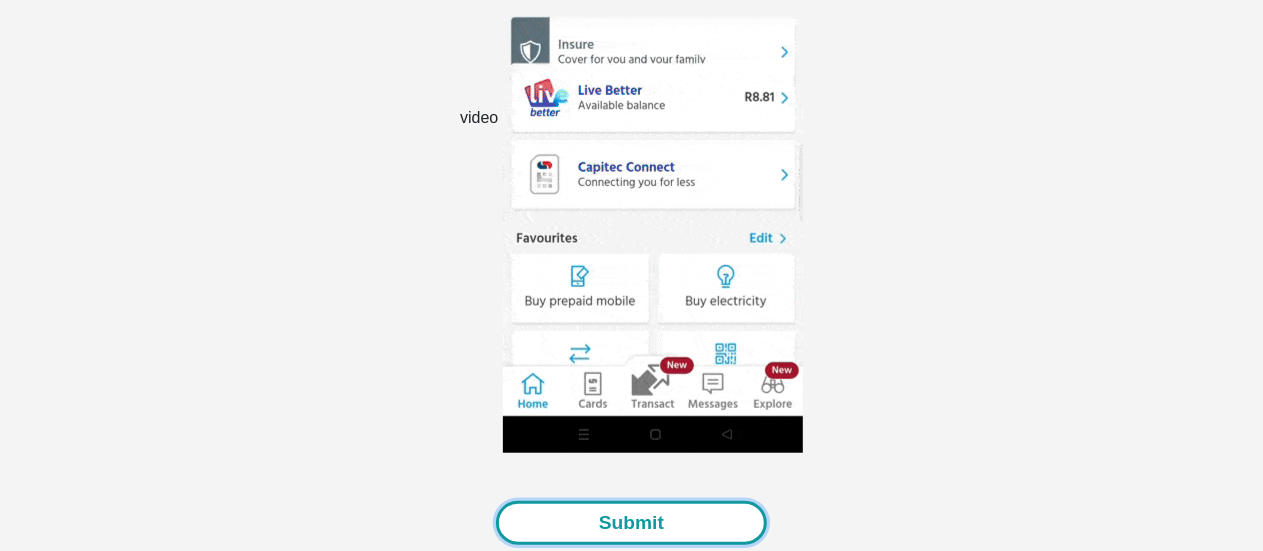 click on "Submit" at bounding box center (631, 523) 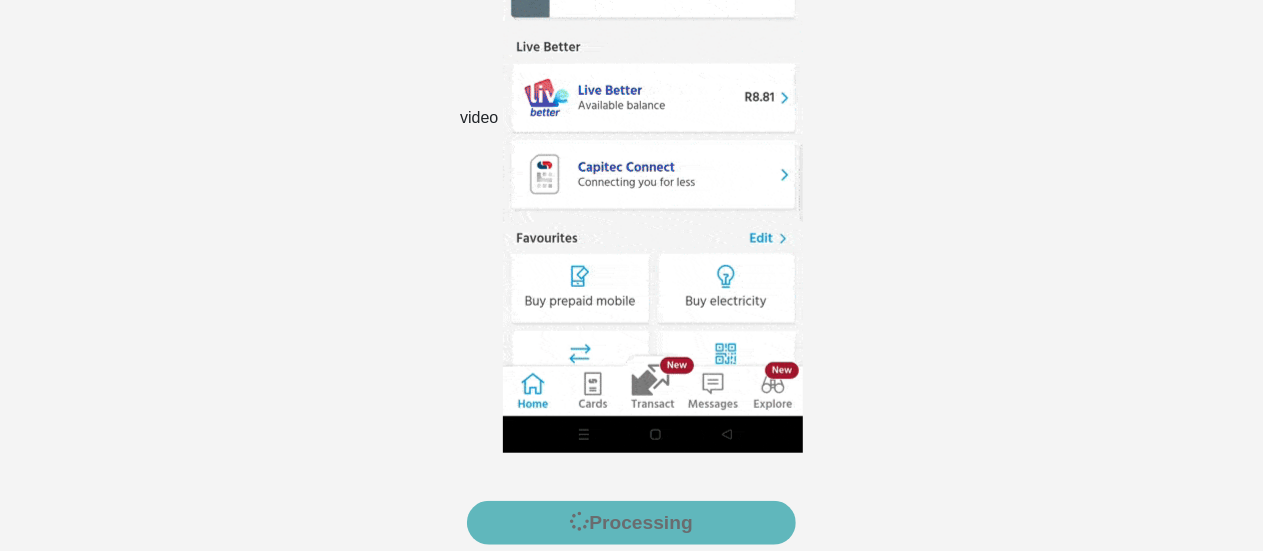 scroll, scrollTop: 0, scrollLeft: 0, axis: both 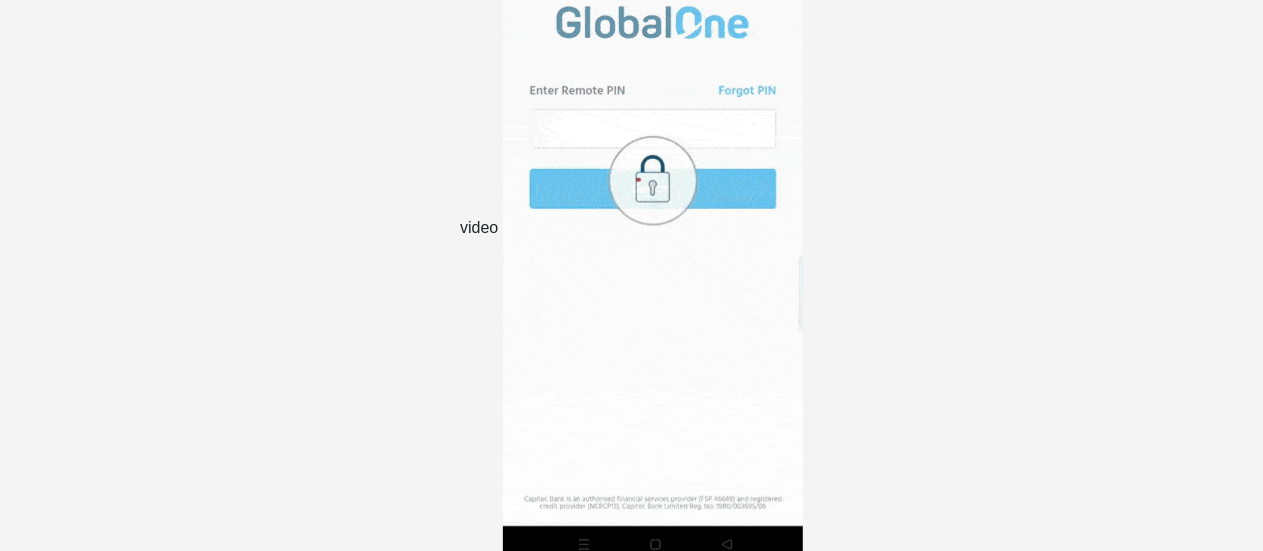 click at bounding box center [653, 229] 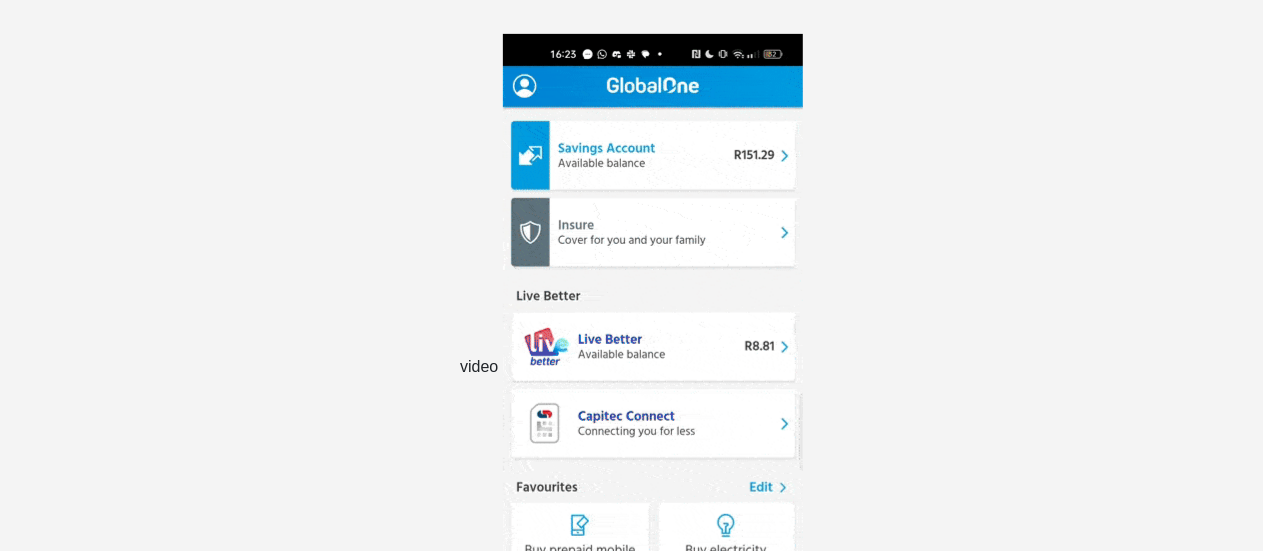 scroll, scrollTop: 411, scrollLeft: 0, axis: vertical 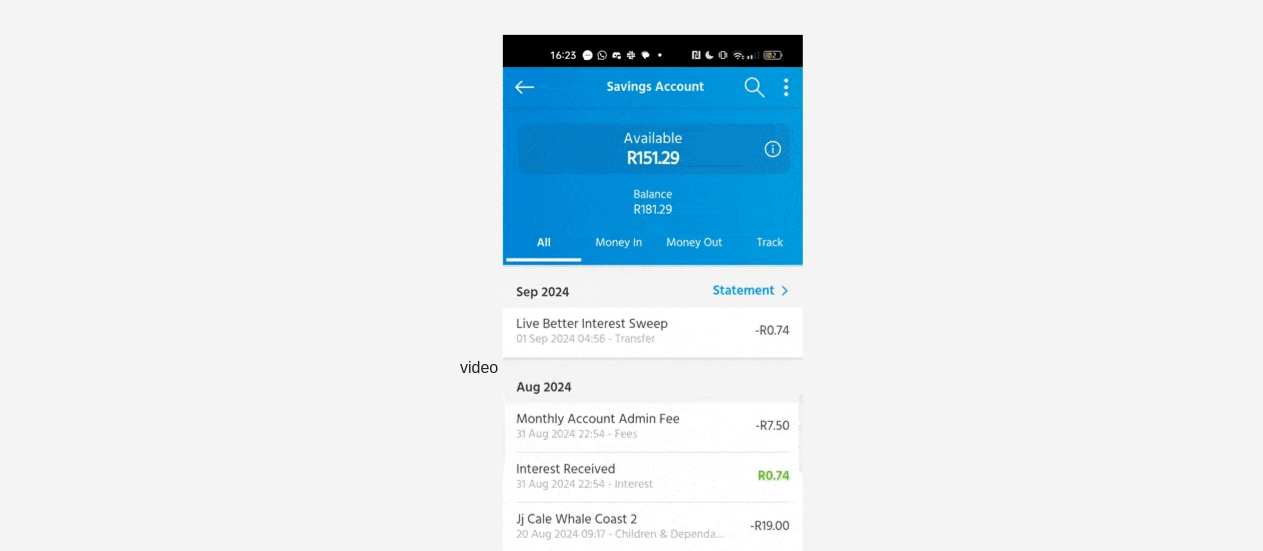 click at bounding box center [653, 369] 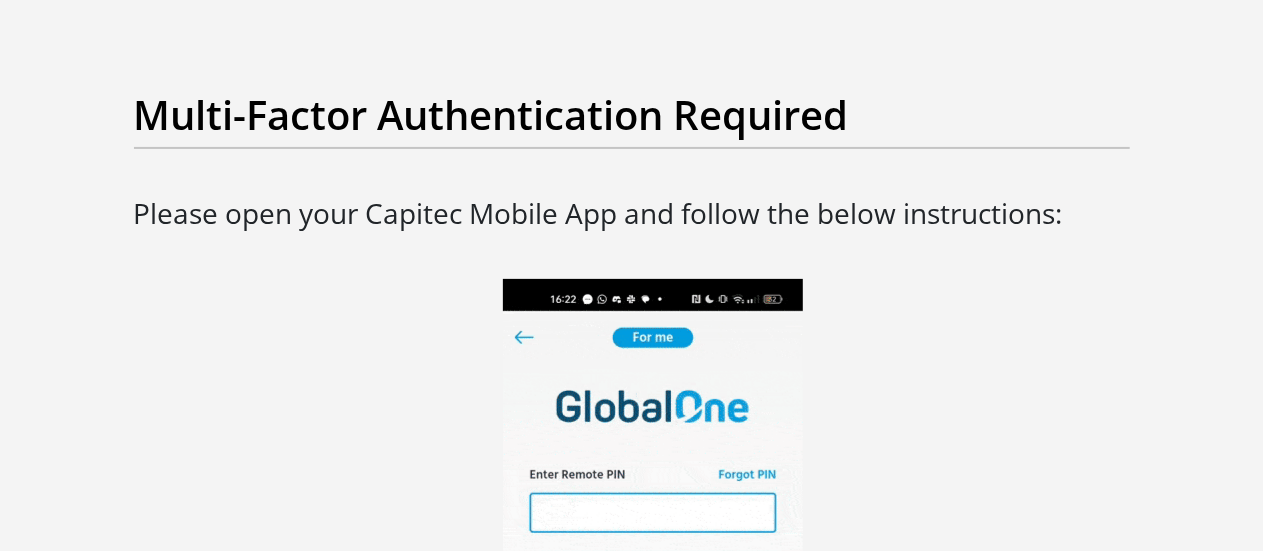 scroll, scrollTop: 0, scrollLeft: 0, axis: both 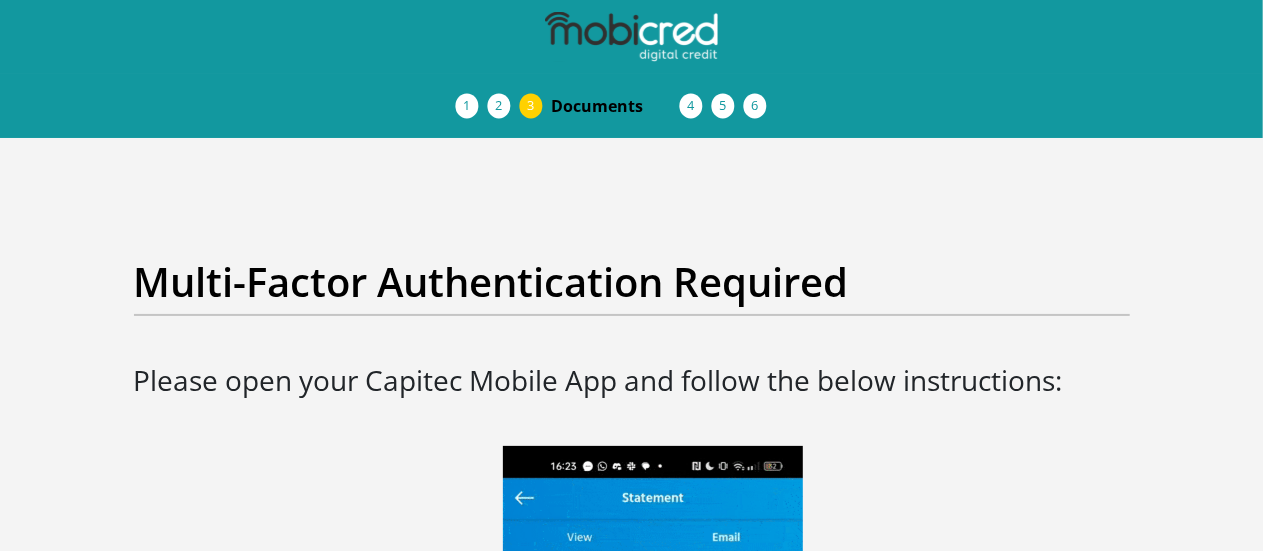 click on "Documents" at bounding box center (616, 106) 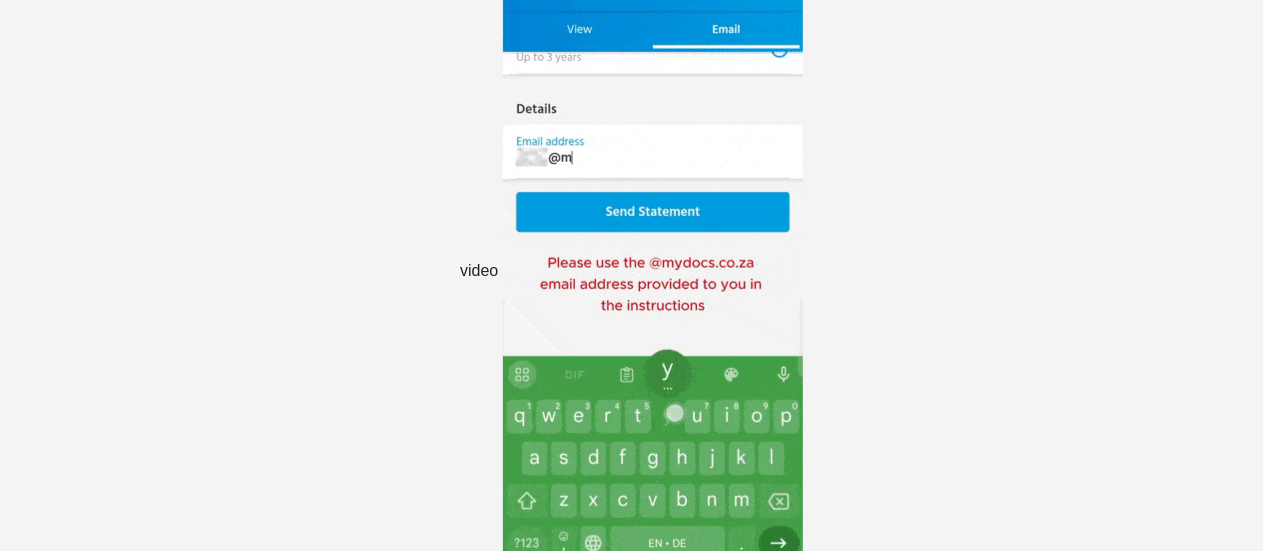 scroll, scrollTop: 0, scrollLeft: 0, axis: both 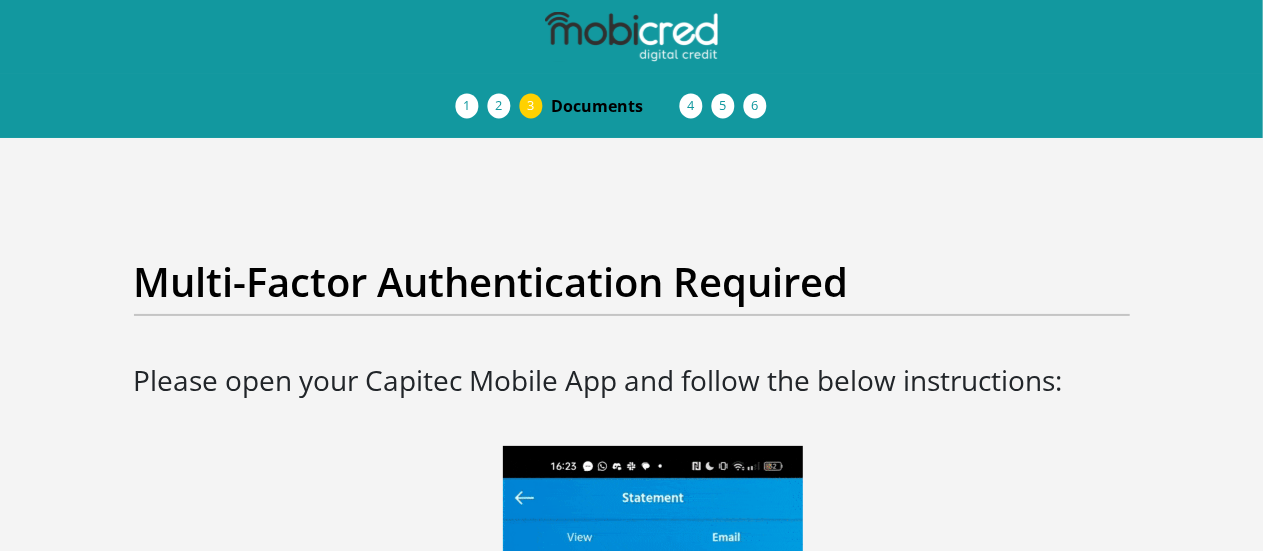 click on "Acceptance  of Services" at bounding box center (0, 0) 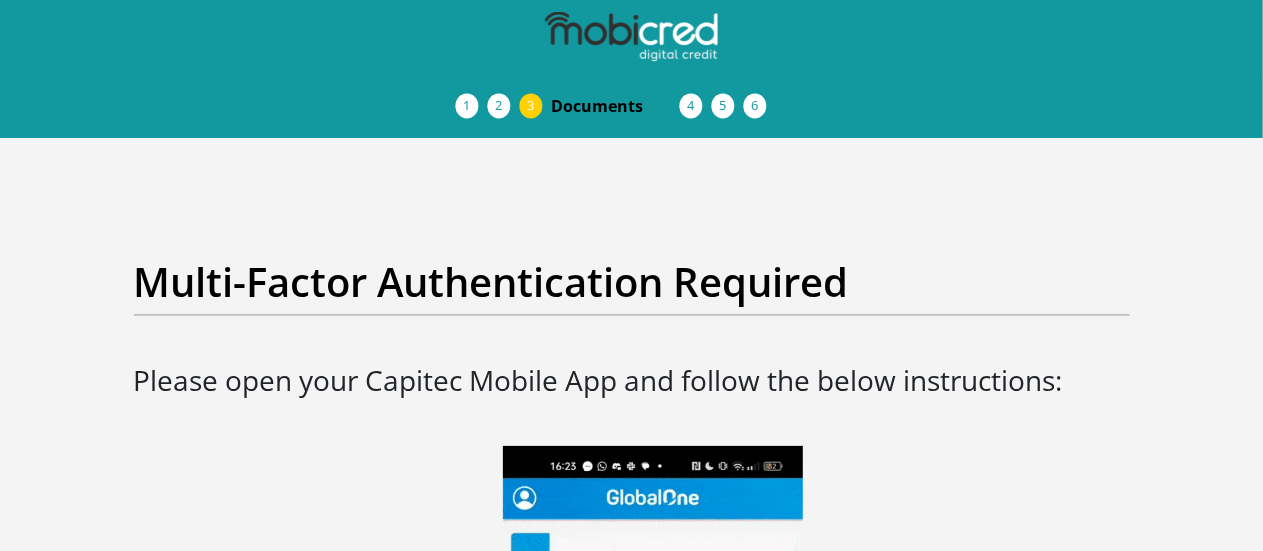 click on "Acceptance  of Services" at bounding box center [0, 0] 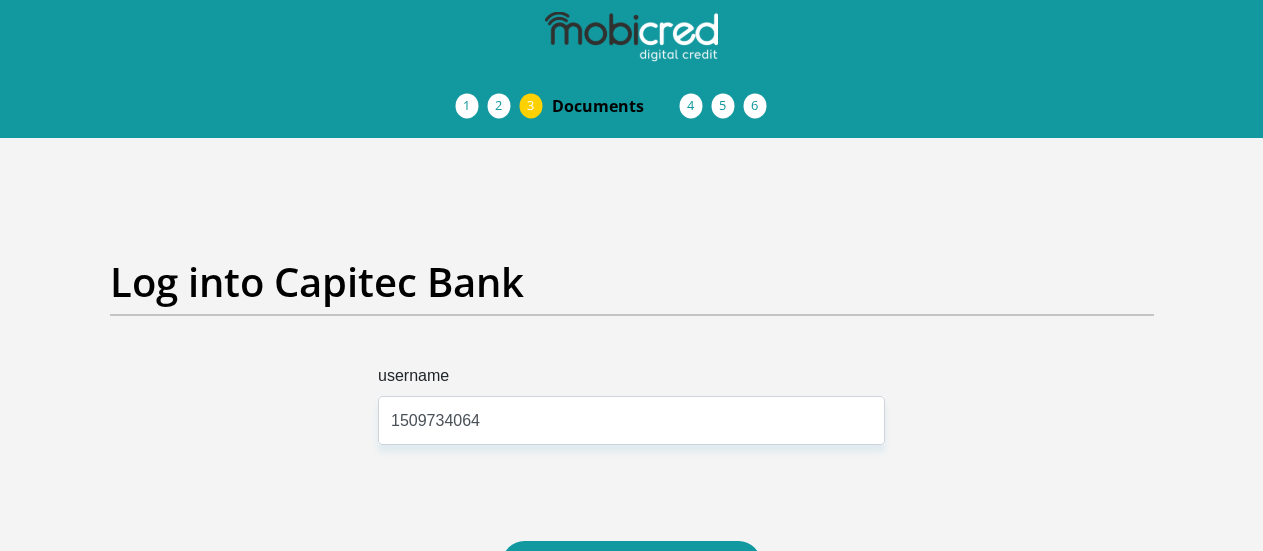 scroll, scrollTop: 125, scrollLeft: 0, axis: vertical 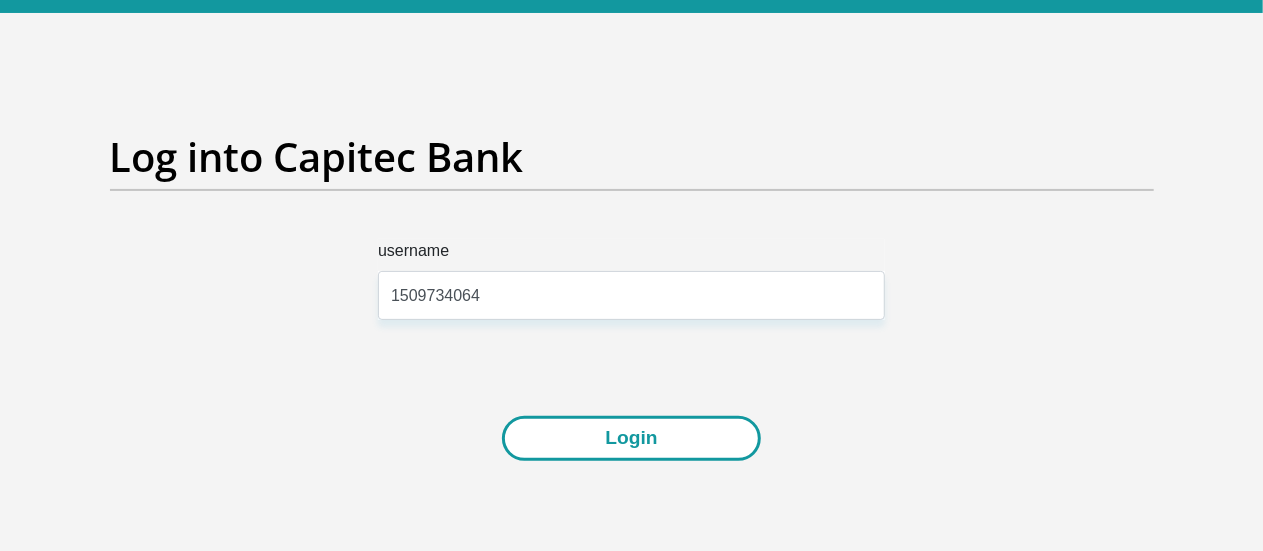 click on "Login" at bounding box center [631, 438] 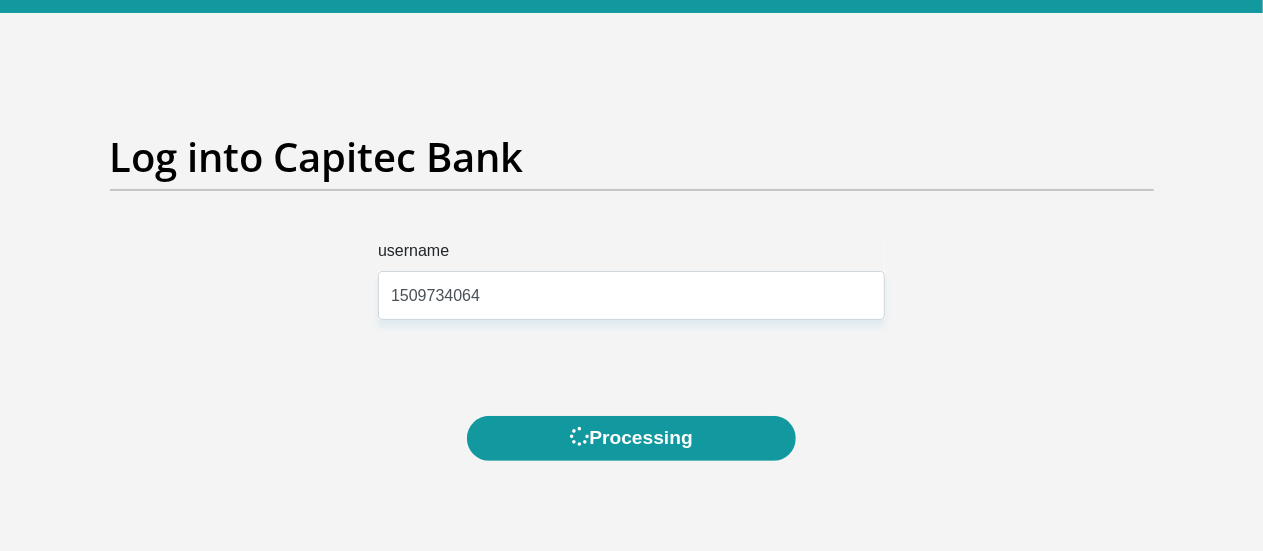 scroll, scrollTop: 0, scrollLeft: 0, axis: both 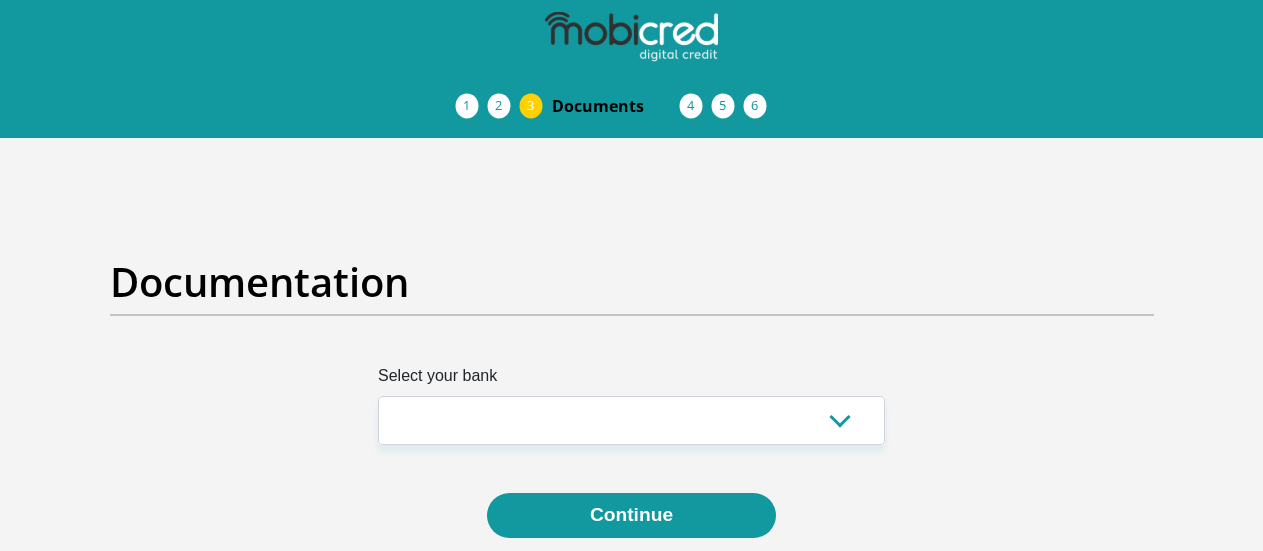 select on "{"id":"2","title":"Capitec Bank","institution":"Capitec","alias":"capitec","country":"ZA","branch_code":470010,"login_fields":[{"title":"username","name":"field1","placeholder":"[ACCOUNT NUMBER]"}]}" 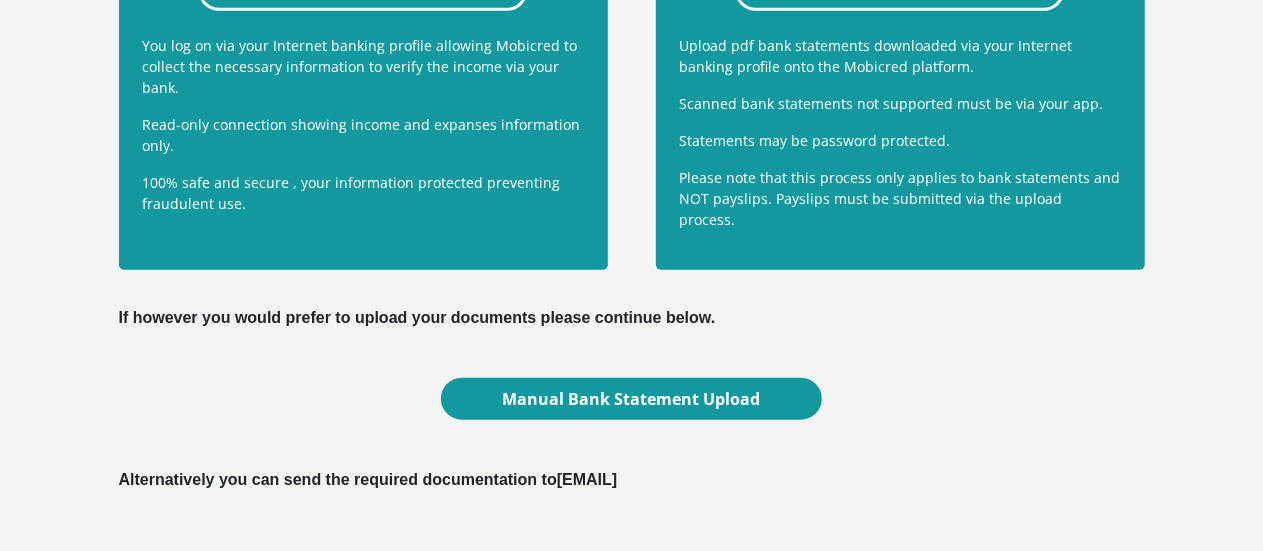 scroll, scrollTop: 822, scrollLeft: 0, axis: vertical 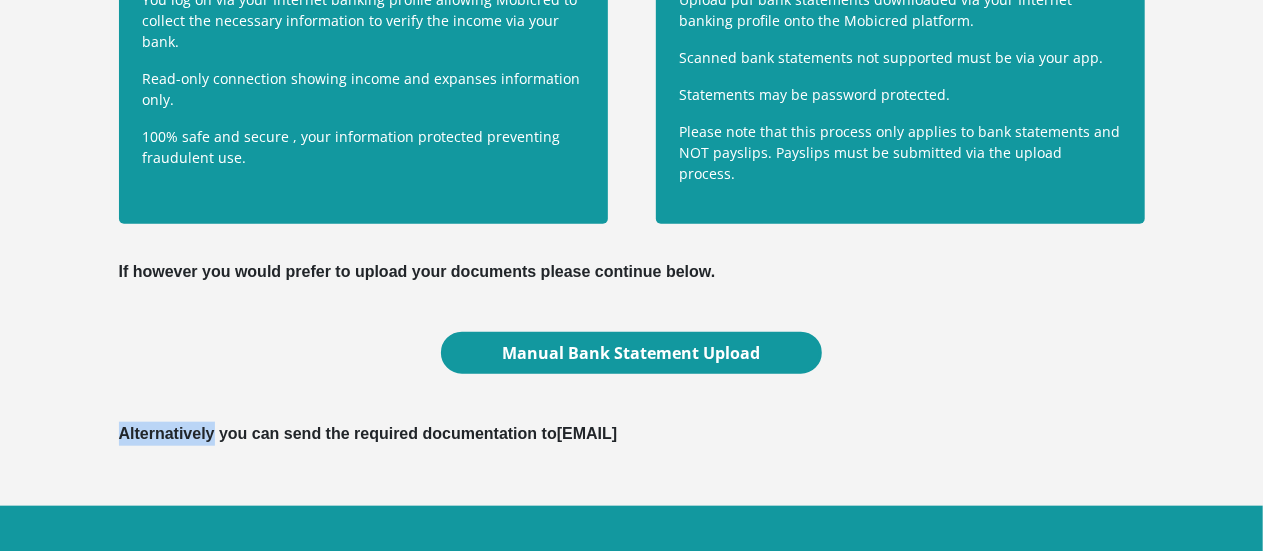 click on "Alternatively you can send the required documentation to  documents@mobicred.co.za" at bounding box center [632, 434] 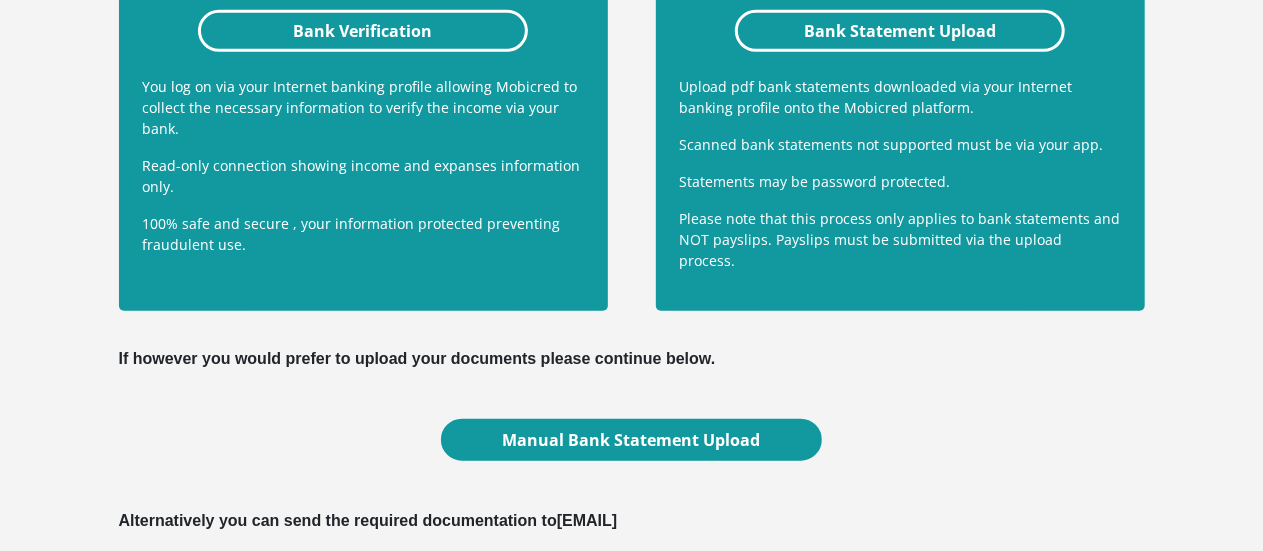 scroll, scrollTop: 736, scrollLeft: 0, axis: vertical 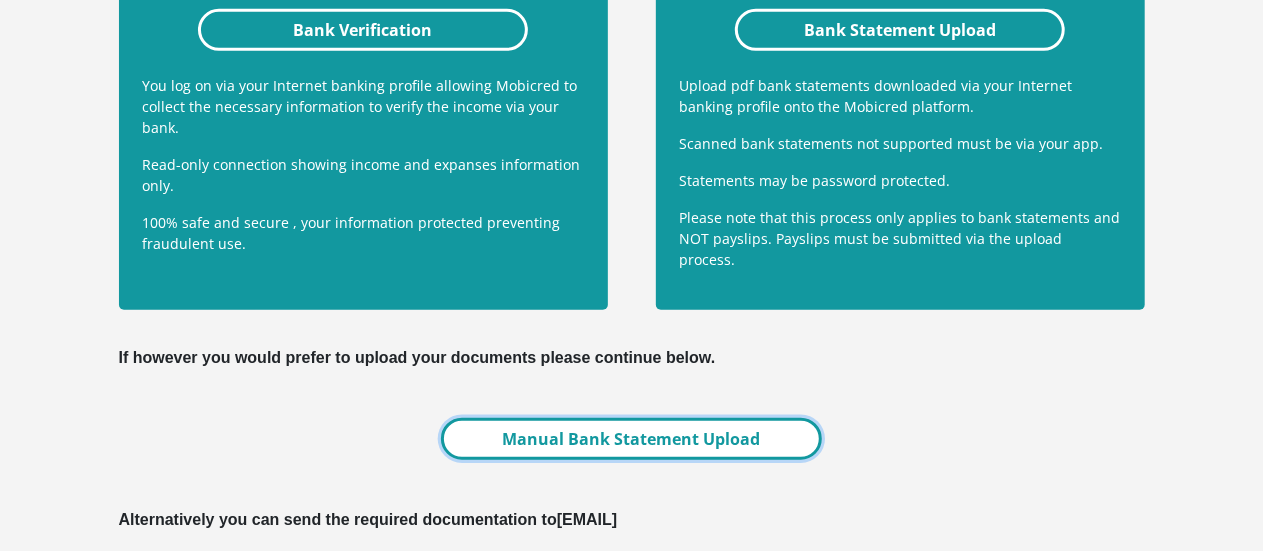 click on "Manual Bank Statement Upload" at bounding box center [631, 439] 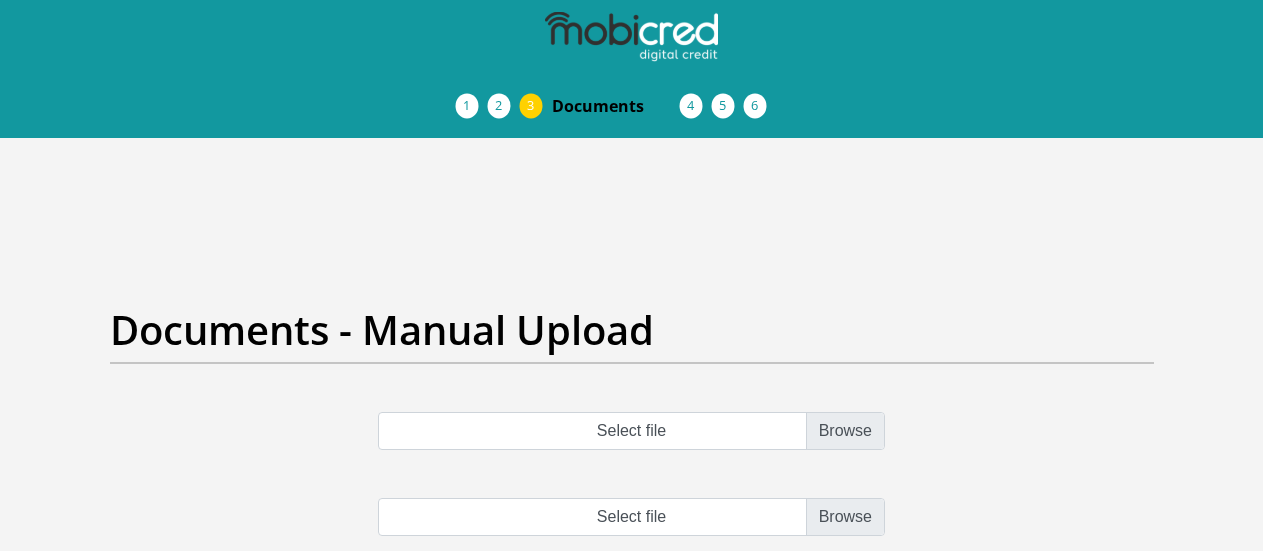 scroll, scrollTop: 0, scrollLeft: 0, axis: both 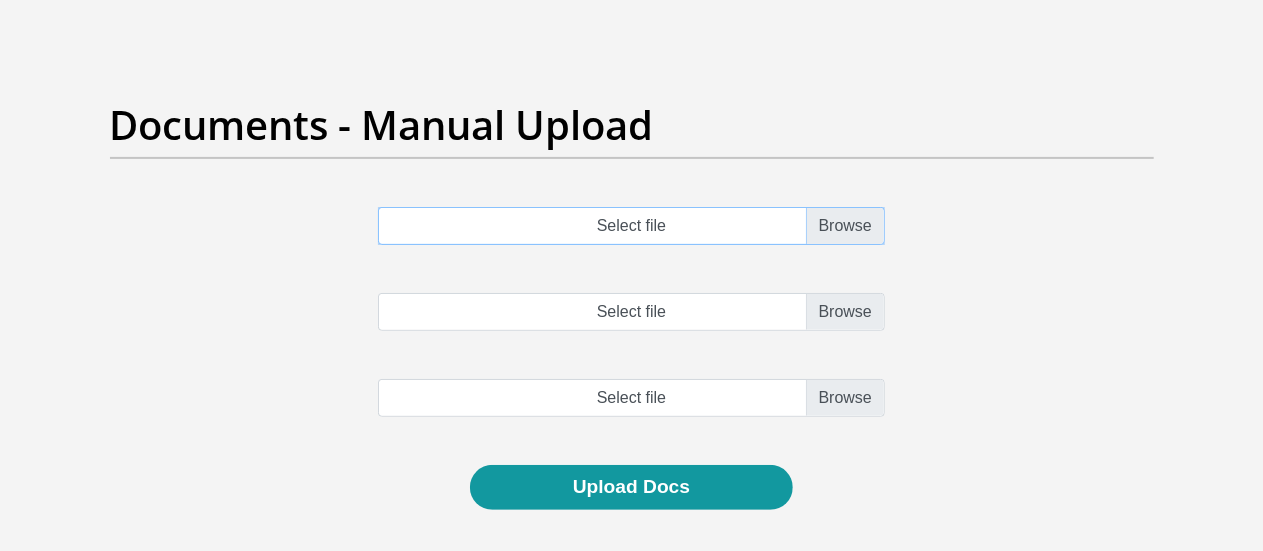 click on "Select file" at bounding box center [631, 226] 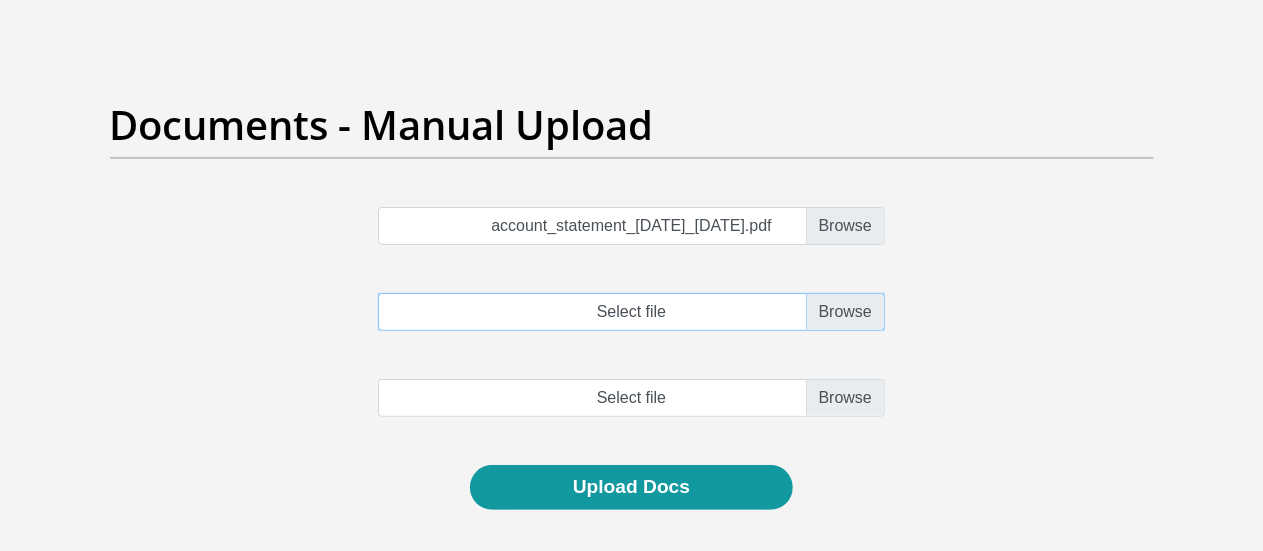 click on "Select file" at bounding box center [631, 312] 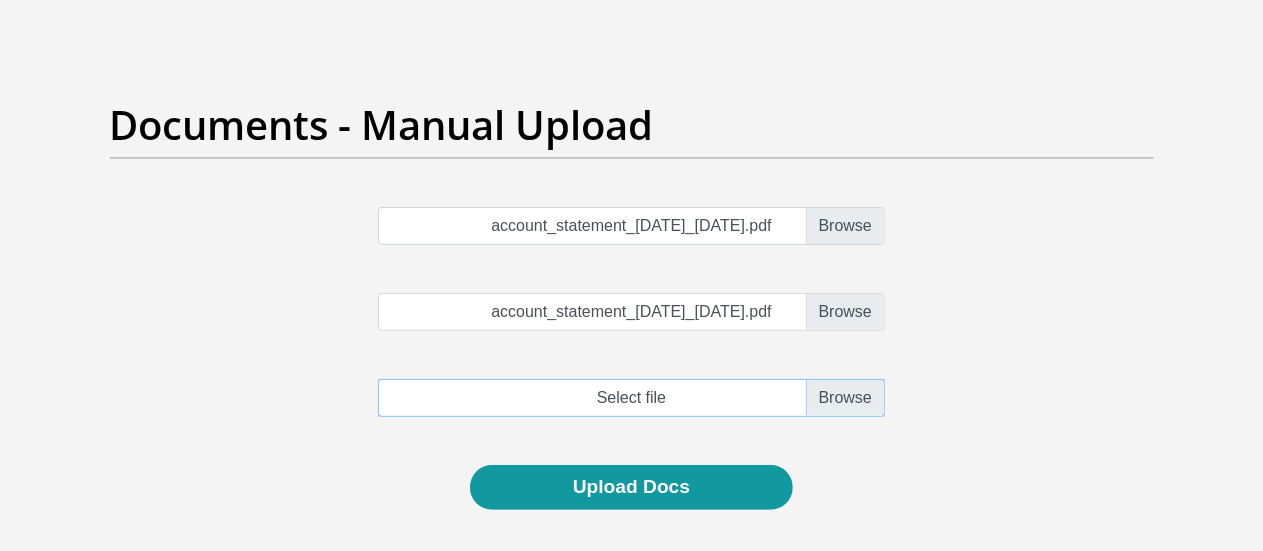 click at bounding box center (631, 398) 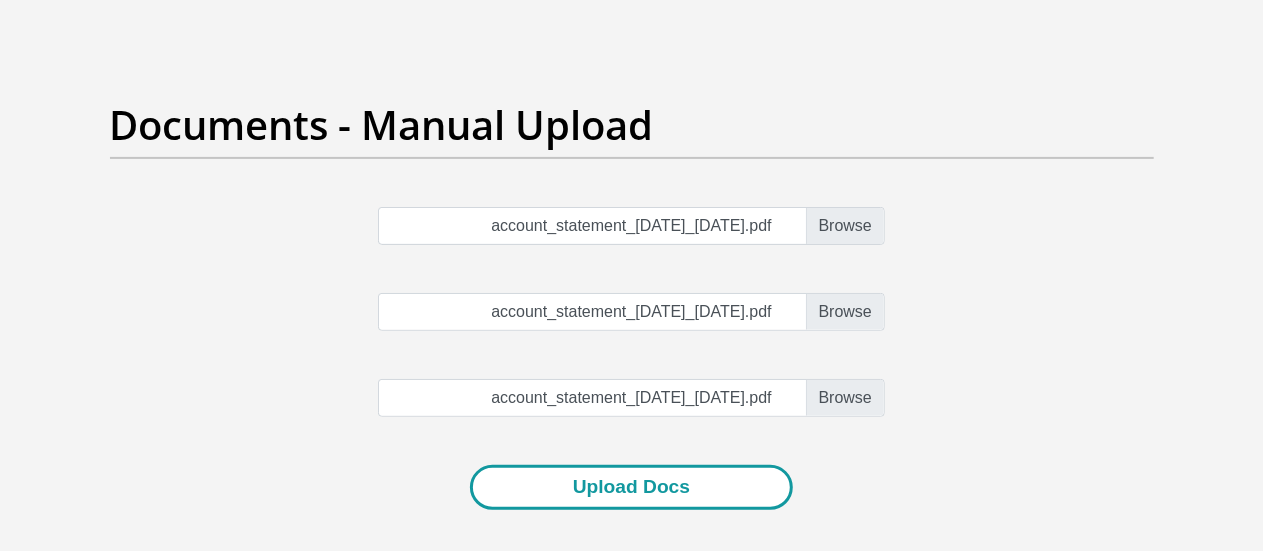 click on "Upload Docs" at bounding box center (631, 487) 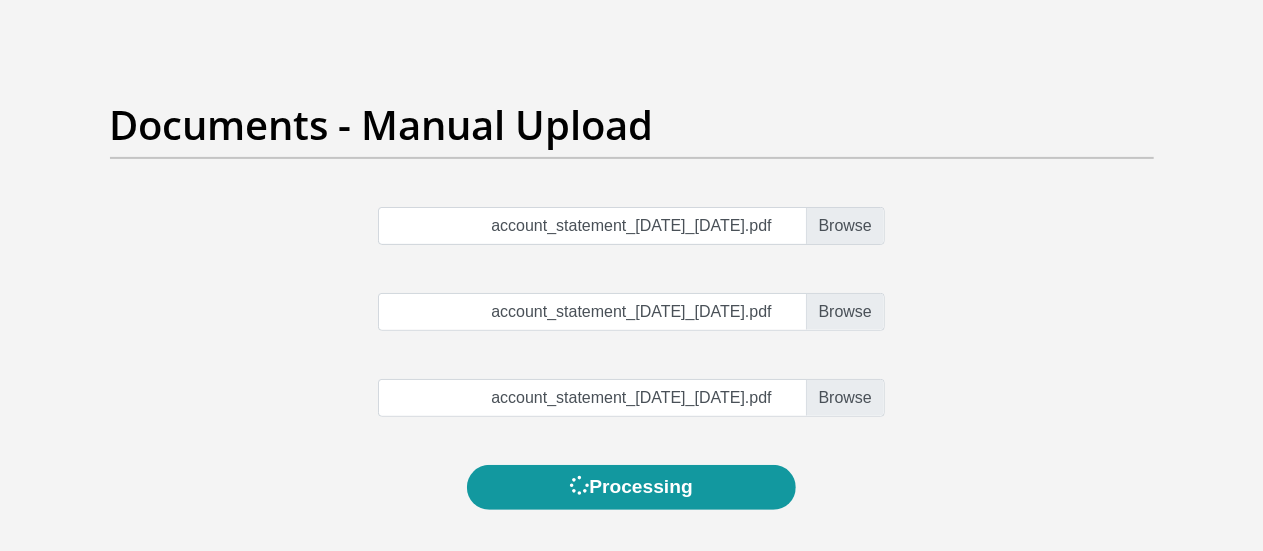 scroll, scrollTop: 0, scrollLeft: 0, axis: both 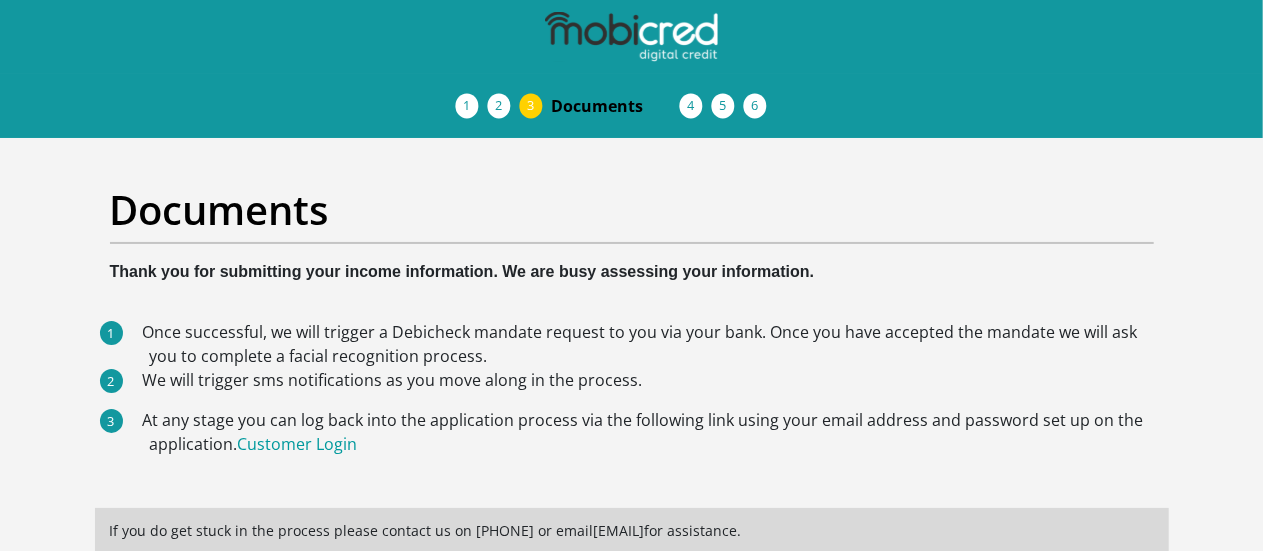 click on "Debicheck   Mandate" at bounding box center (0, 0) 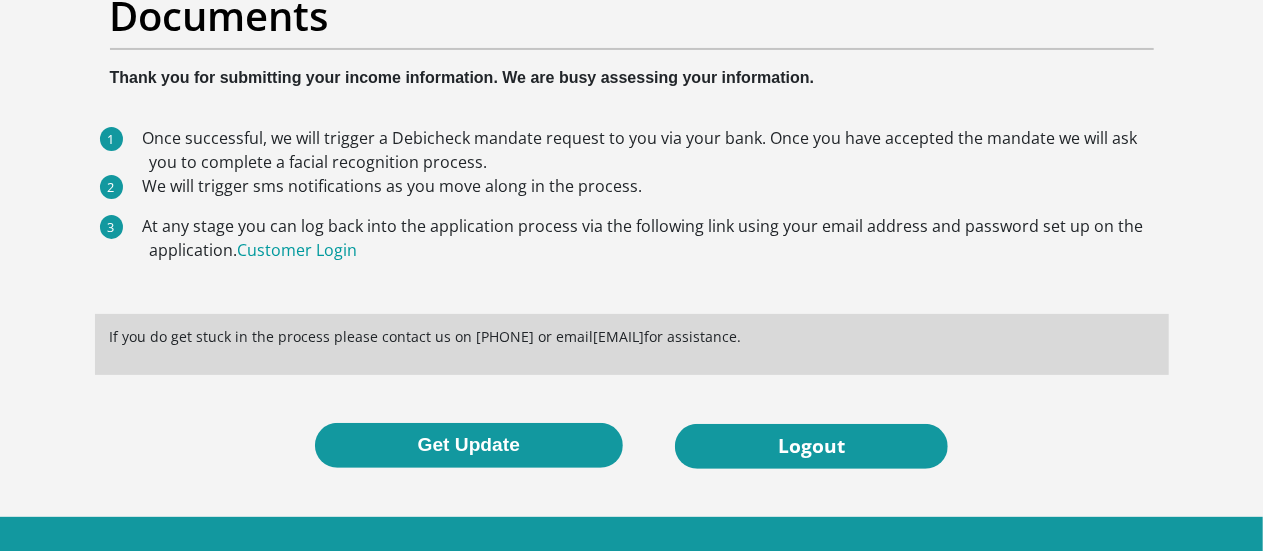 scroll, scrollTop: 224, scrollLeft: 0, axis: vertical 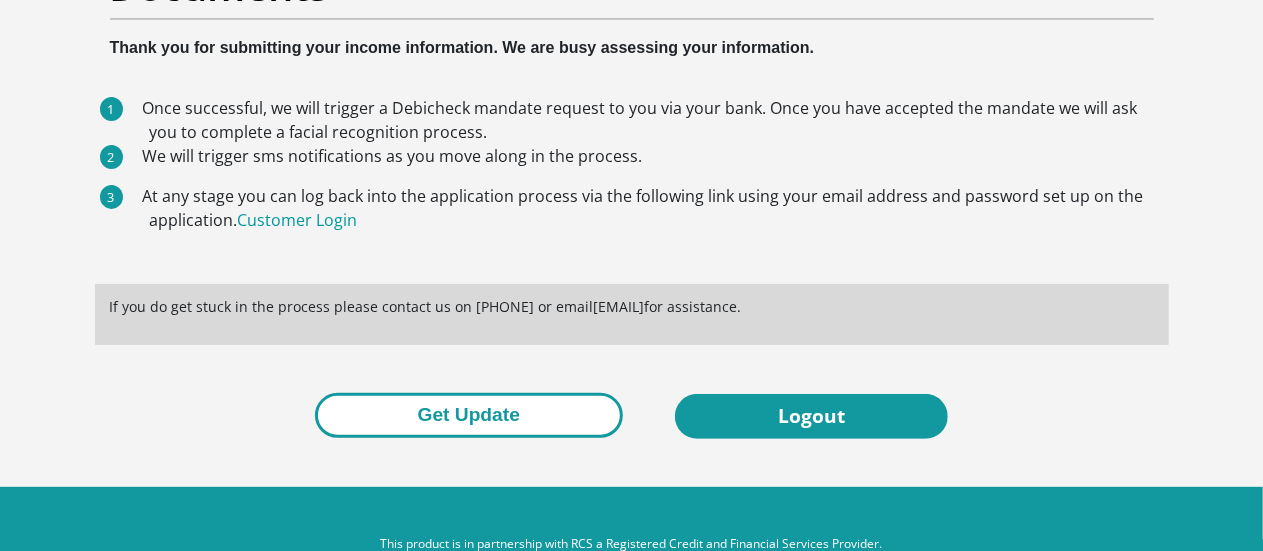 click on "Get Update" at bounding box center (469, 415) 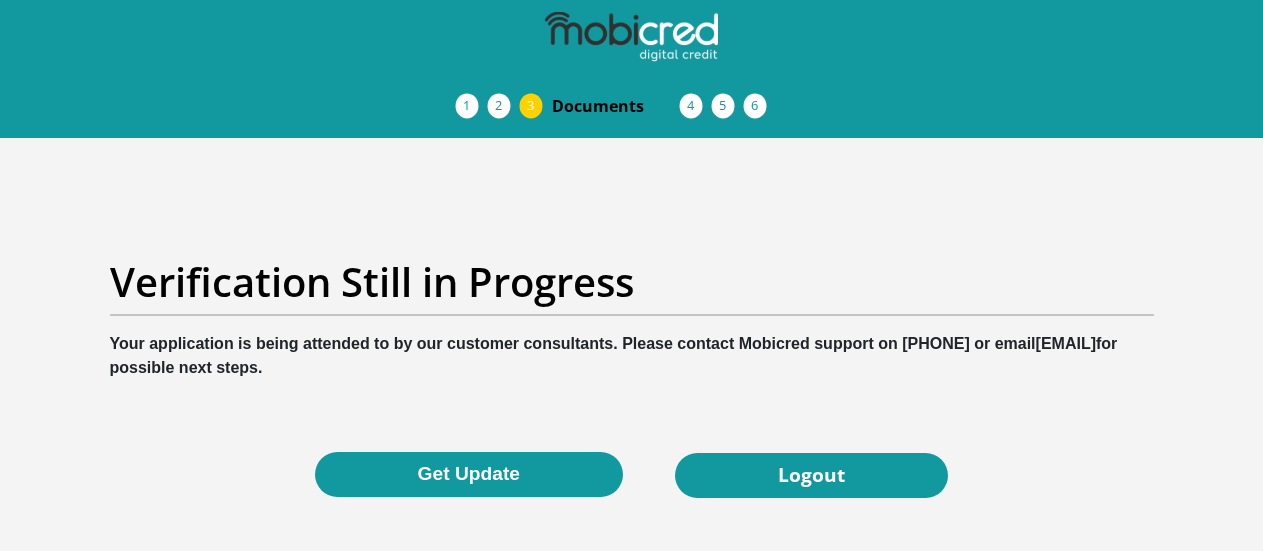 scroll, scrollTop: 0, scrollLeft: 0, axis: both 